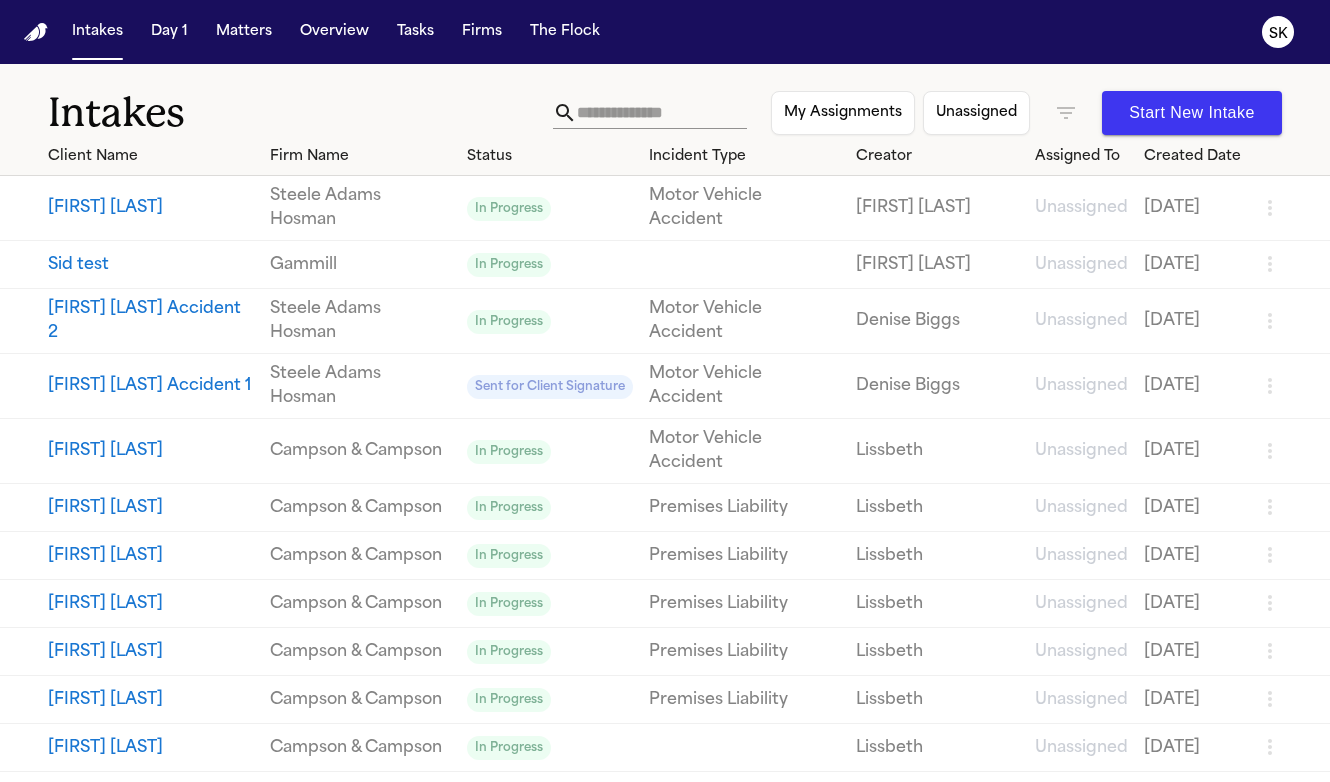 scroll, scrollTop: 0, scrollLeft: 0, axis: both 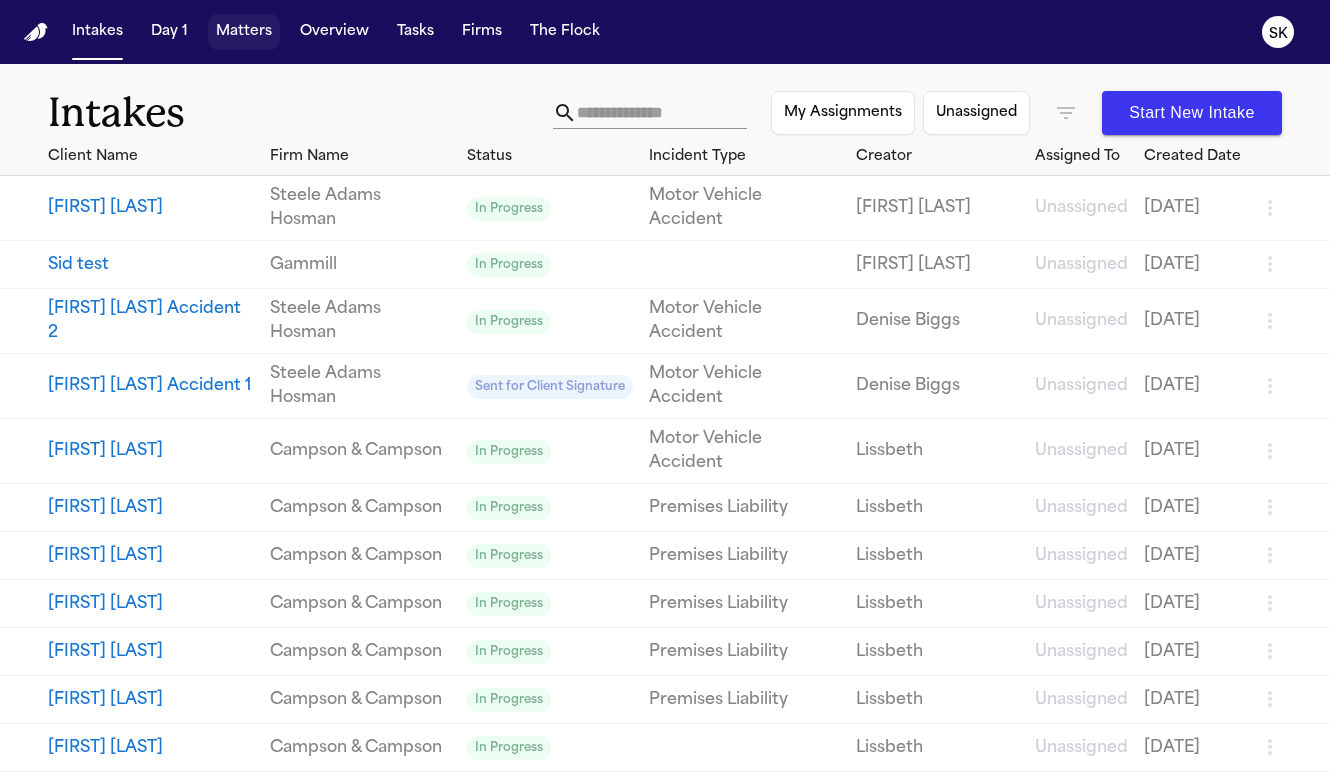 click on "Matters" at bounding box center [244, 32] 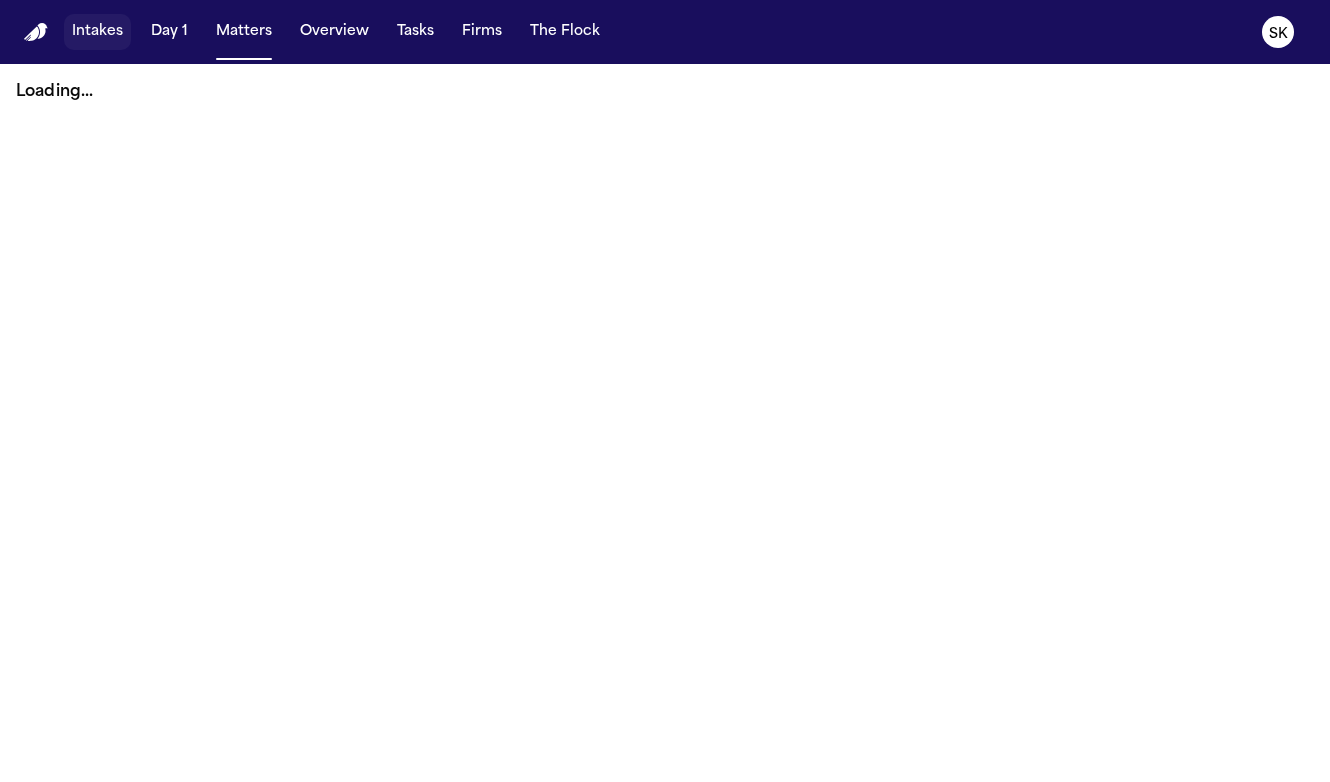 click on "Intakes" at bounding box center (97, 32) 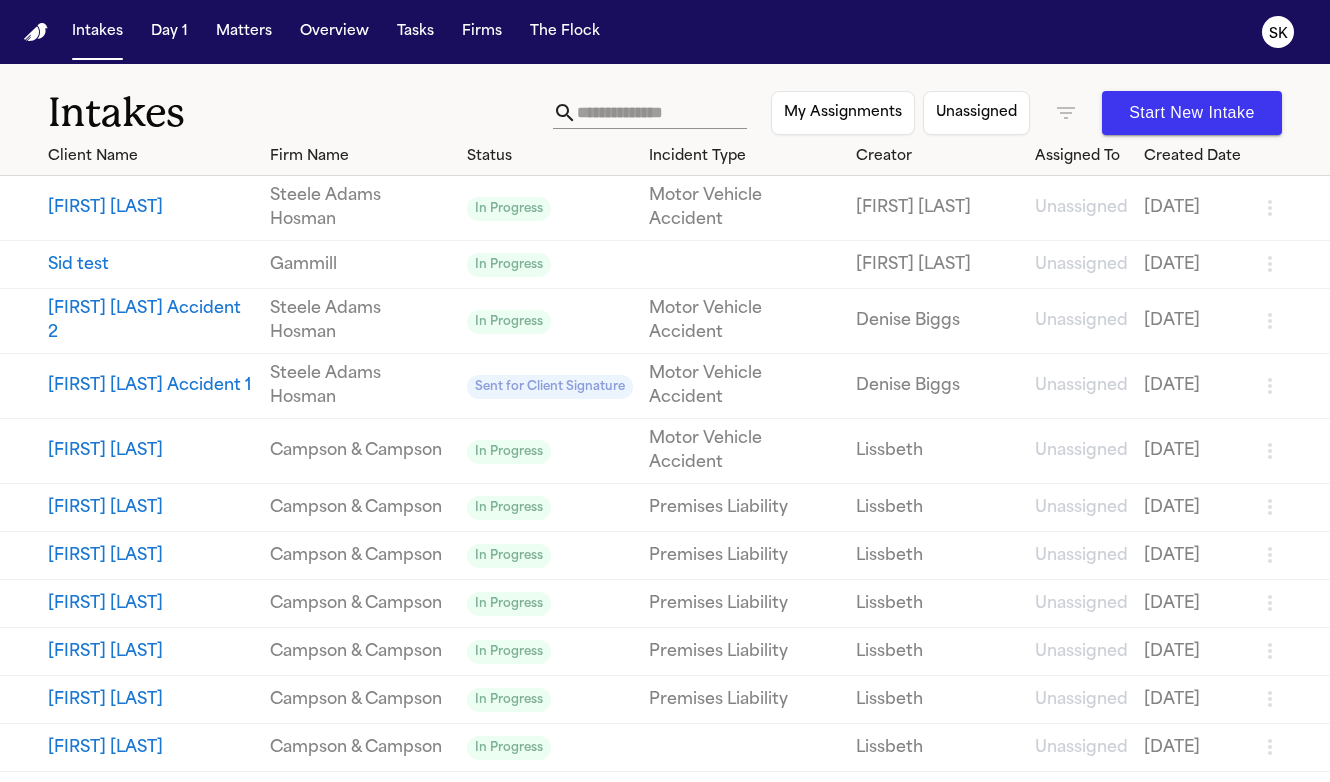 click at bounding box center (662, 113) 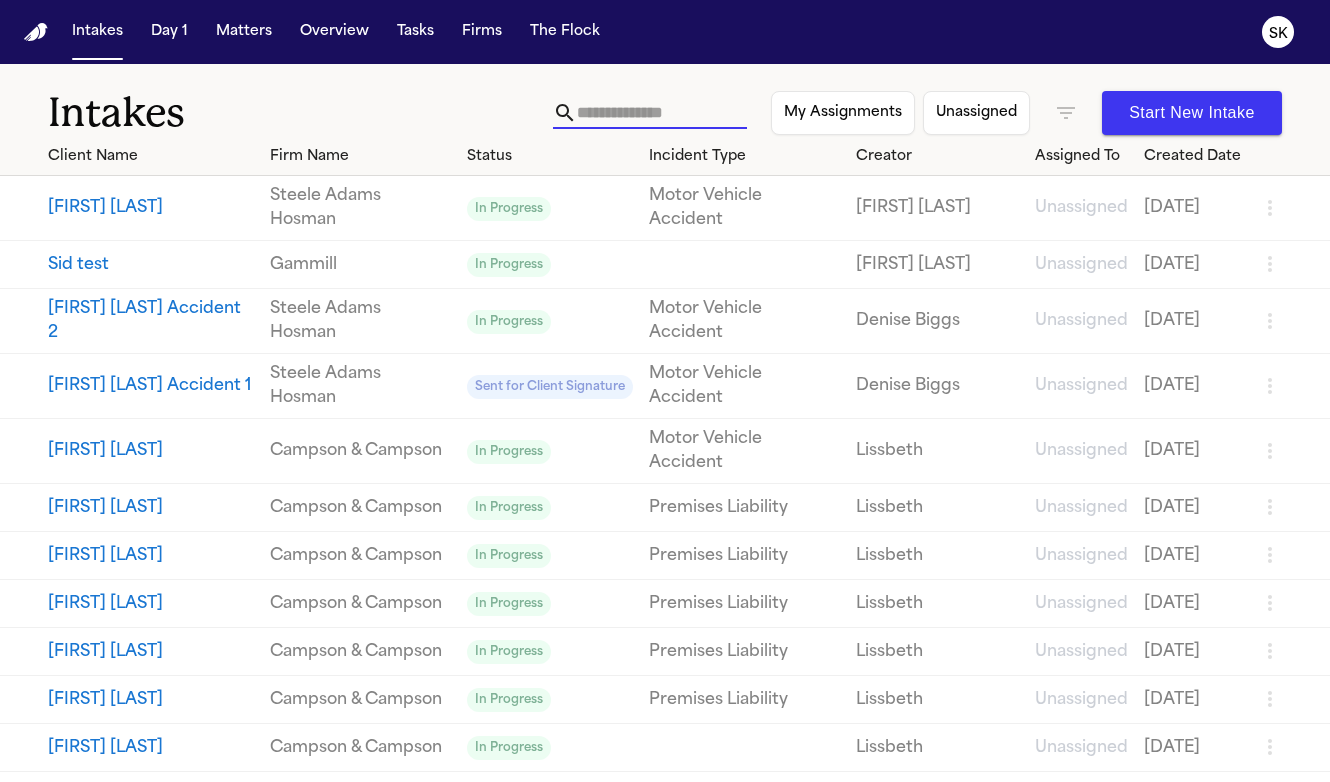 click on "[FIRST] [LAST]" at bounding box center [151, 700] 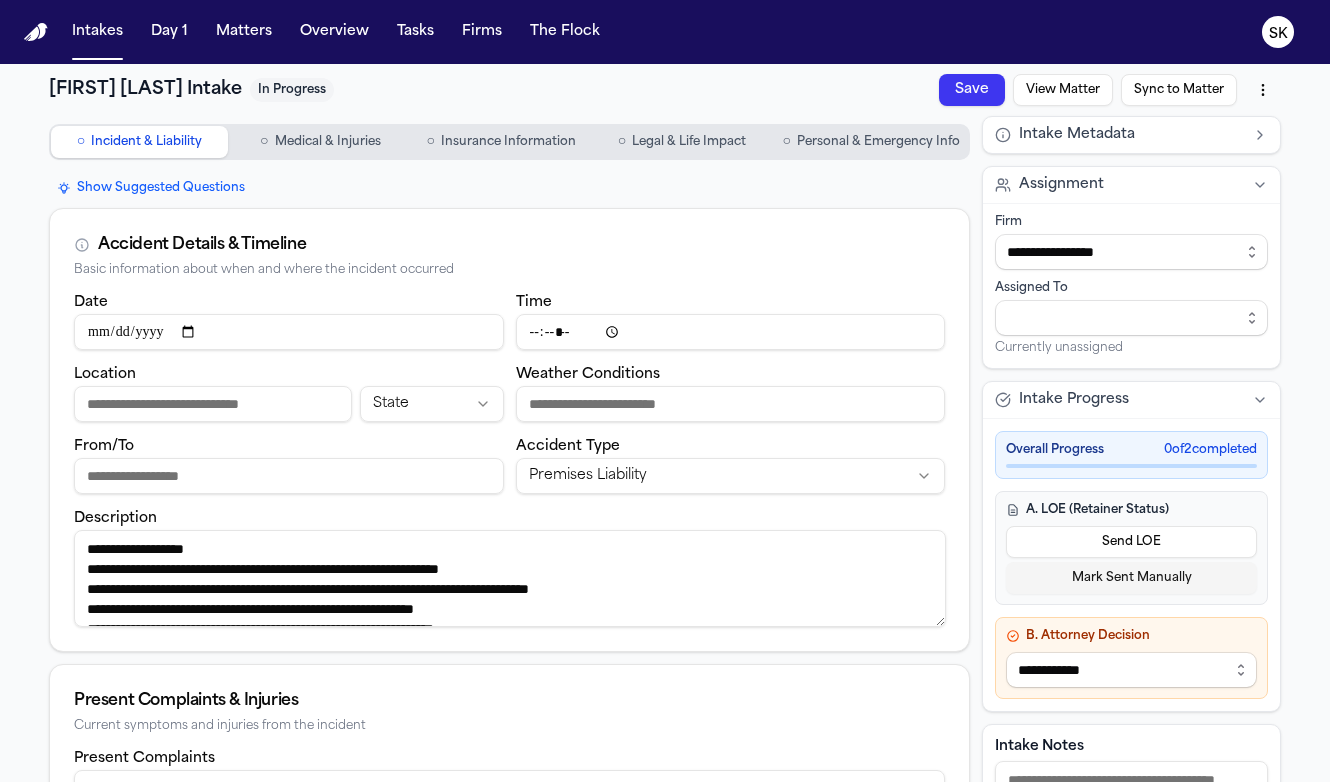 click on "Personal & Emergency Info" at bounding box center [878, 142] 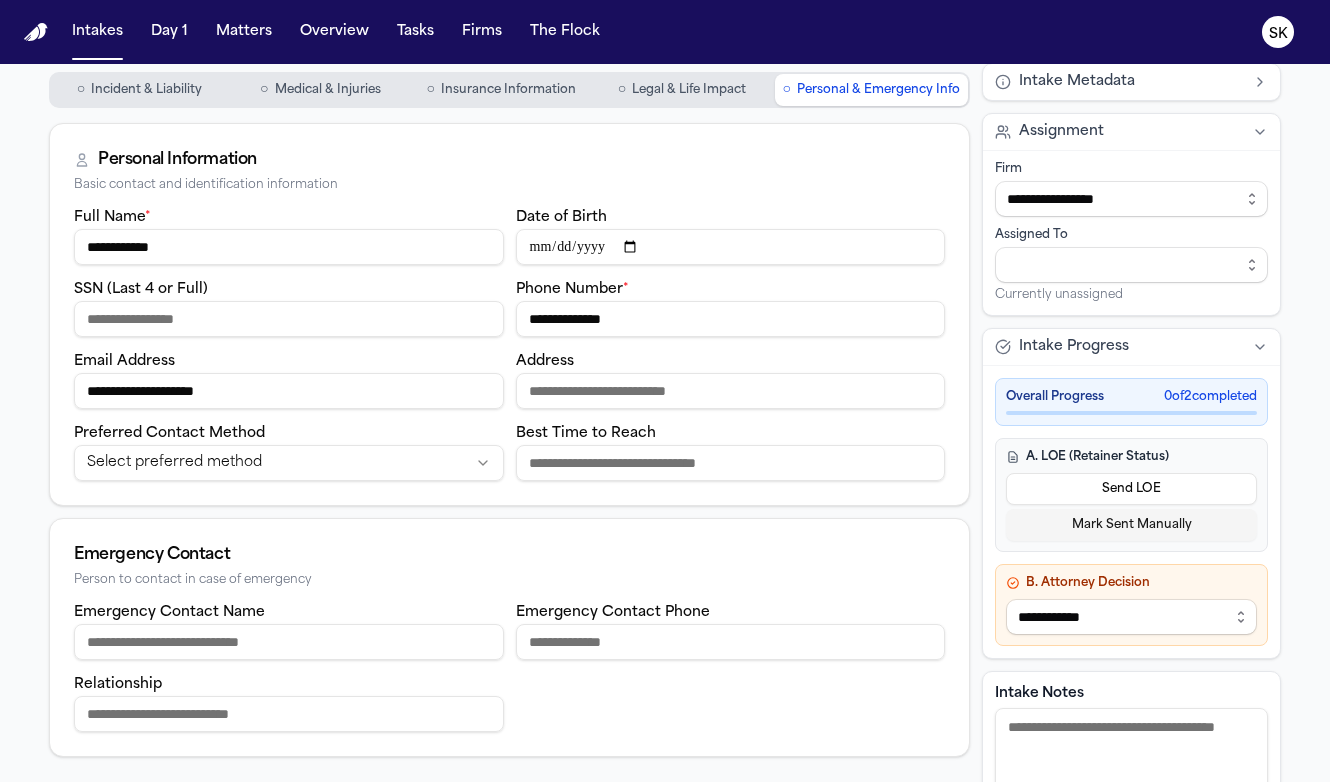 scroll, scrollTop: 0, scrollLeft: 0, axis: both 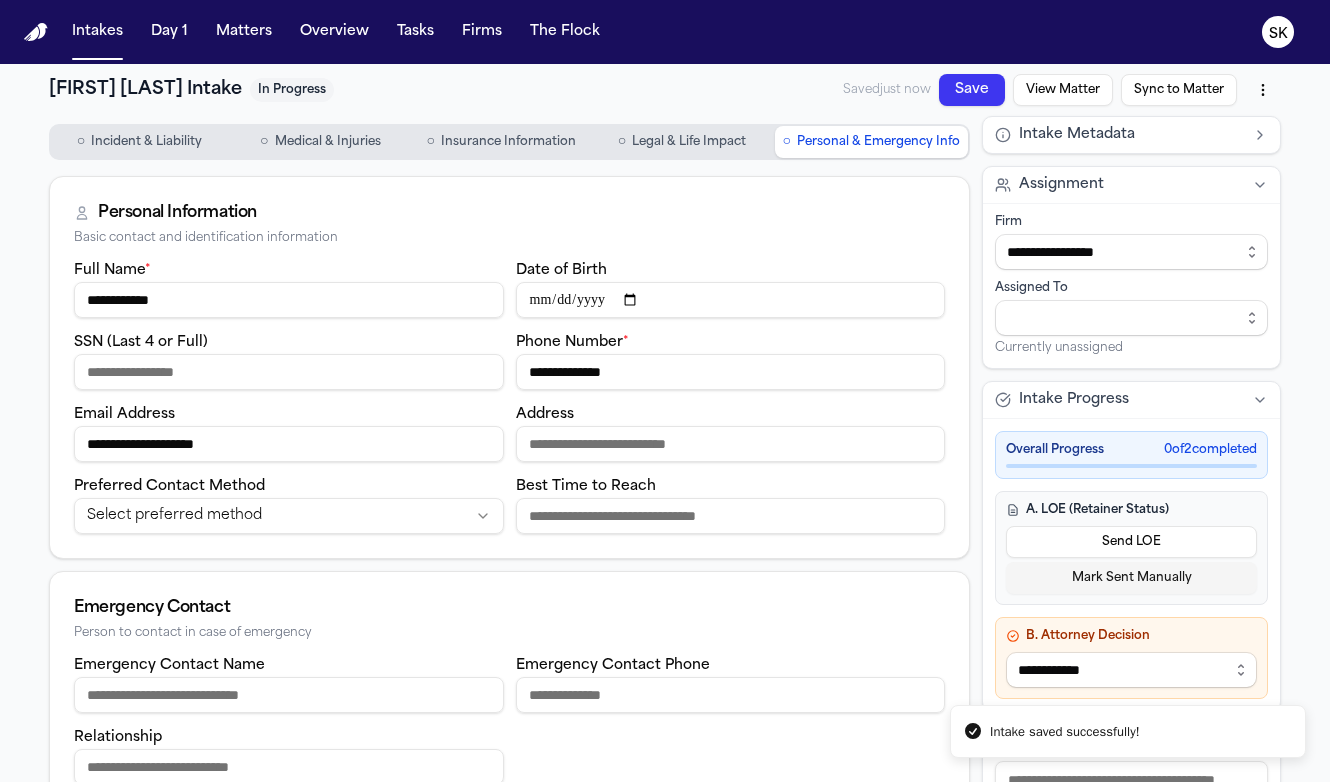 click on "SSN (Last 4 or Full)" at bounding box center (289, 372) 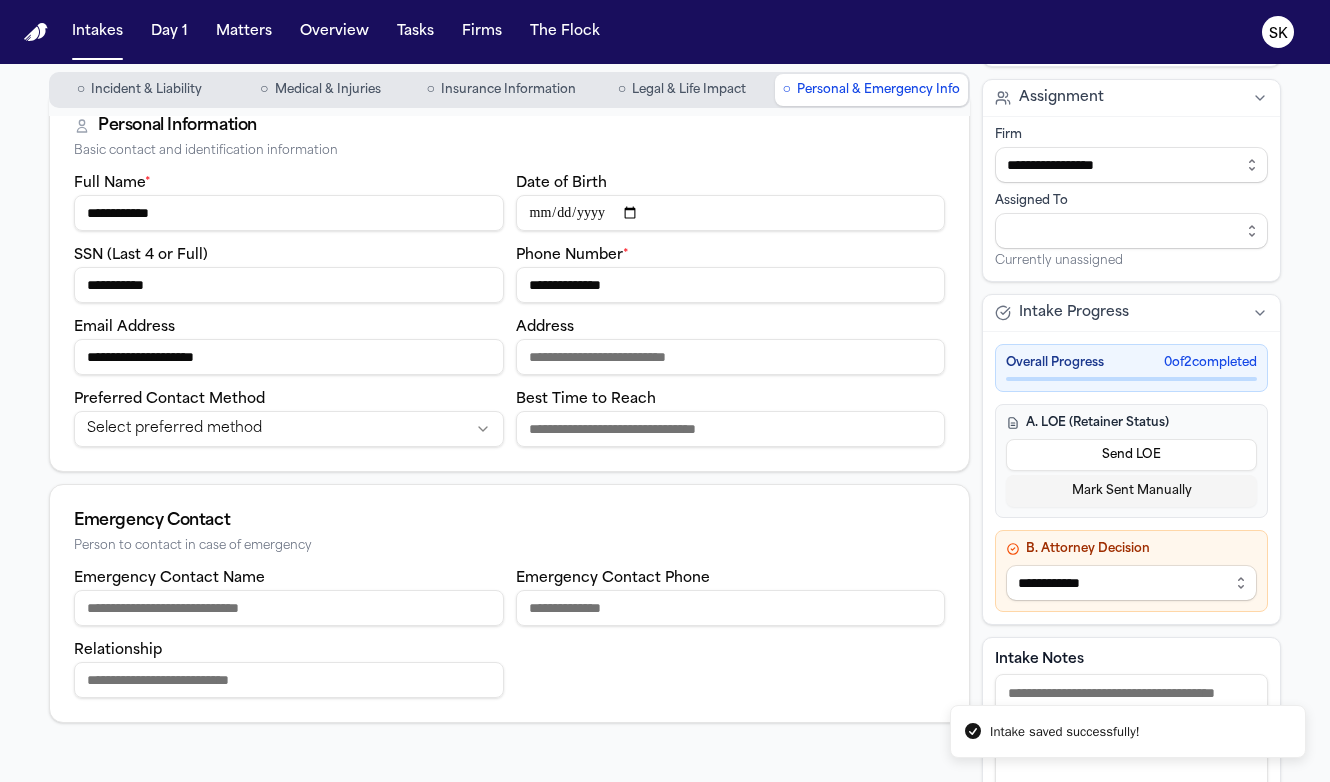 scroll, scrollTop: 92, scrollLeft: 0, axis: vertical 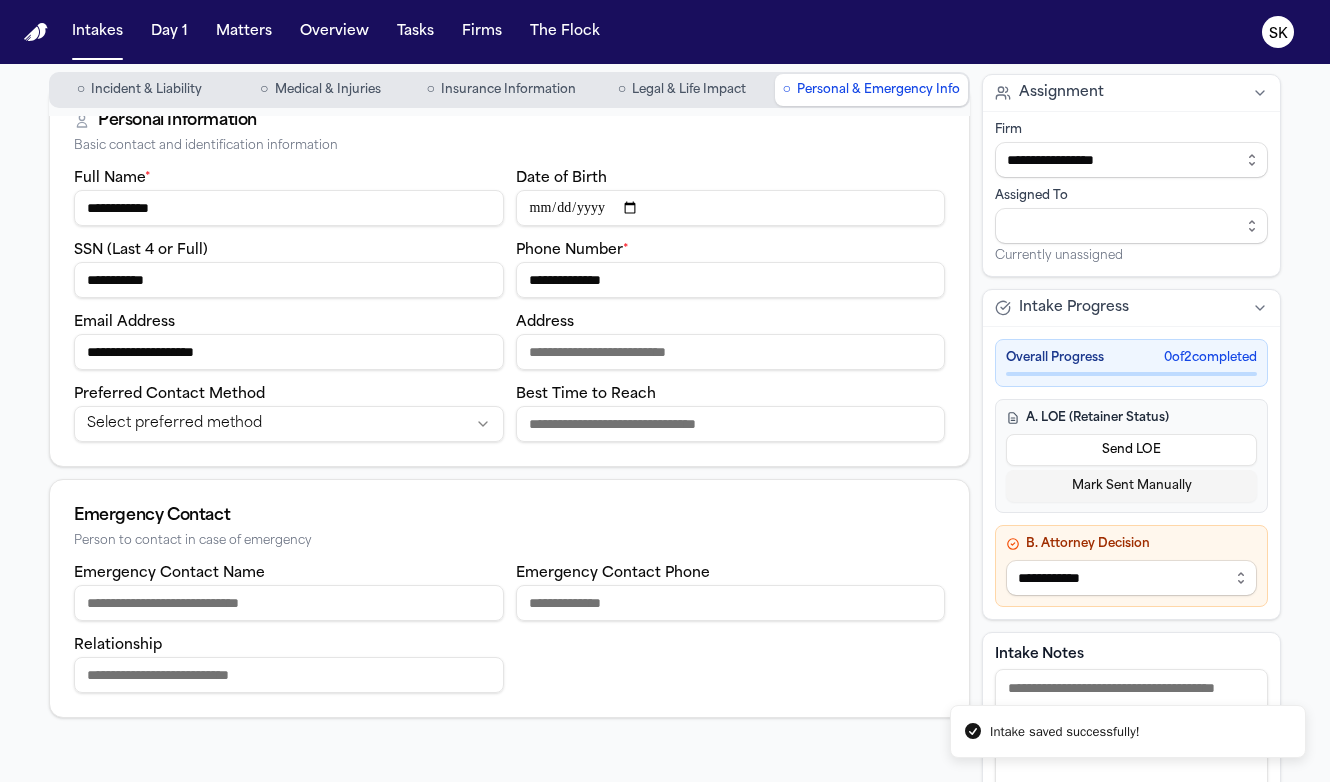 type on "**********" 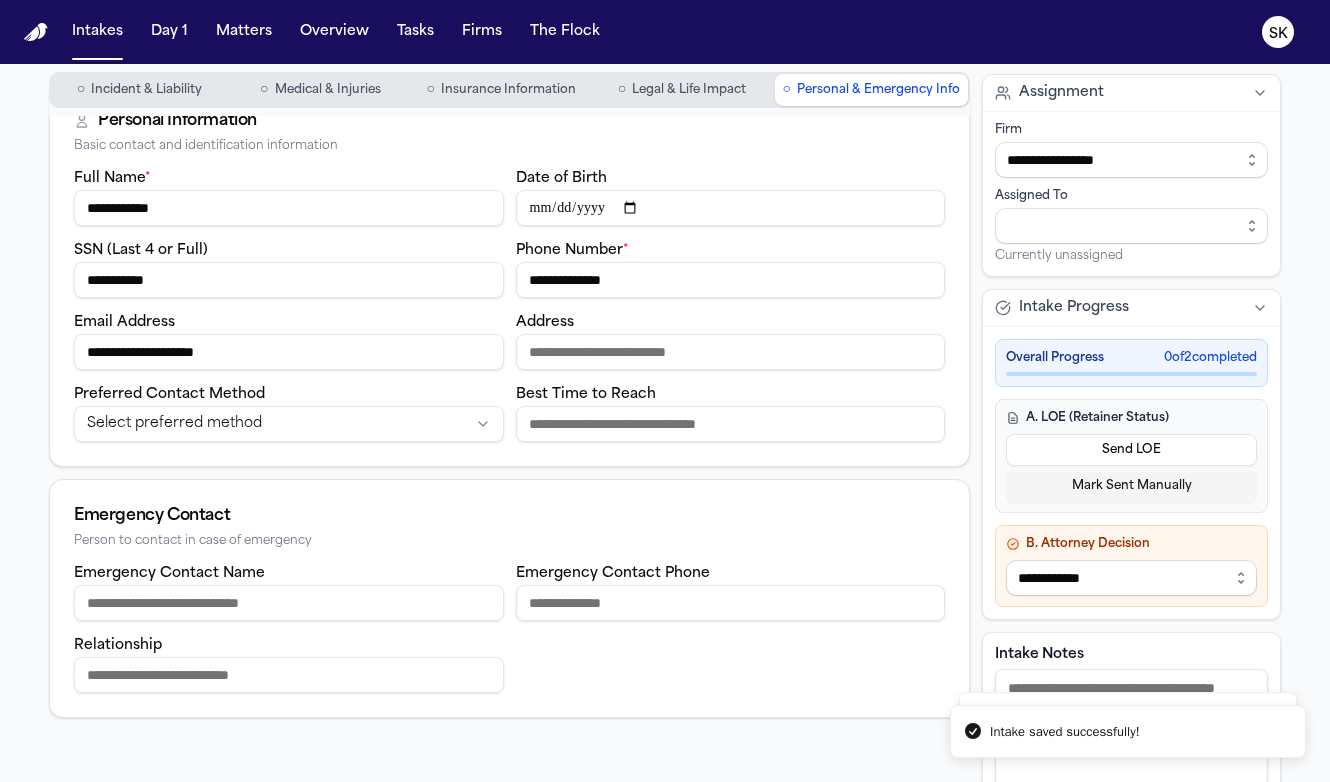 click on "Address" at bounding box center [731, 352] 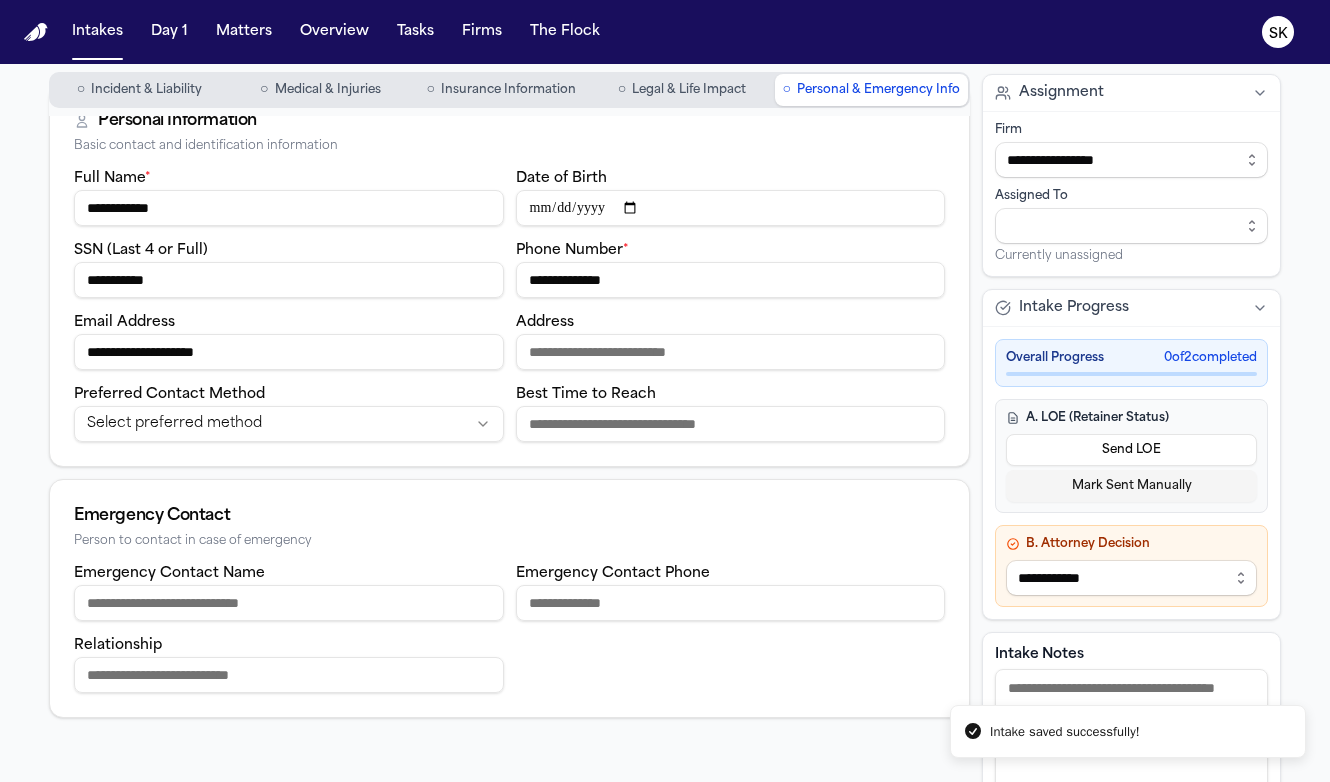 paste on "**********" 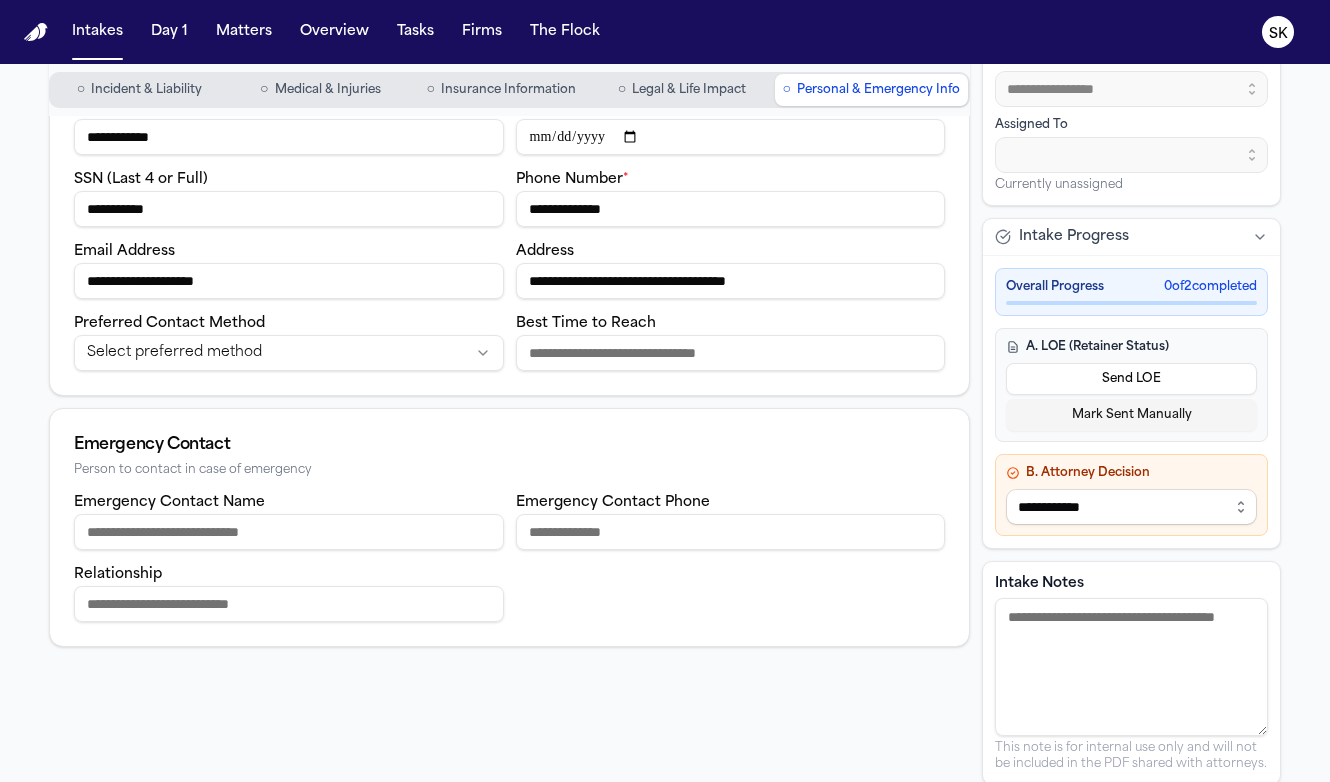 scroll, scrollTop: 0, scrollLeft: 0, axis: both 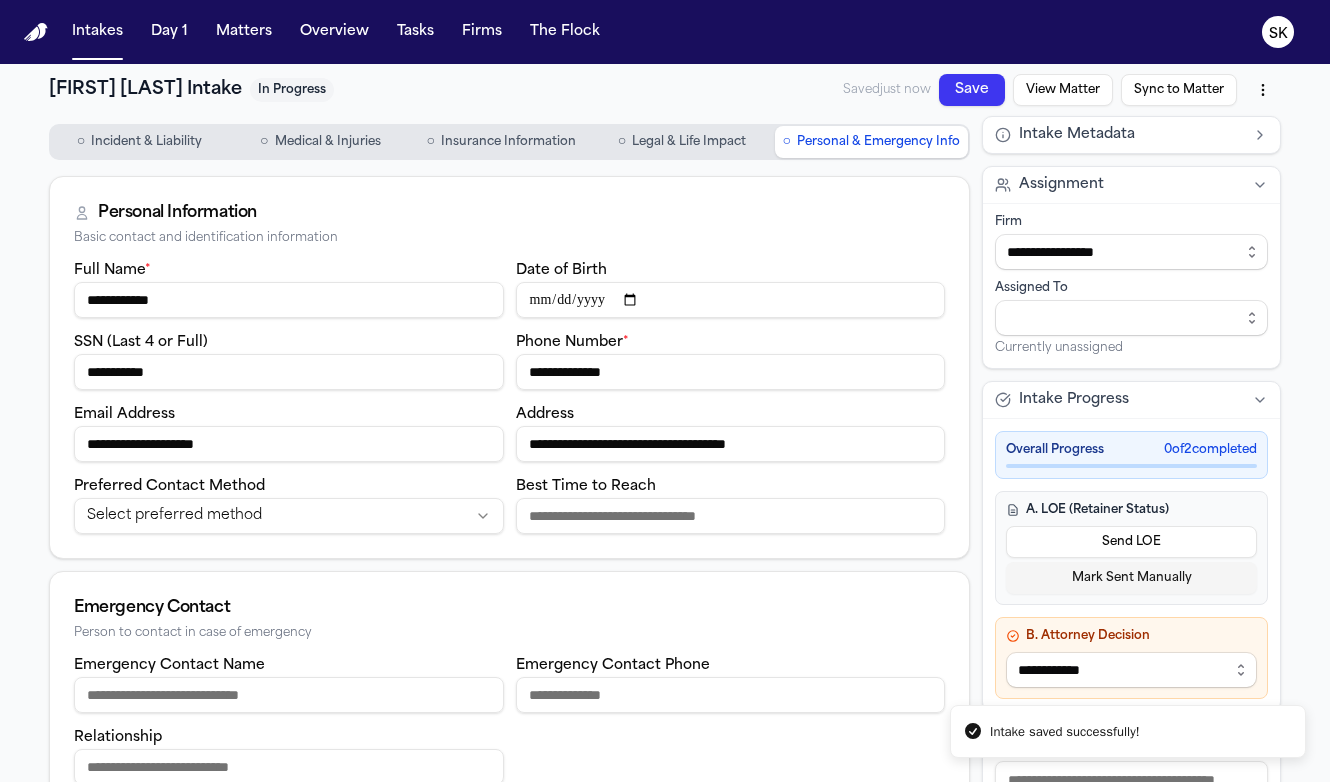 type on "**********" 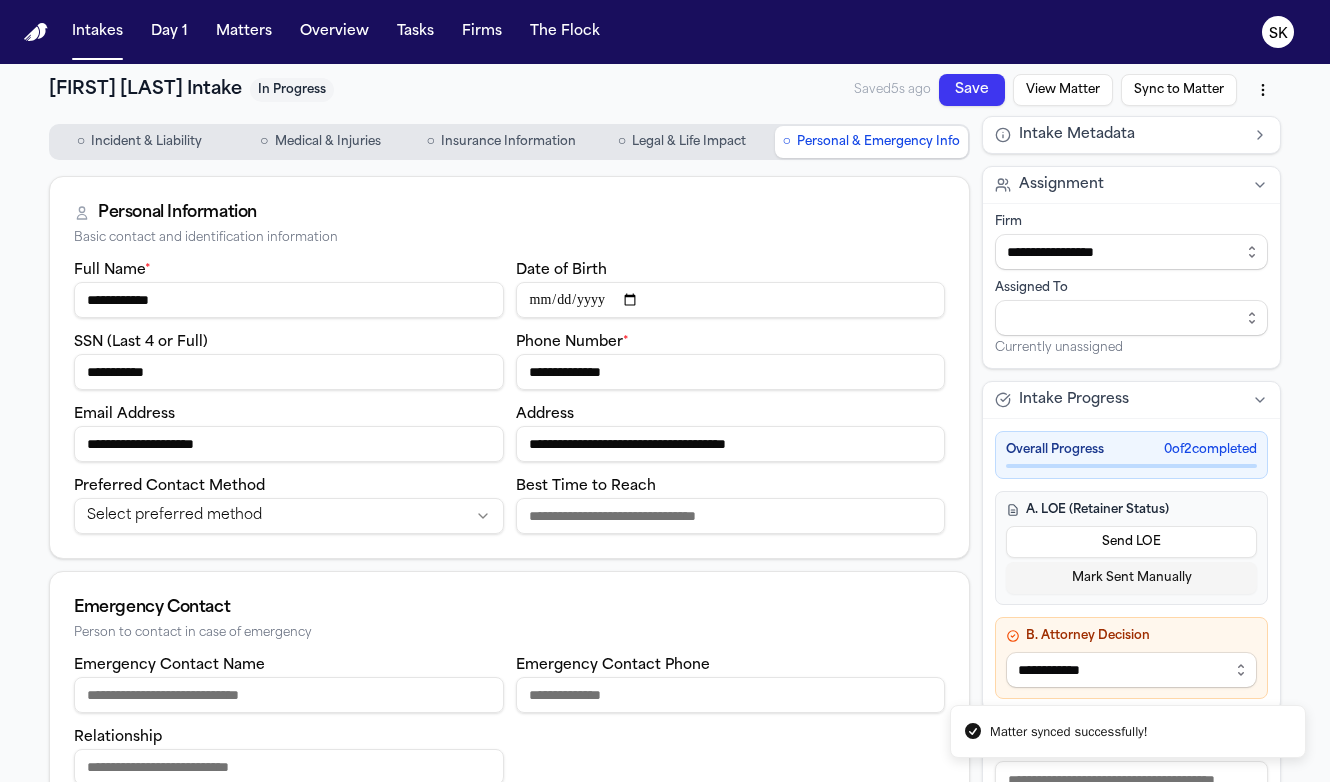 click on "**********" at bounding box center (665, 391) 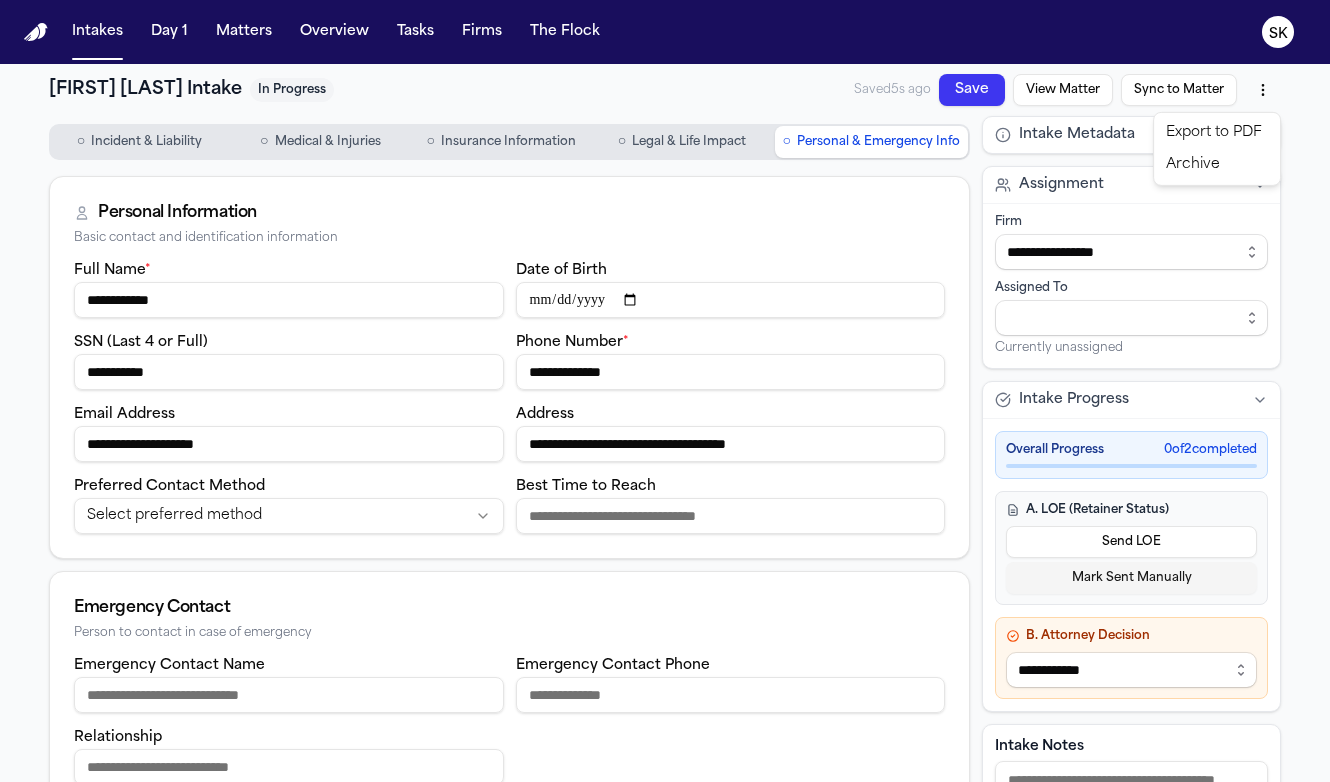 click on "Archive" at bounding box center [1217, 165] 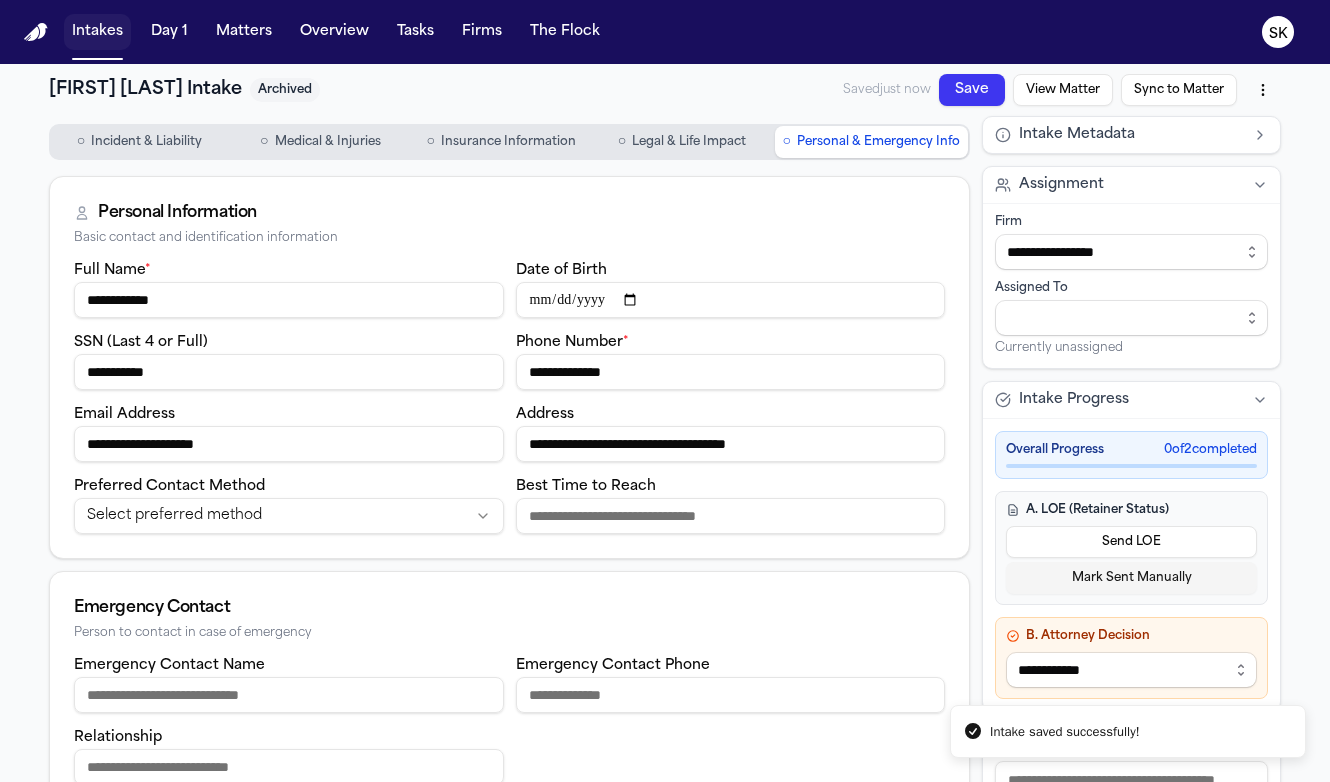 click on "Intakes" at bounding box center [97, 32] 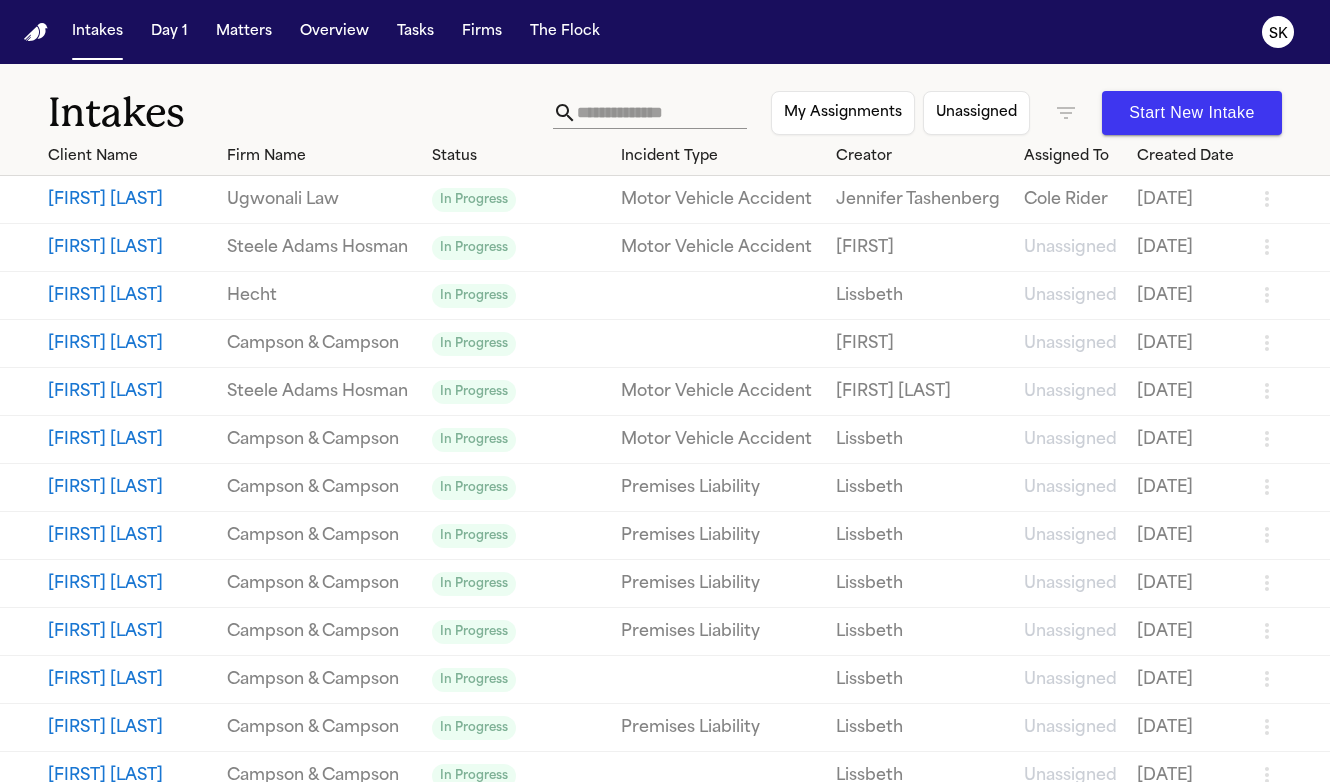 click at bounding box center (662, 113) 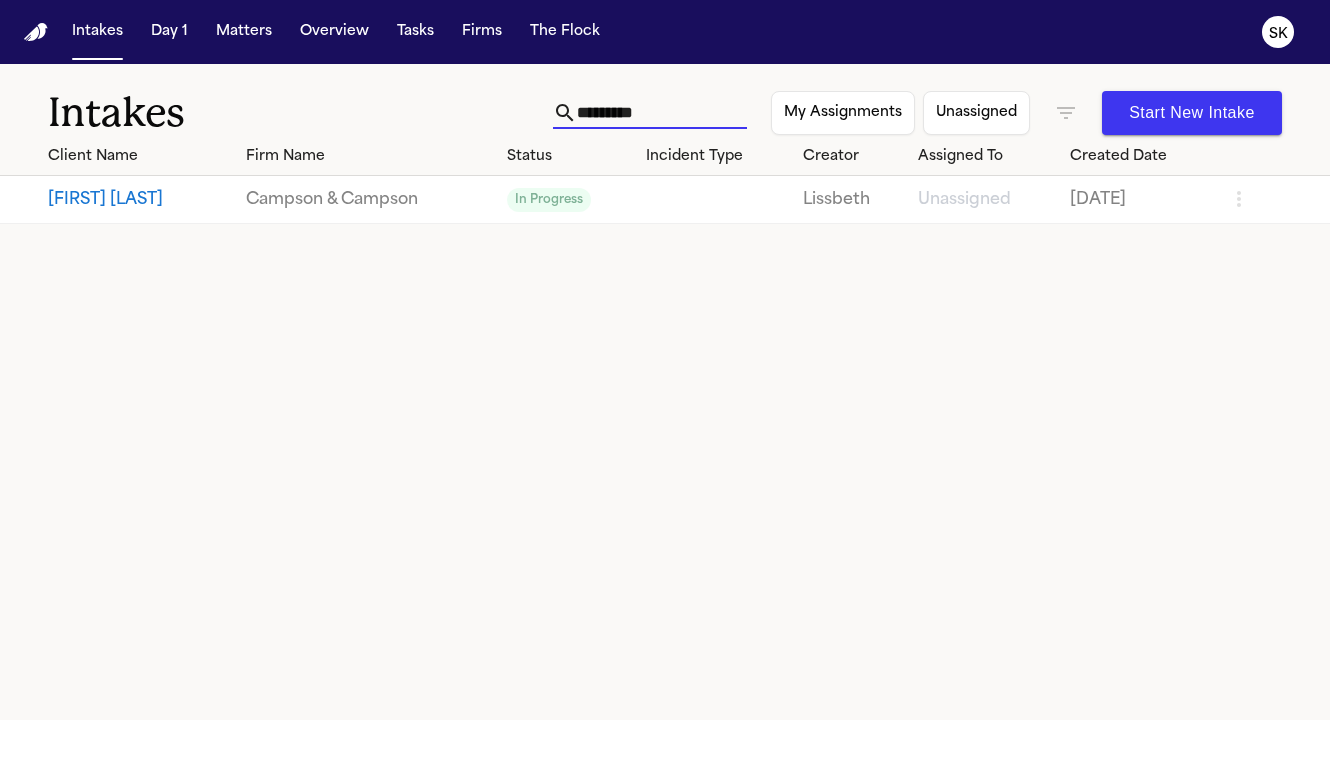 type on "*********" 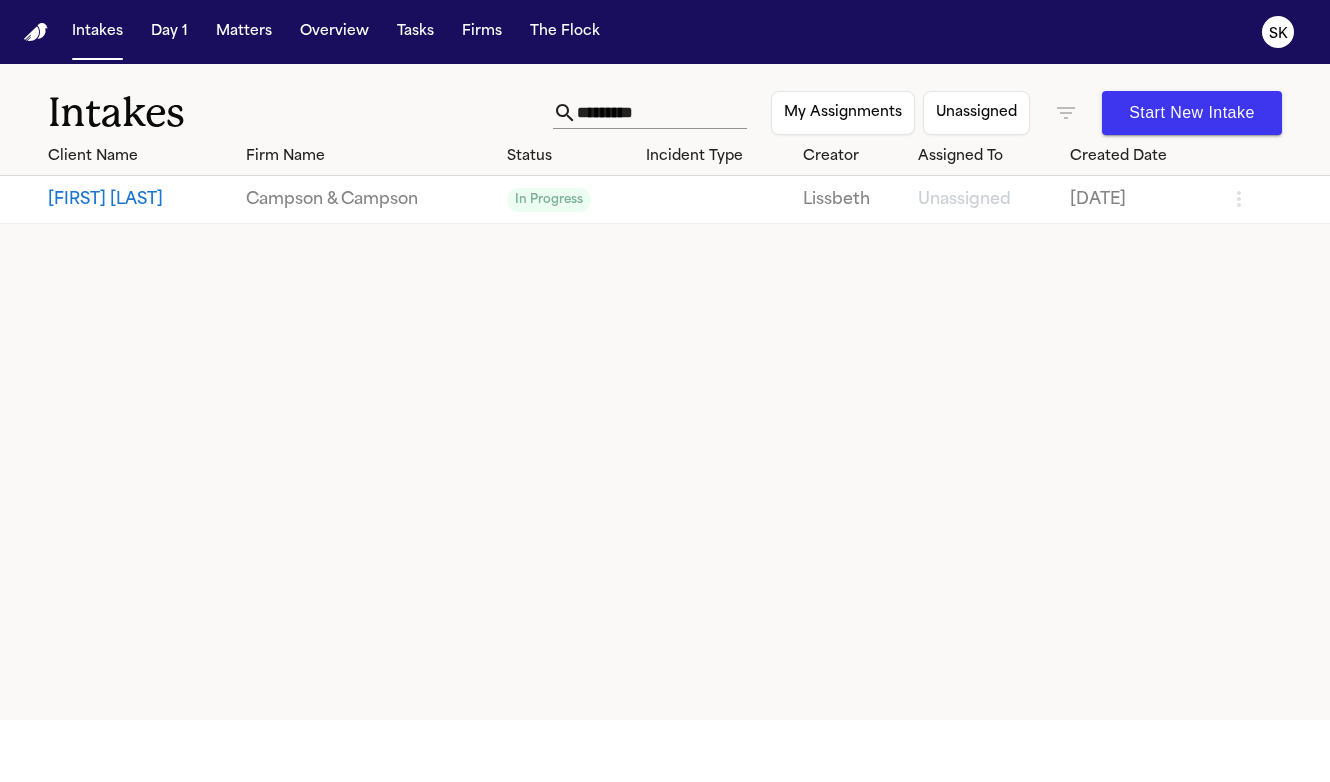 click on "[FIRST] [LAST]" at bounding box center [139, 200] 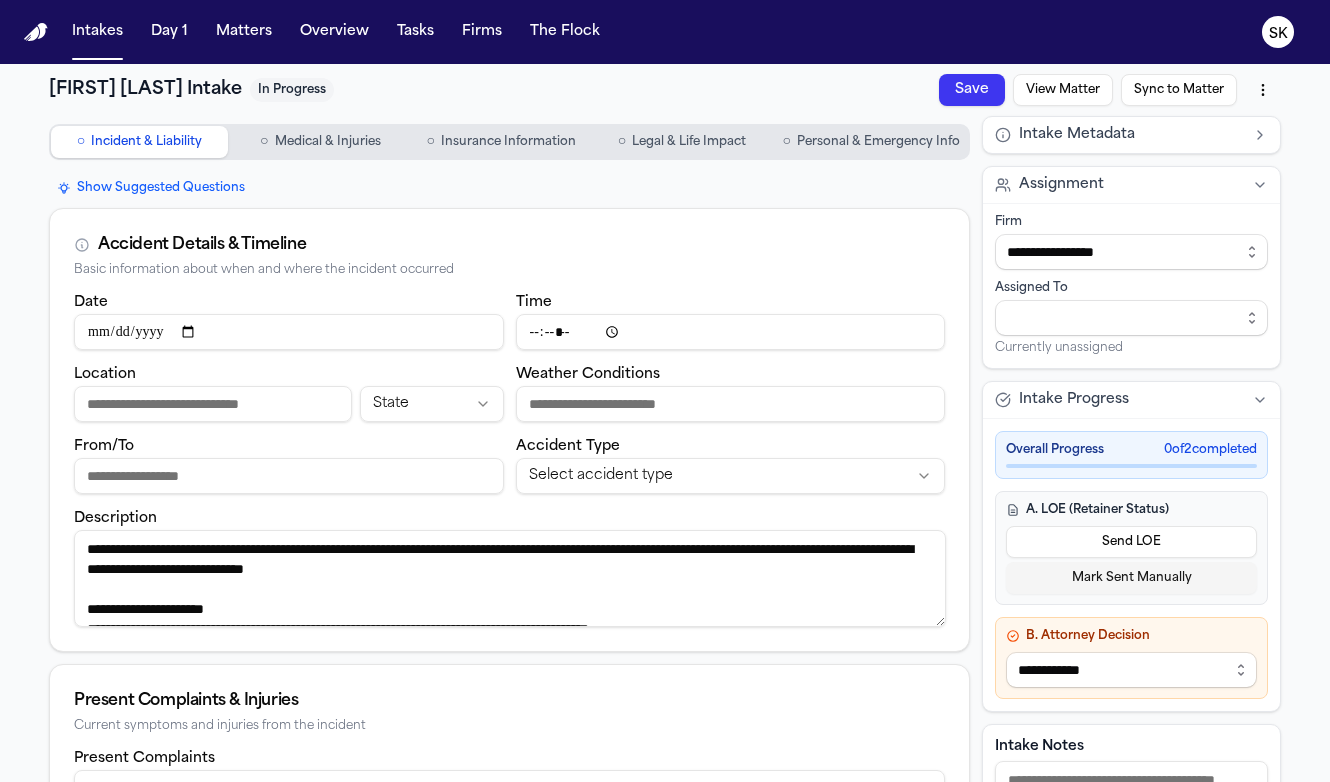 click on "Personal & Emergency Info" at bounding box center [878, 142] 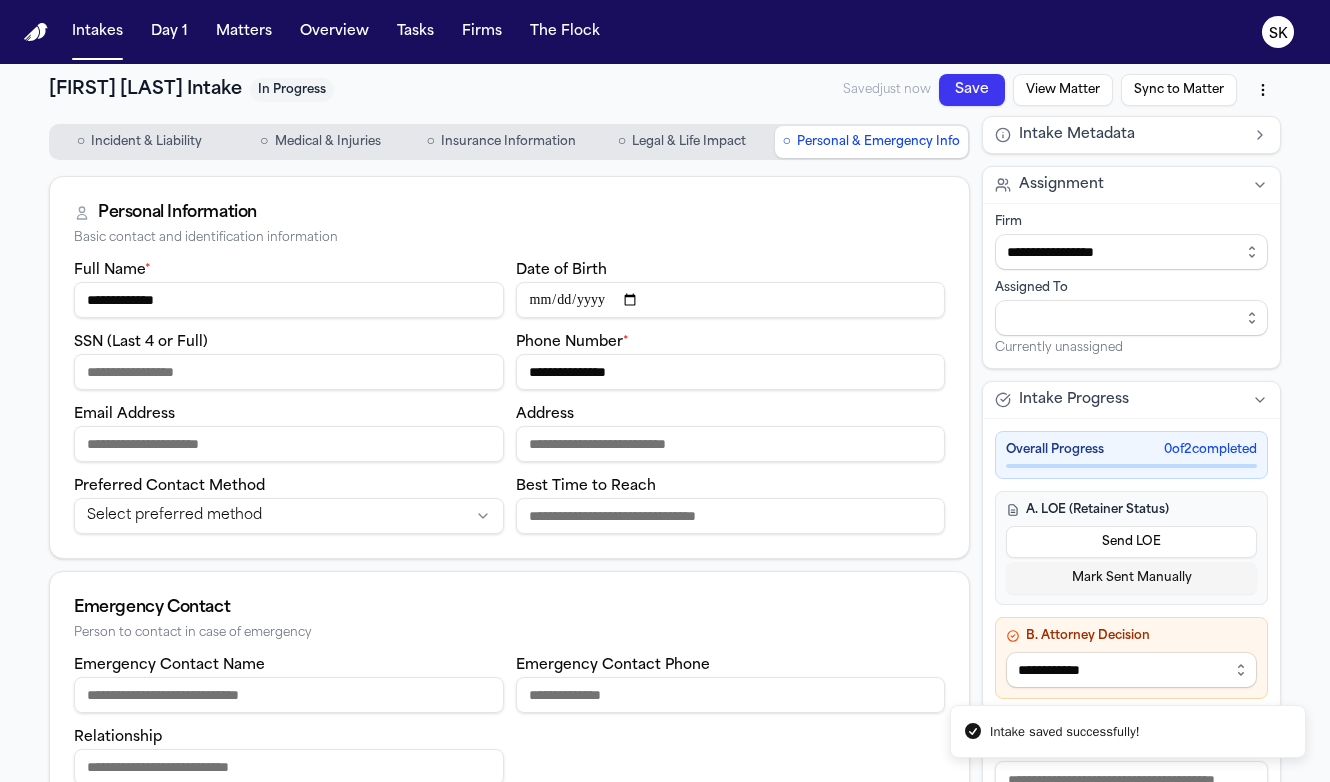 click on "SSN (Last 4 or Full)" at bounding box center [289, 372] 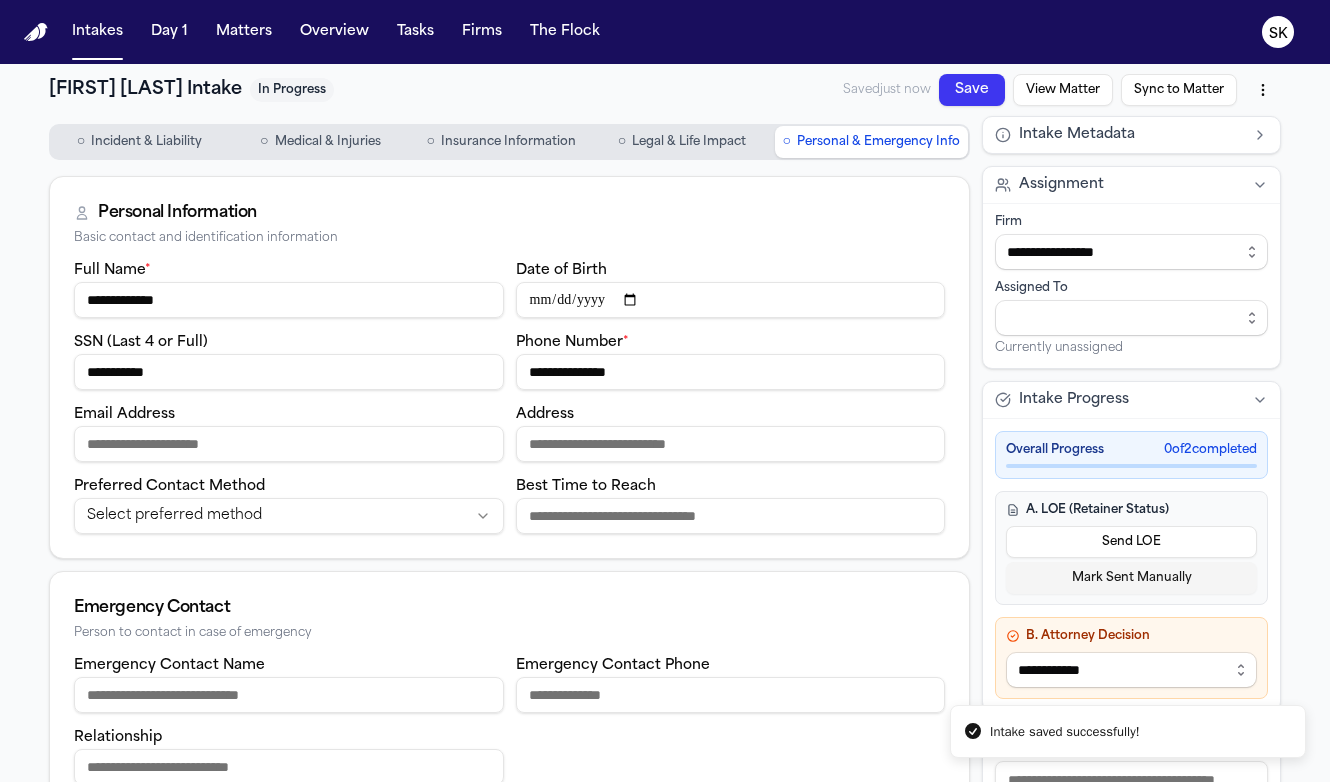 type on "**********" 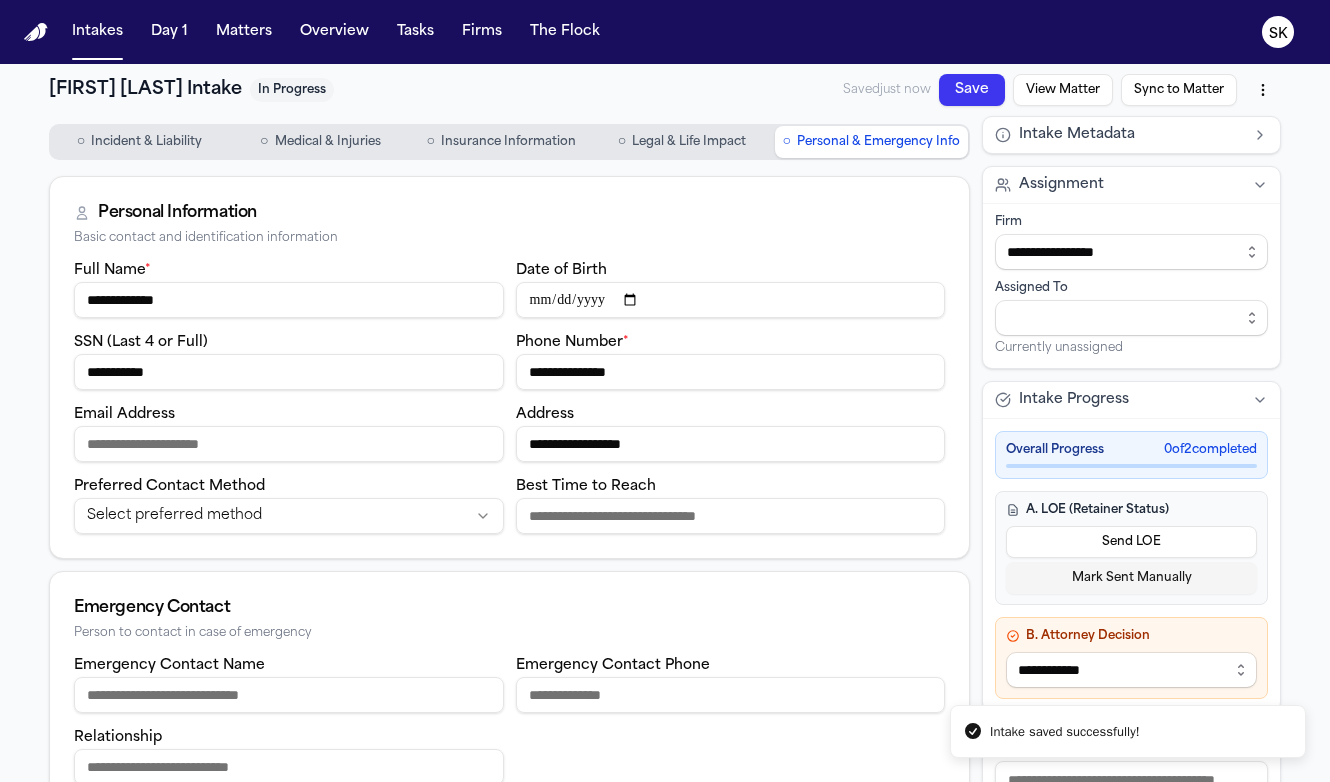 click on "**********" at bounding box center [731, 444] 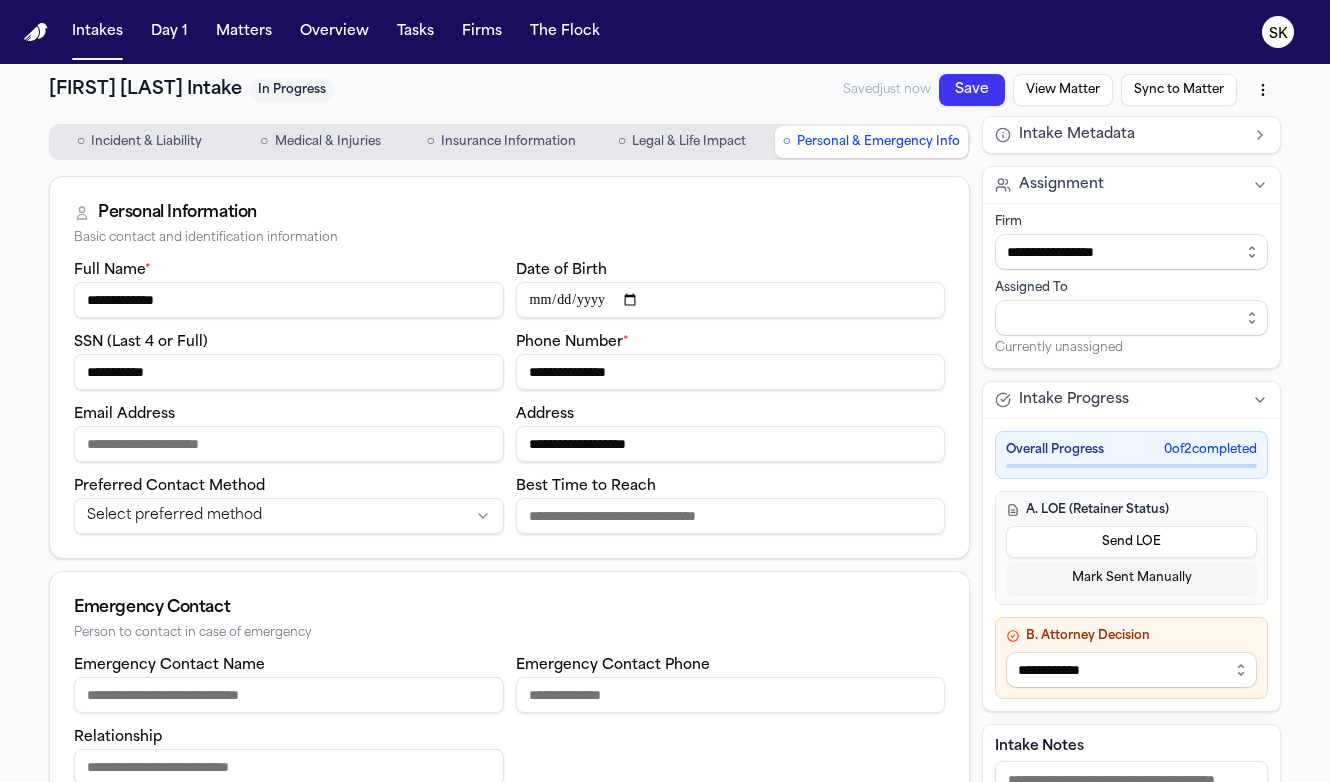 click on "**********" at bounding box center [731, 444] 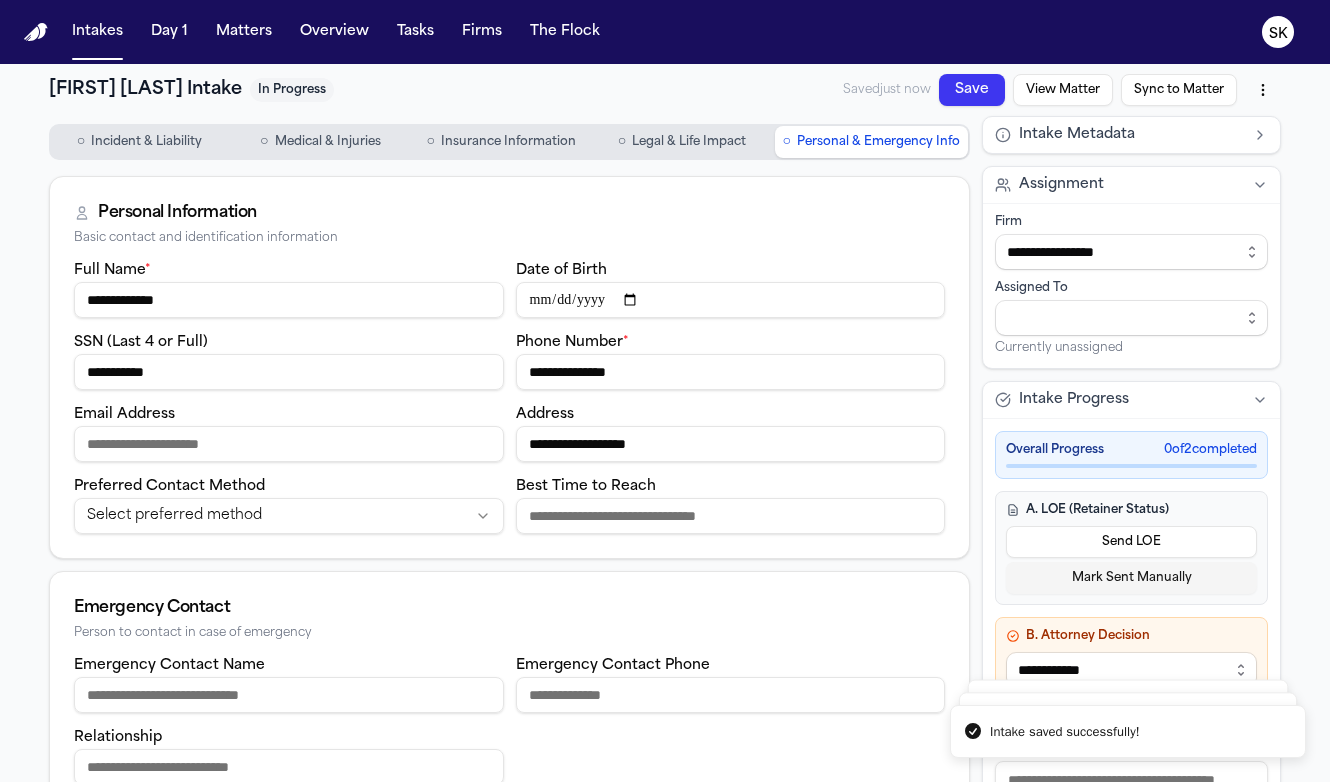 drag, startPoint x: 685, startPoint y: 447, endPoint x: 468, endPoint y: 436, distance: 217.27863 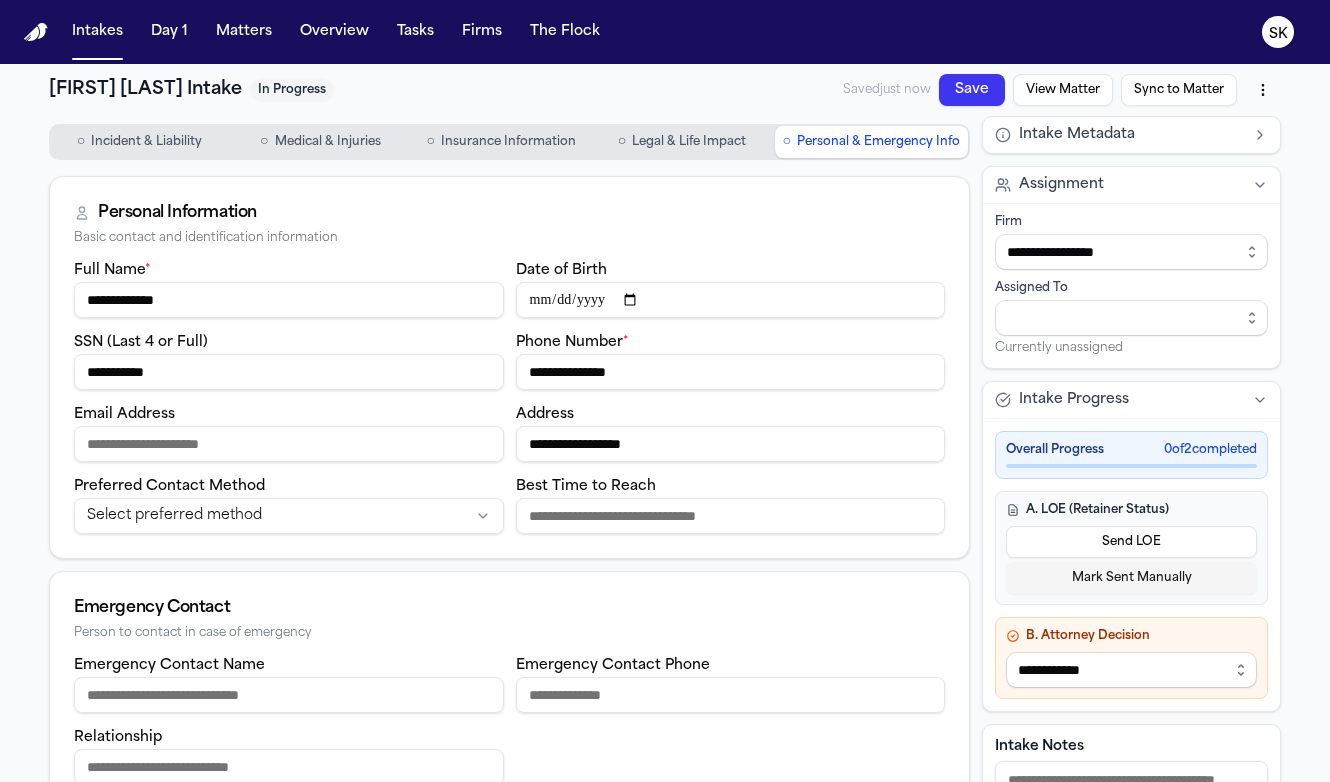 type on "**********" 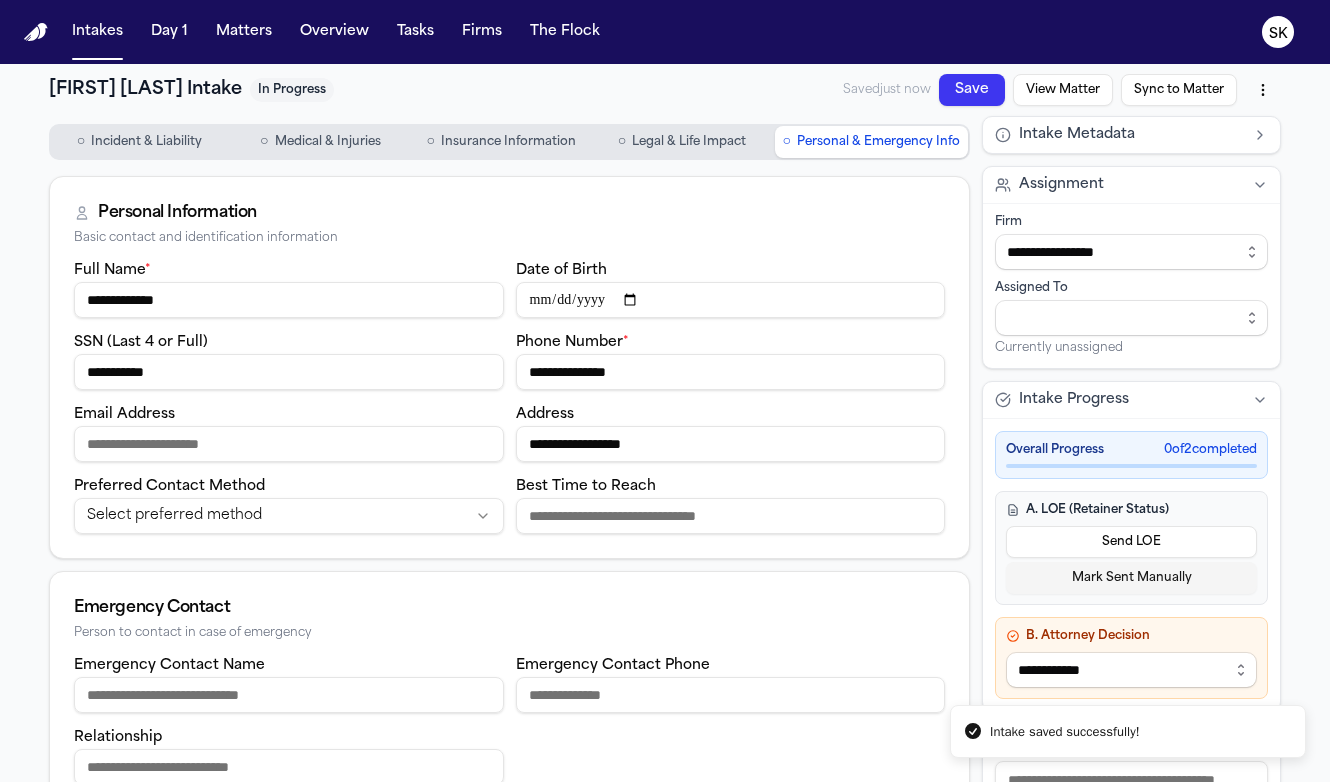 click on "Email Address" at bounding box center (289, 444) 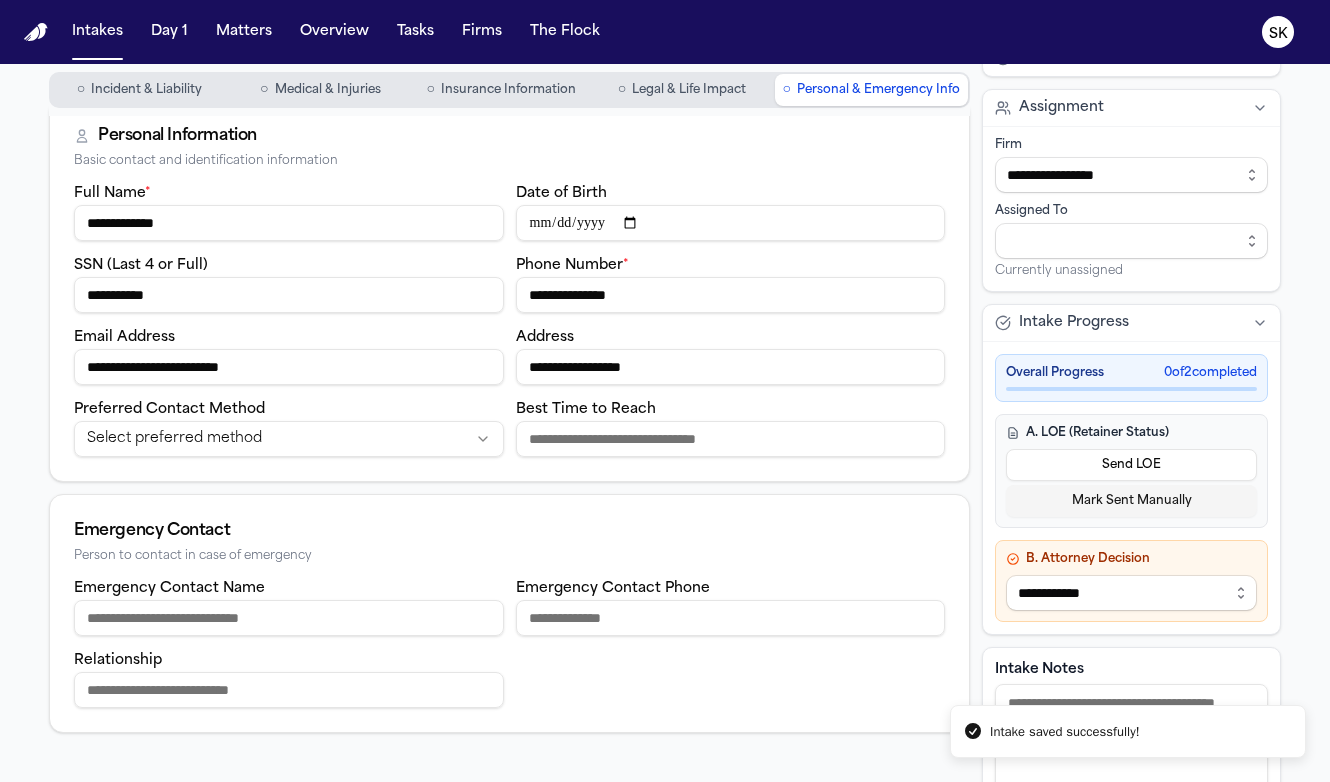 scroll, scrollTop: 0, scrollLeft: 0, axis: both 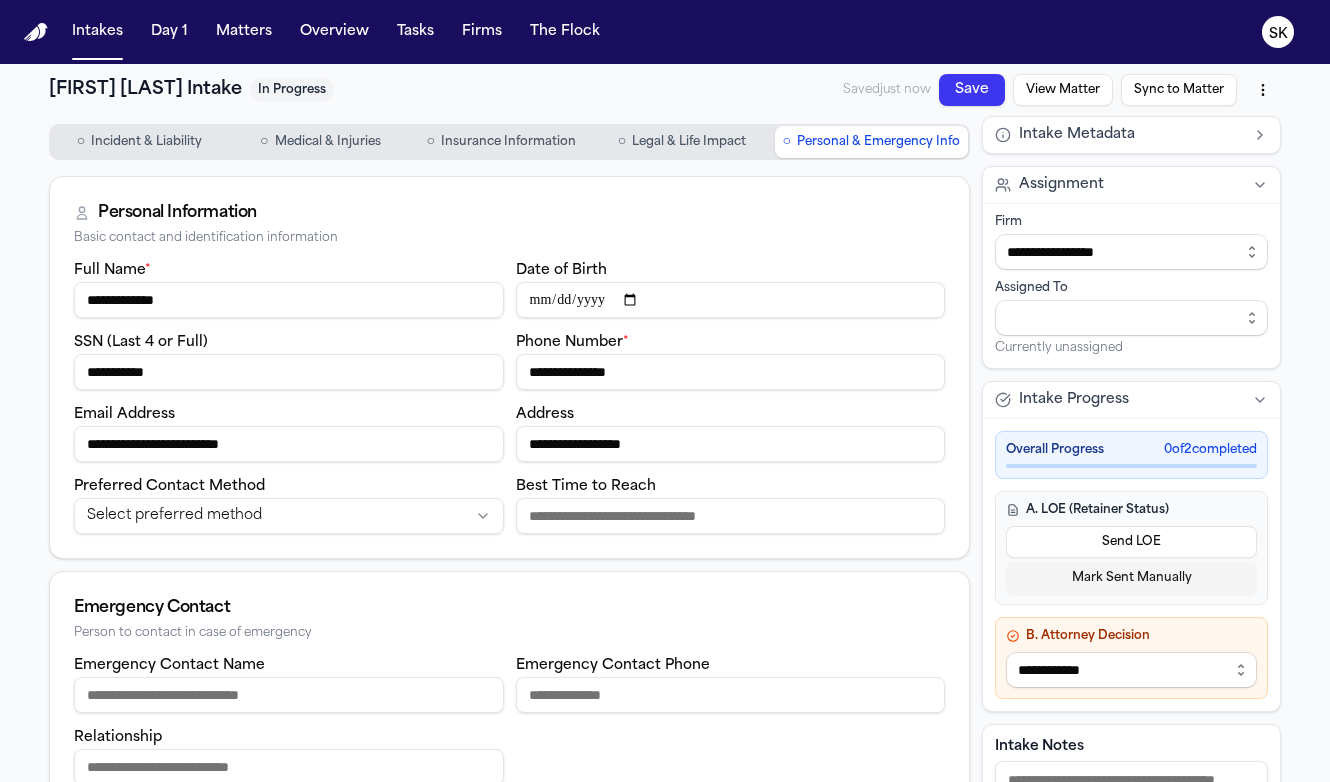 type on "**********" 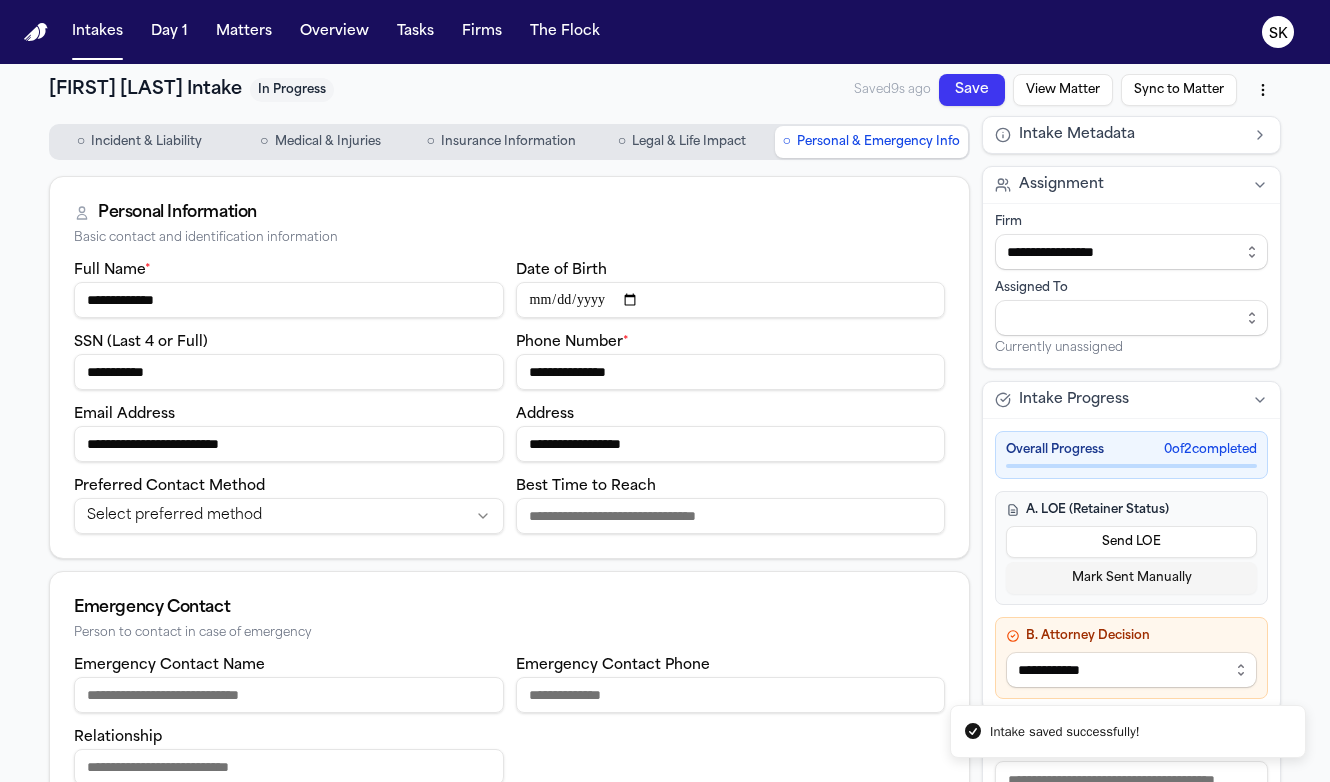 click on "Sync to Matter" at bounding box center (1179, 90) 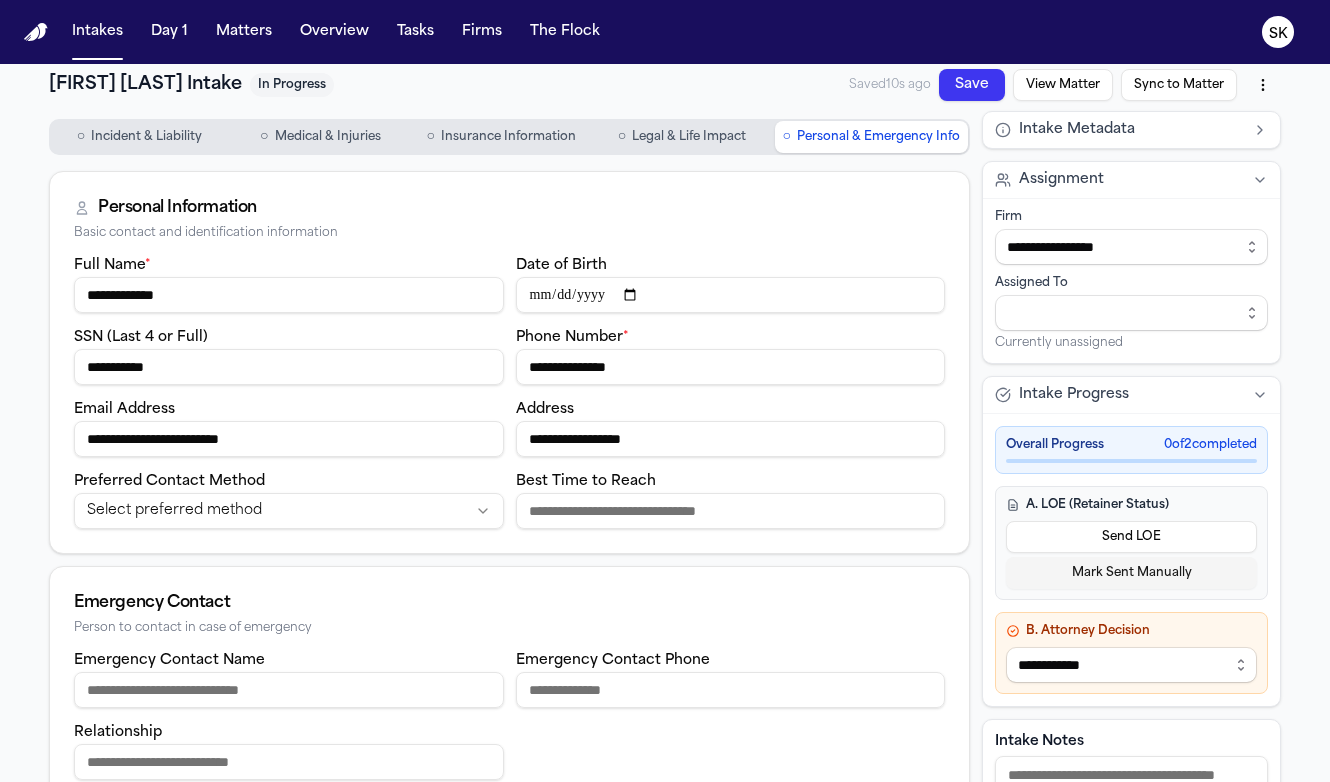 scroll, scrollTop: 0, scrollLeft: 0, axis: both 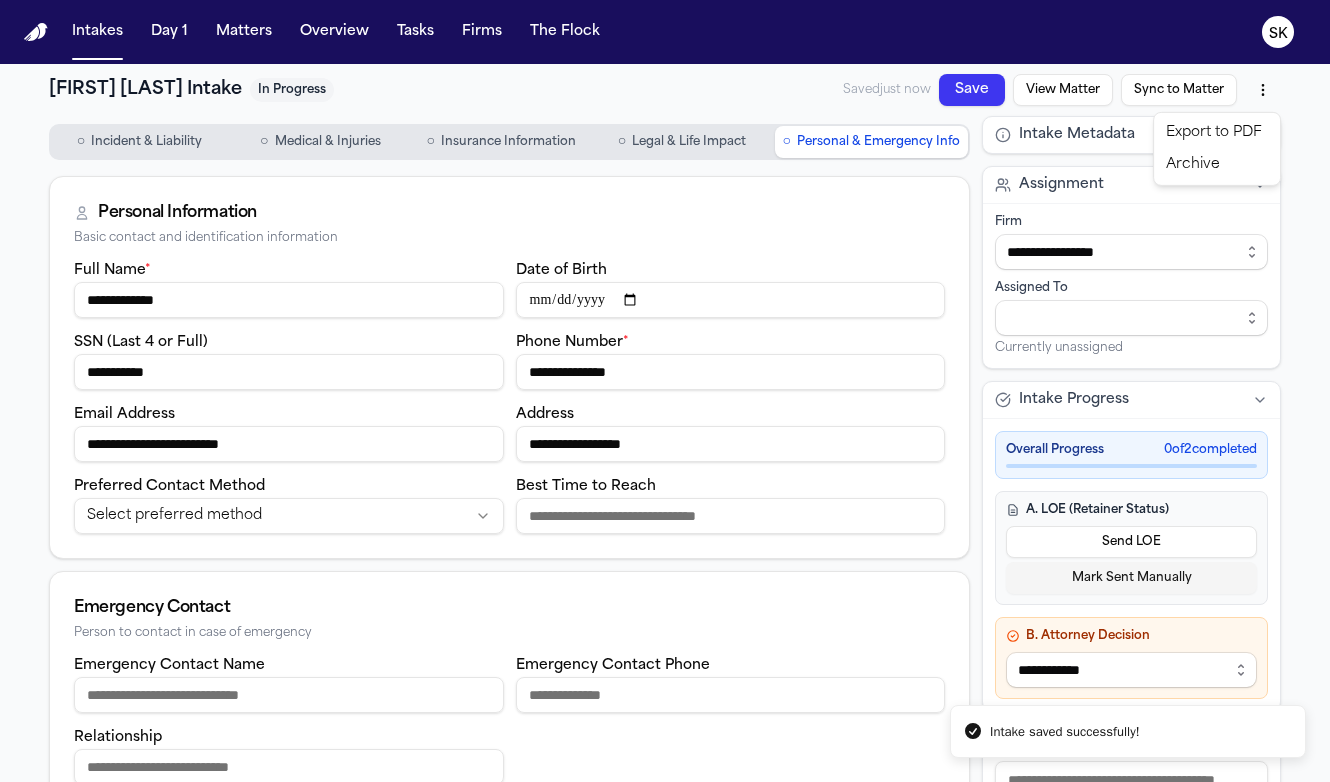 click on "**********" at bounding box center [665, 391] 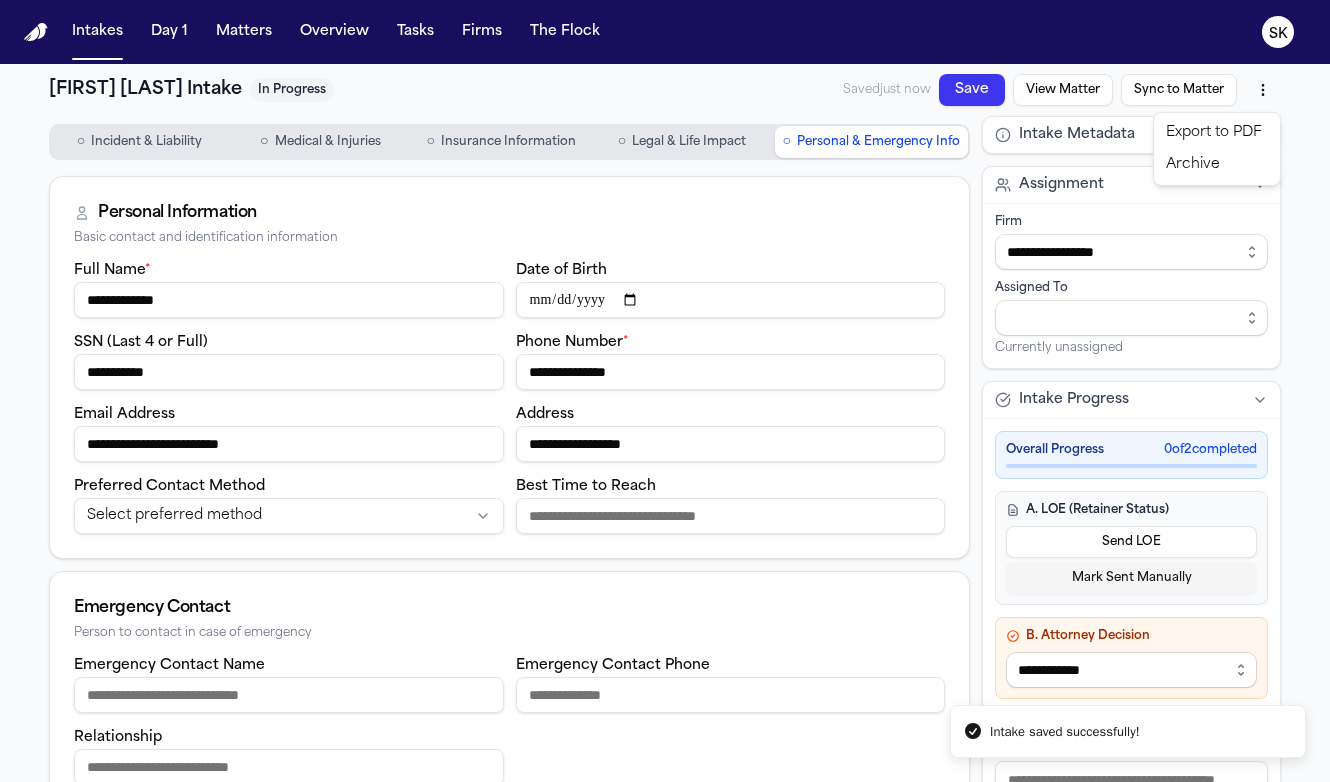 click on "Archive" at bounding box center (1217, 165) 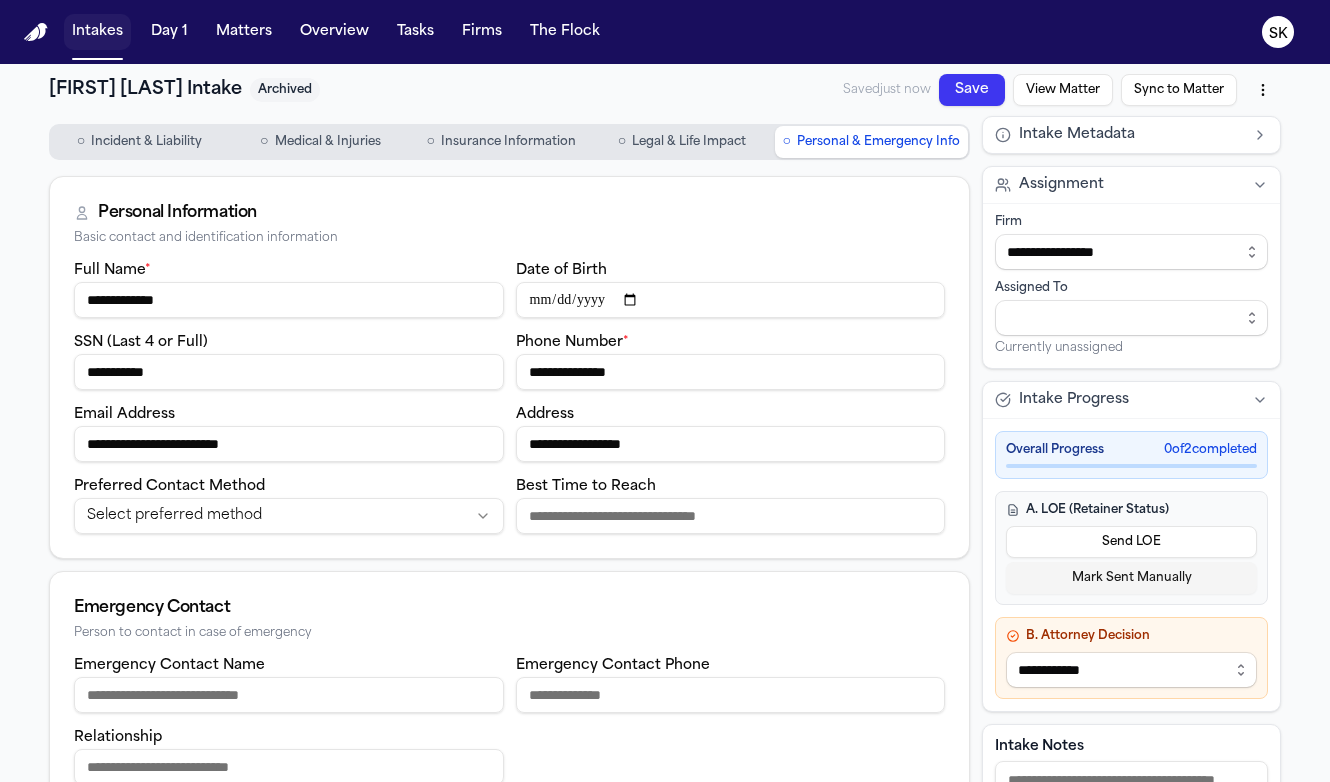 click on "Intakes" at bounding box center (97, 32) 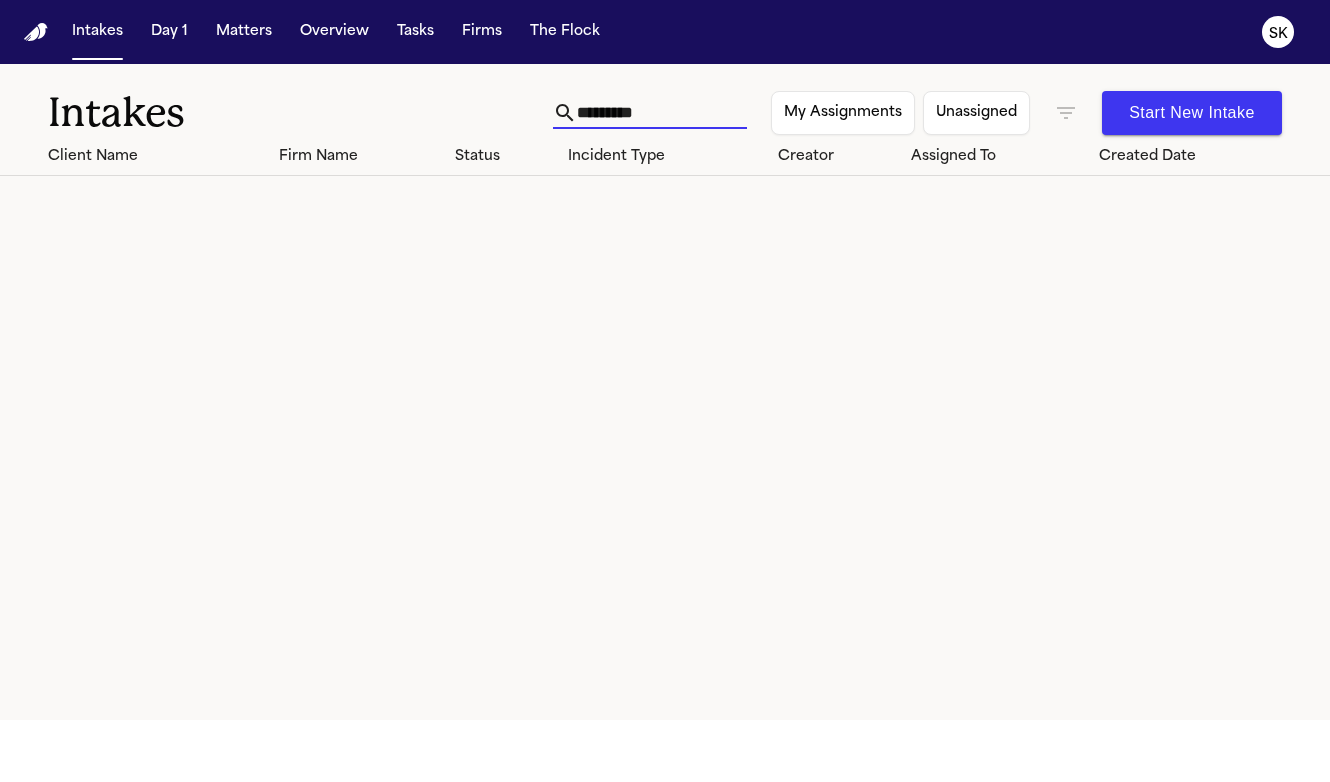 drag, startPoint x: 652, startPoint y: 114, endPoint x: 506, endPoint y: 113, distance: 146.00342 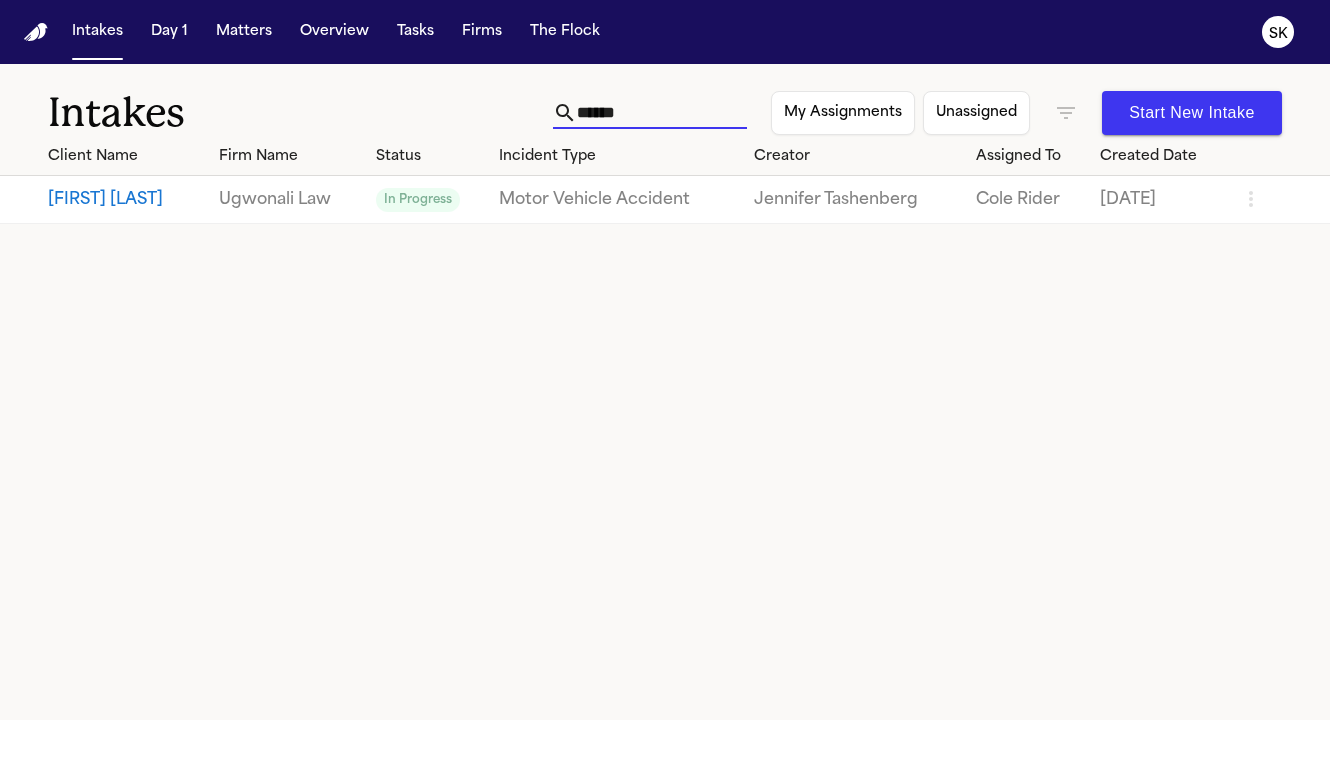 click on "******" at bounding box center (662, 113) 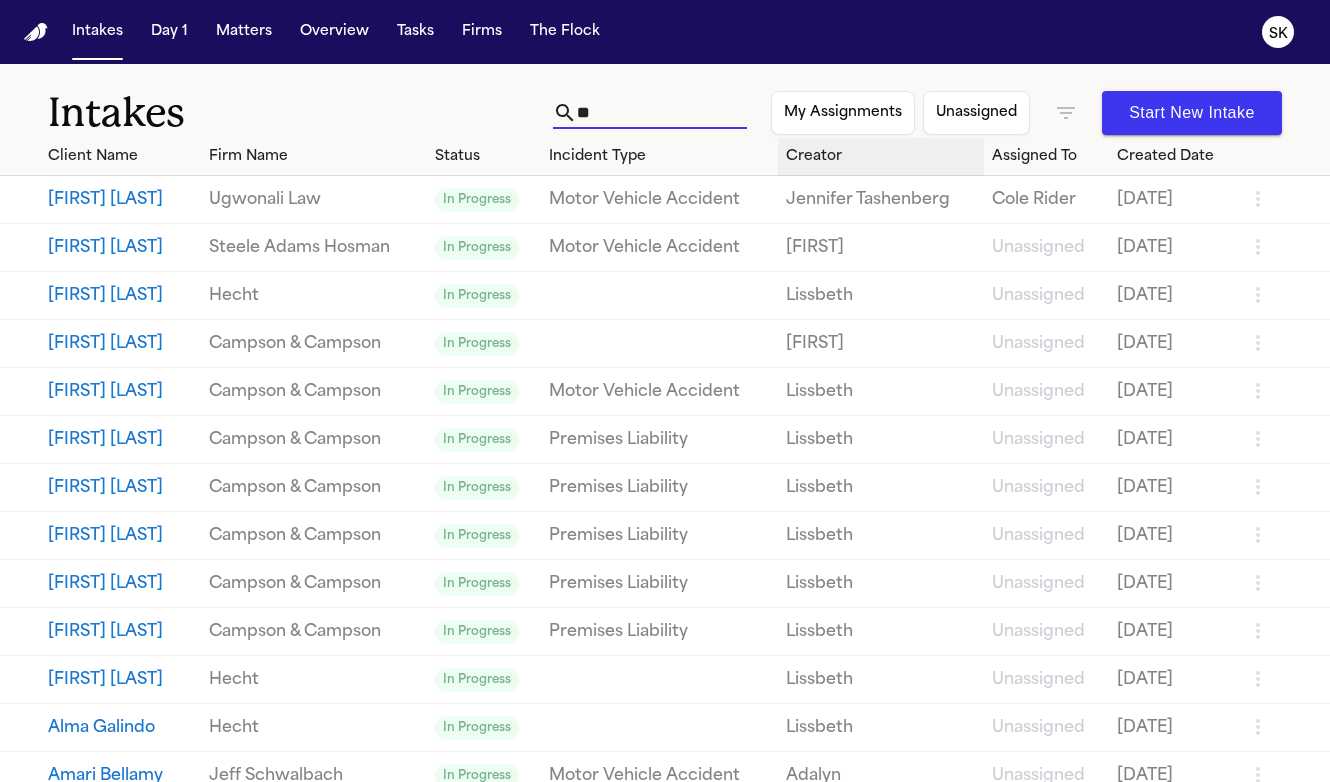 type on "*" 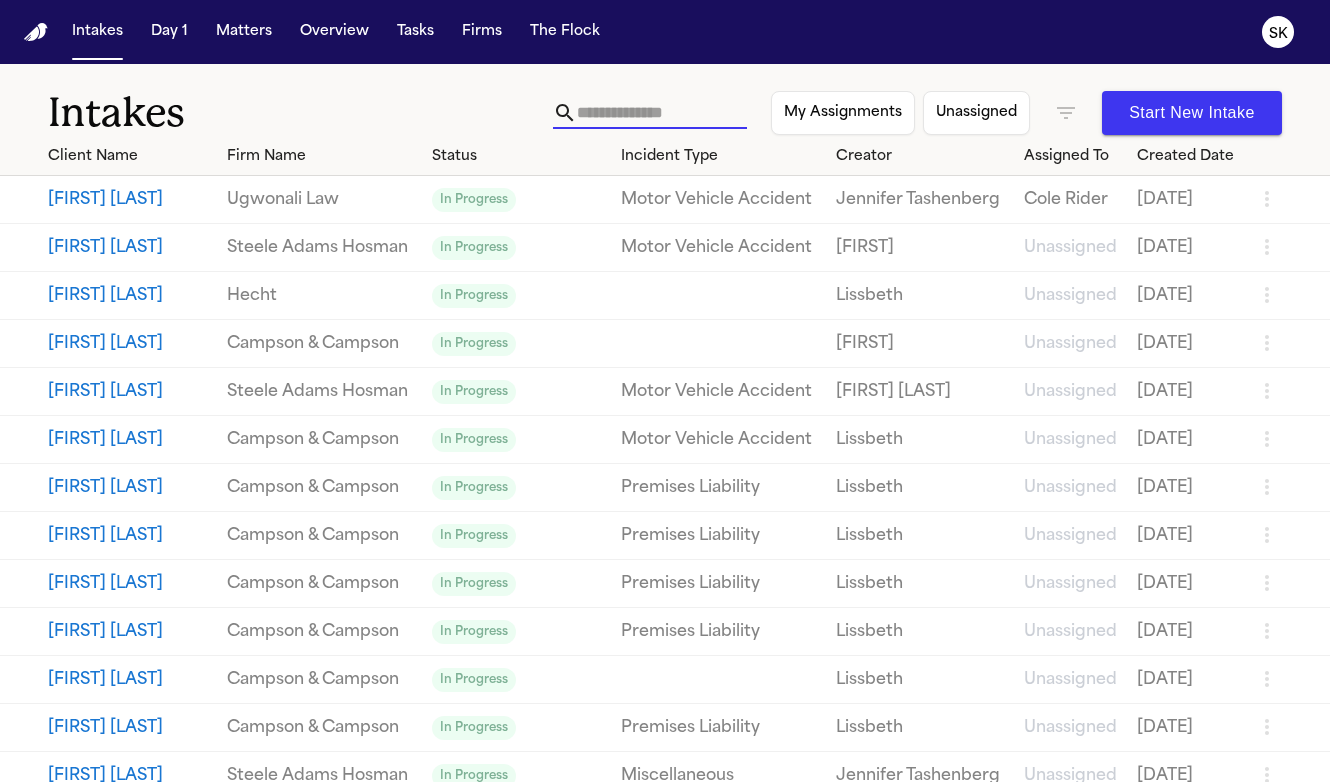 type 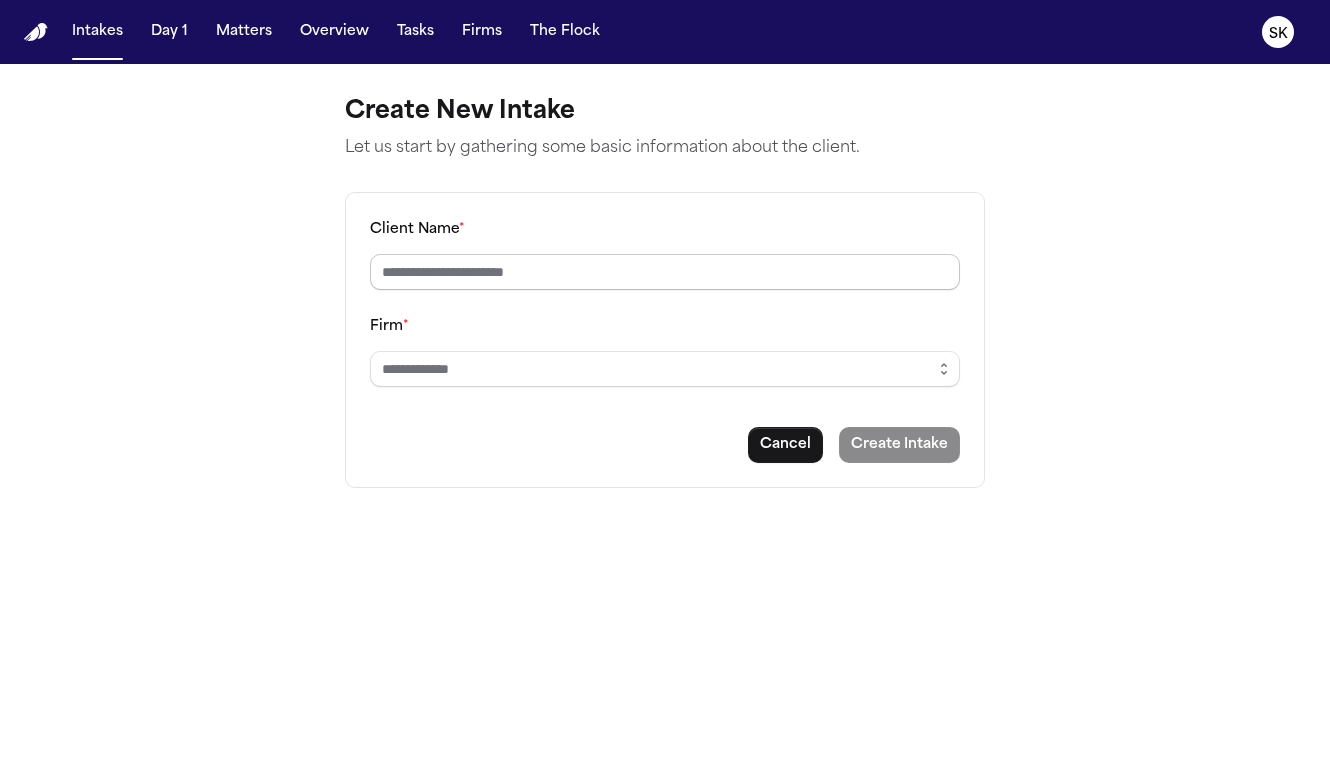 click on "Client Name  *" at bounding box center (665, 272) 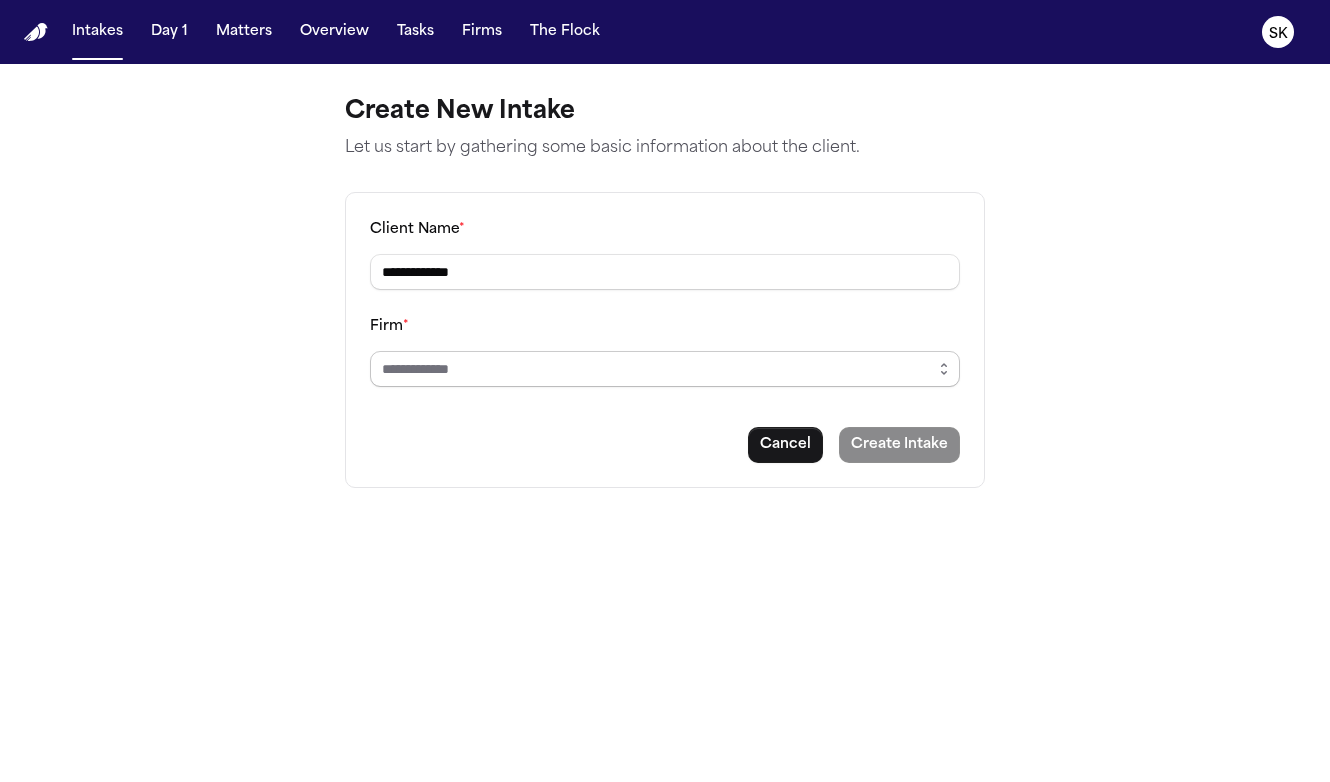type on "**********" 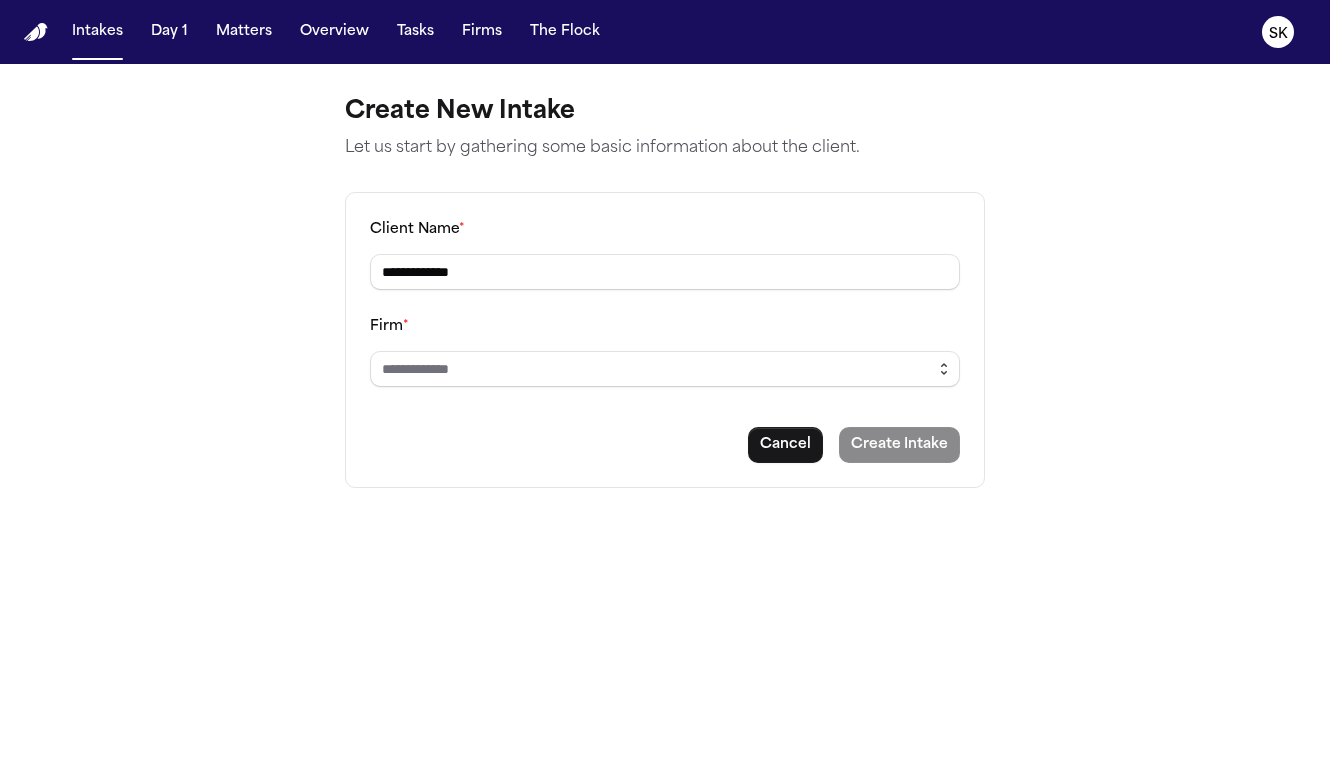 click 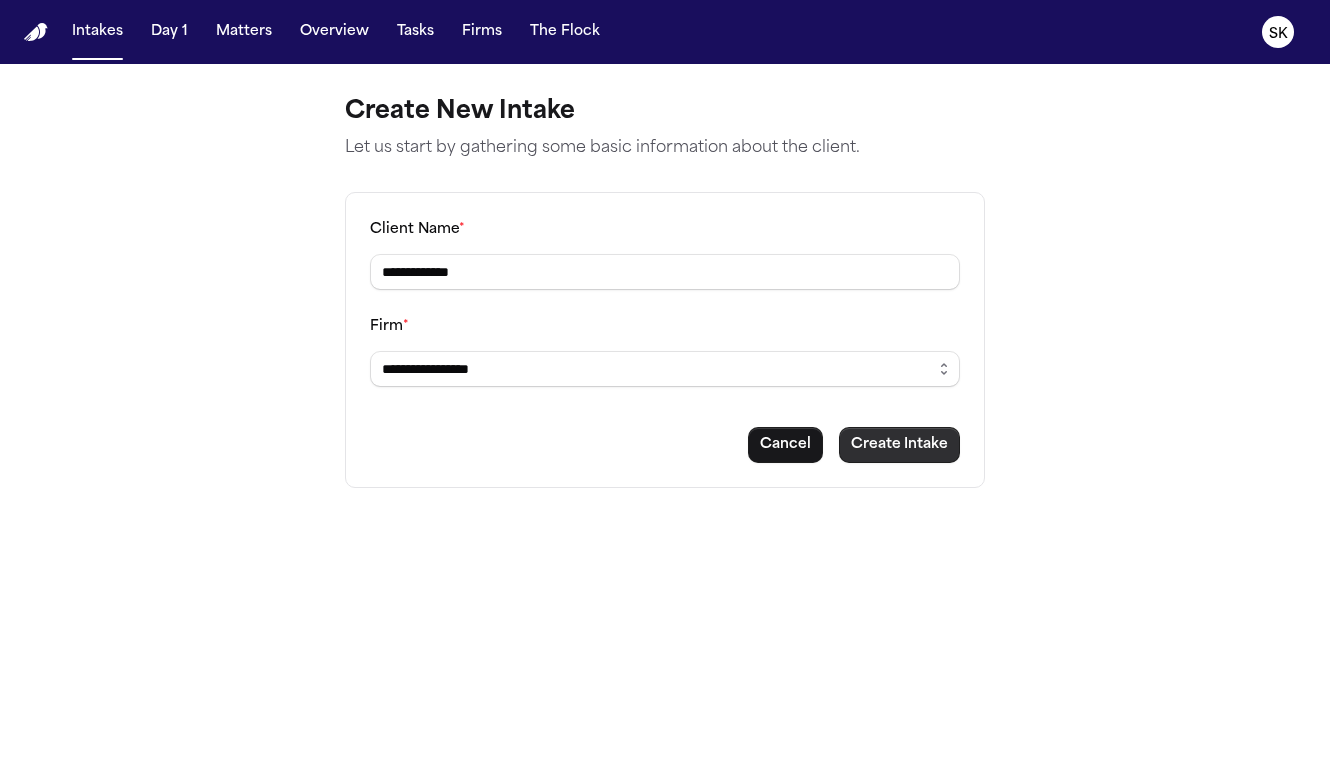 type on "**********" 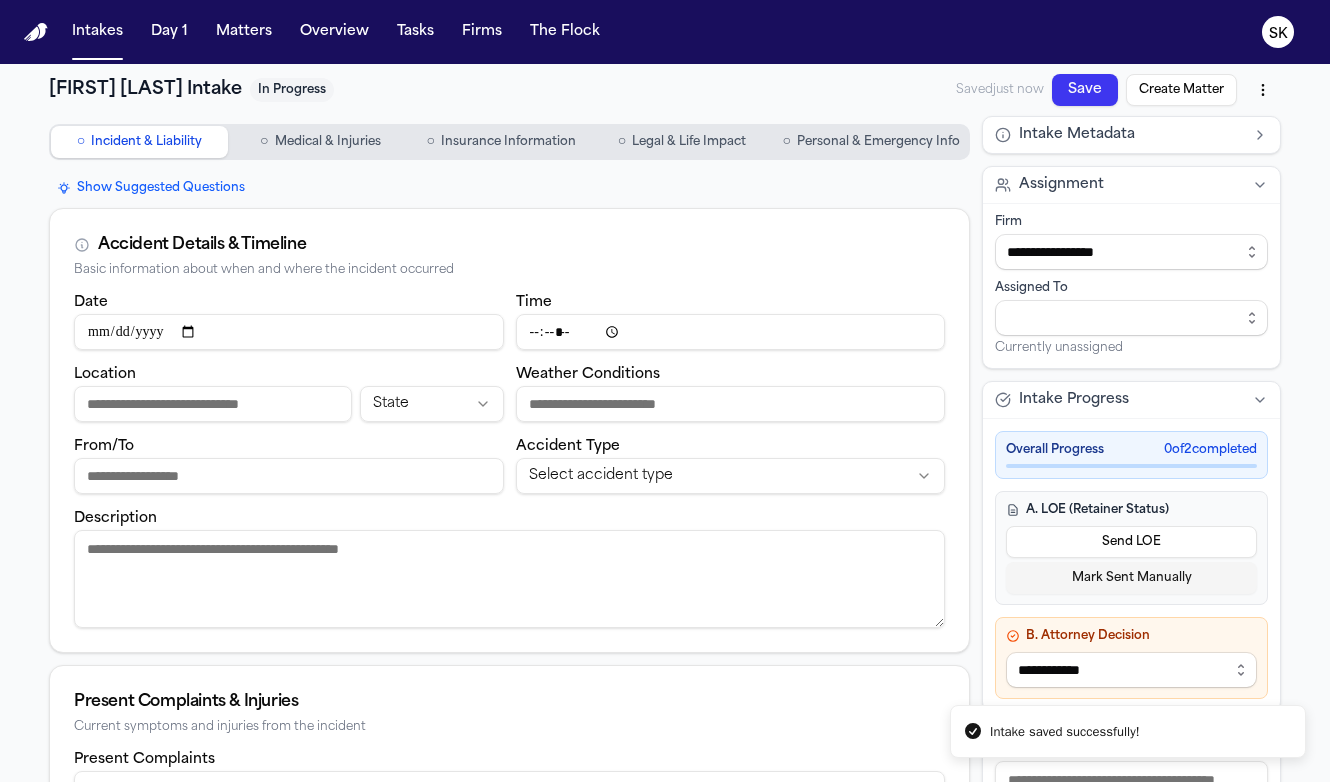 click on "Date" at bounding box center (289, 332) 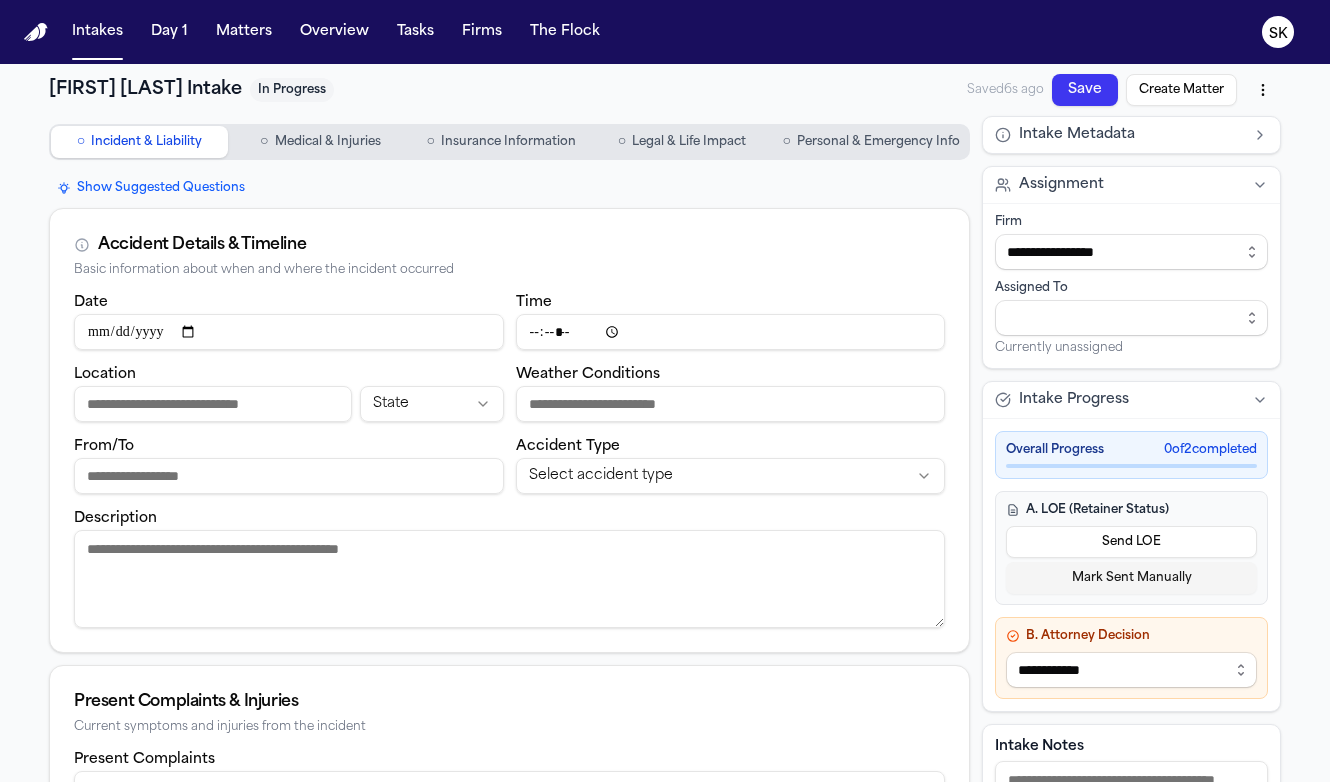 type on "**********" 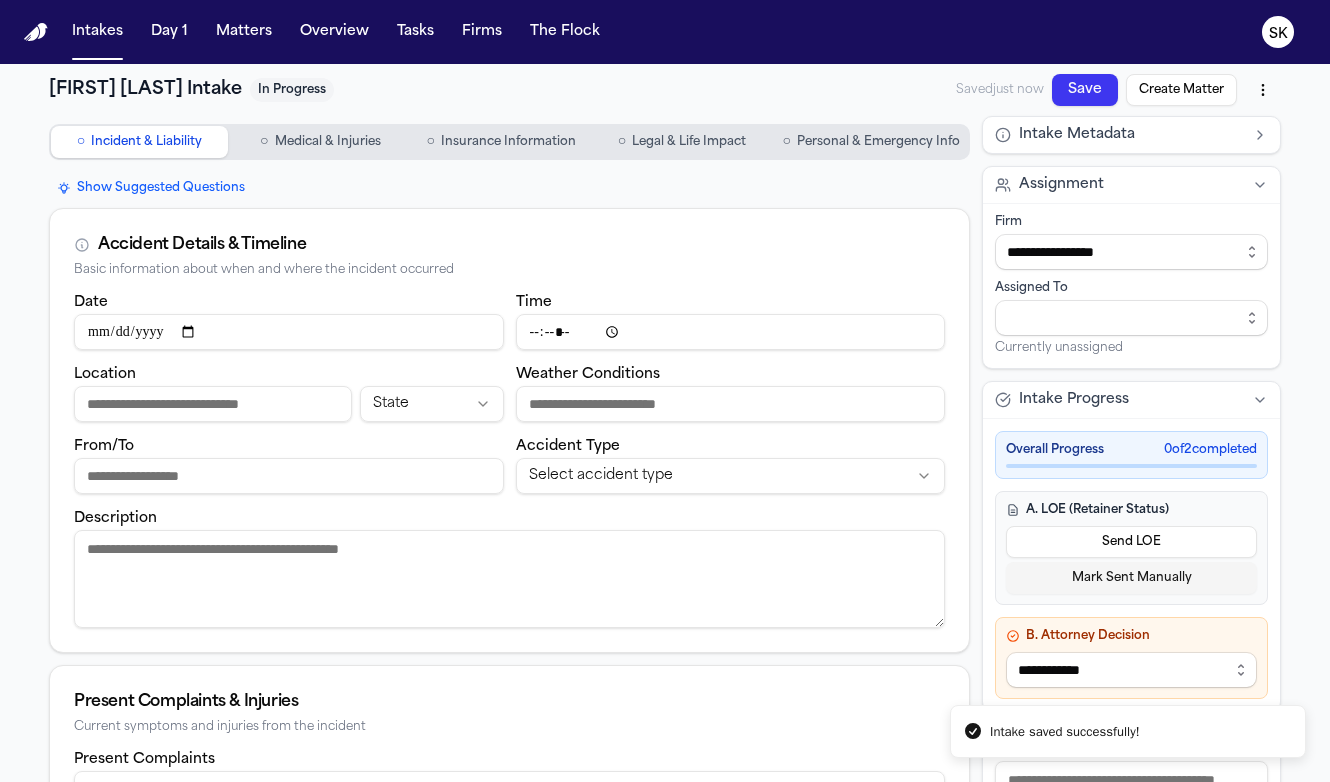 click on "Time" at bounding box center (731, 332) 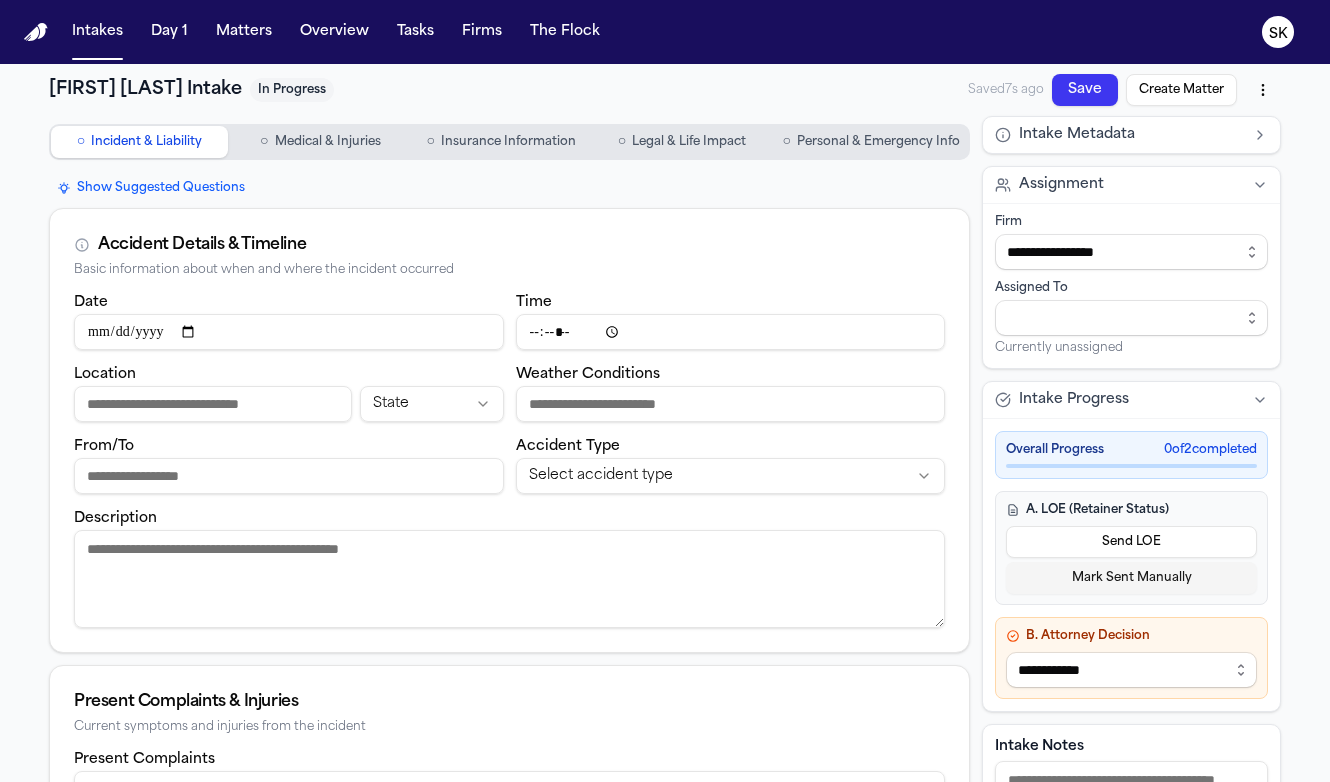 click on "*****" at bounding box center [731, 332] 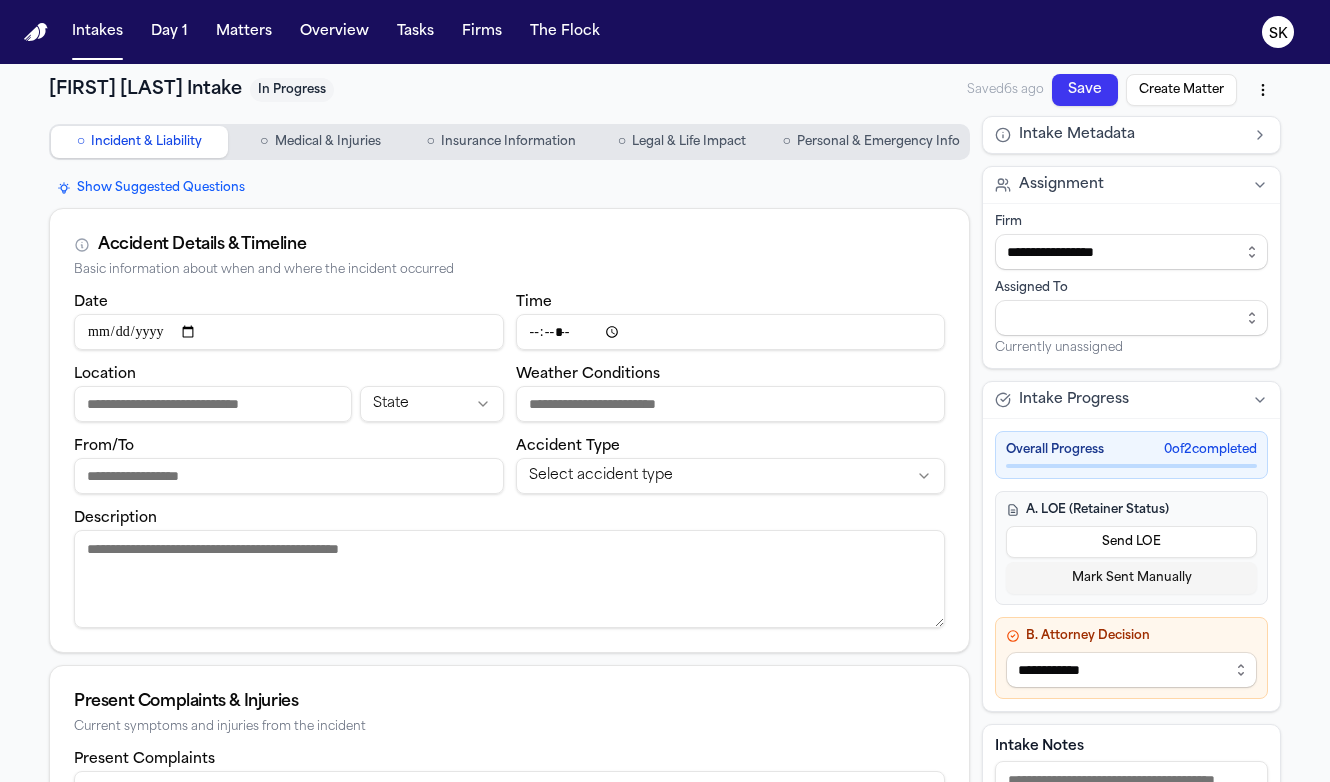 type on "*****" 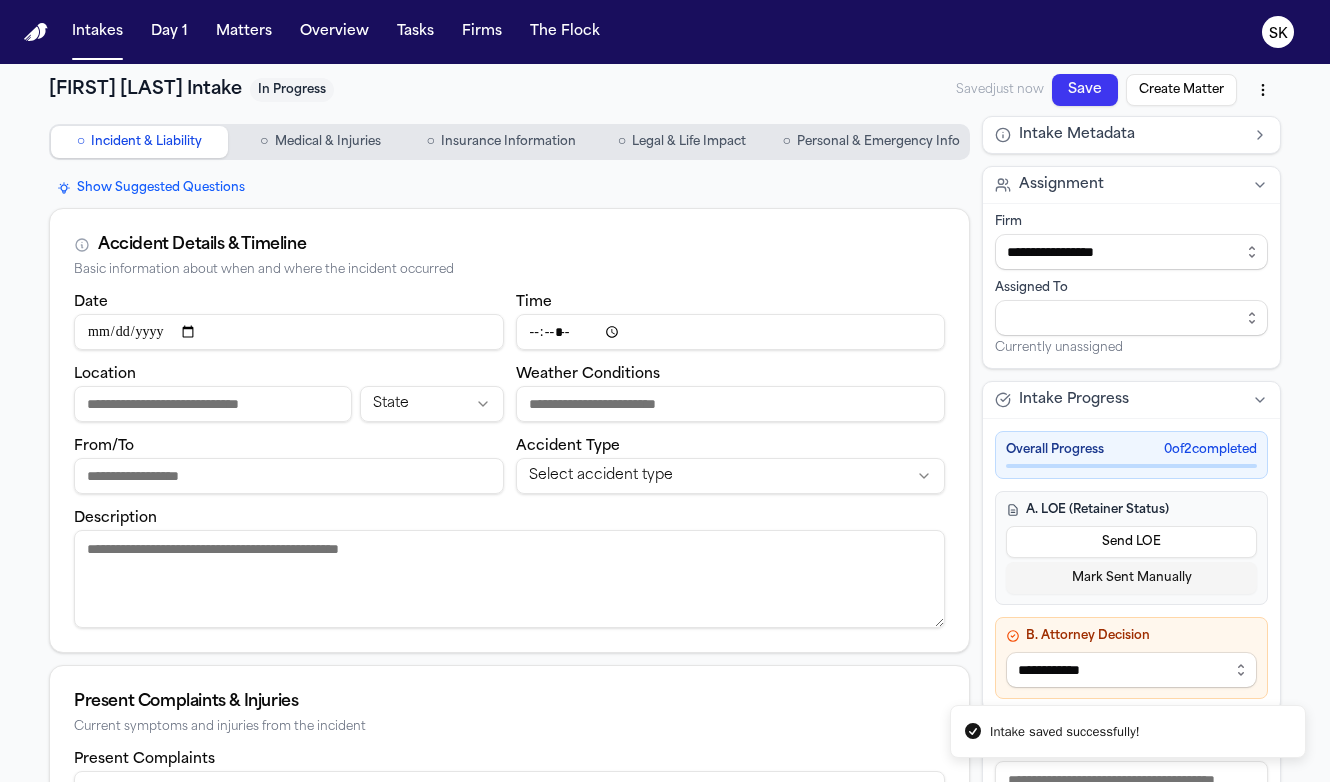 click on "Accident Details & Timeline" at bounding box center [509, 245] 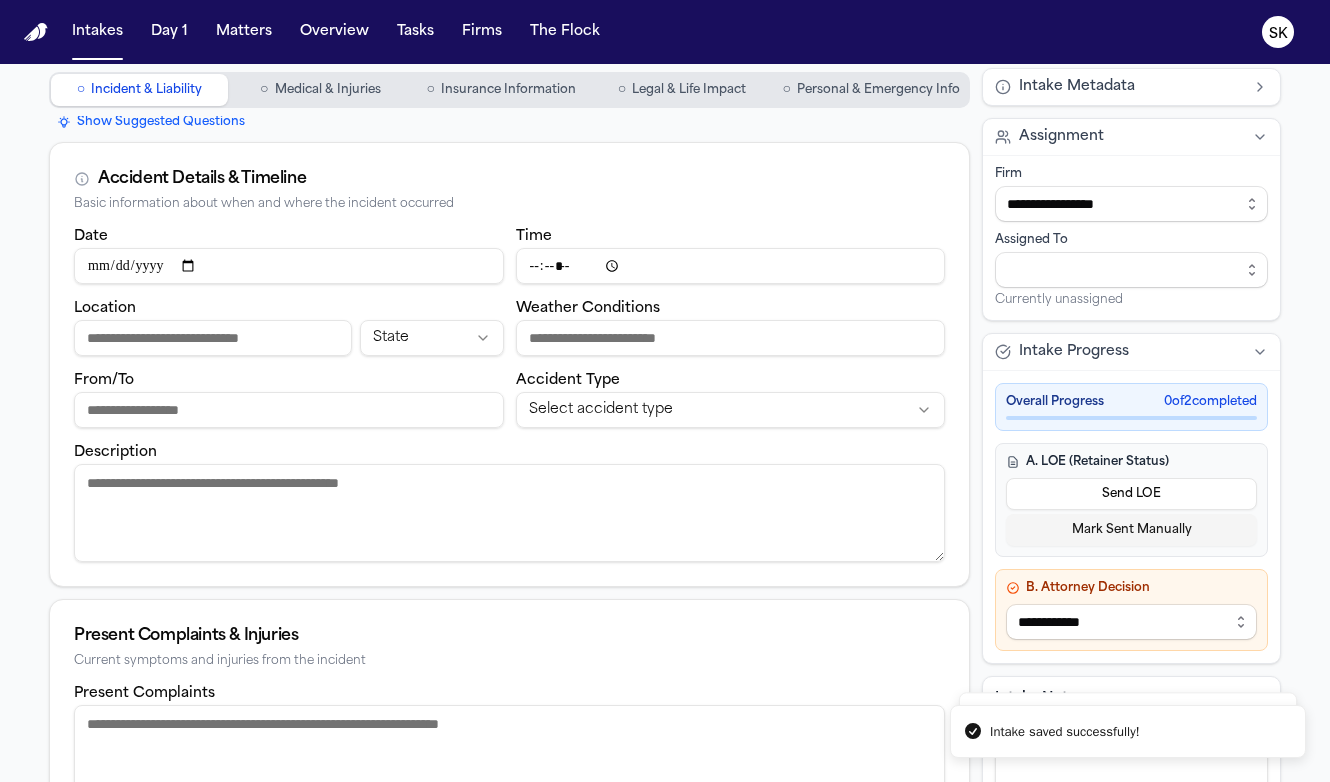 scroll, scrollTop: 70, scrollLeft: 0, axis: vertical 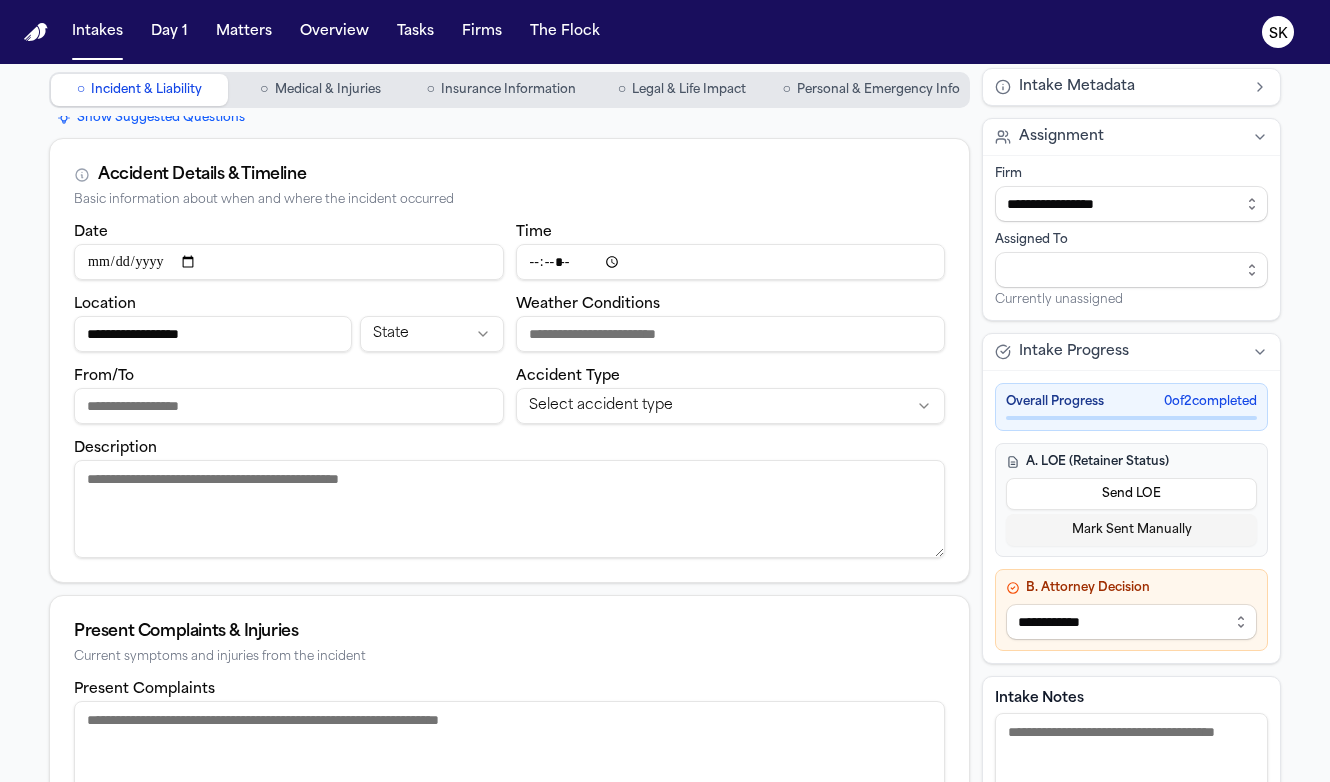 type on "**********" 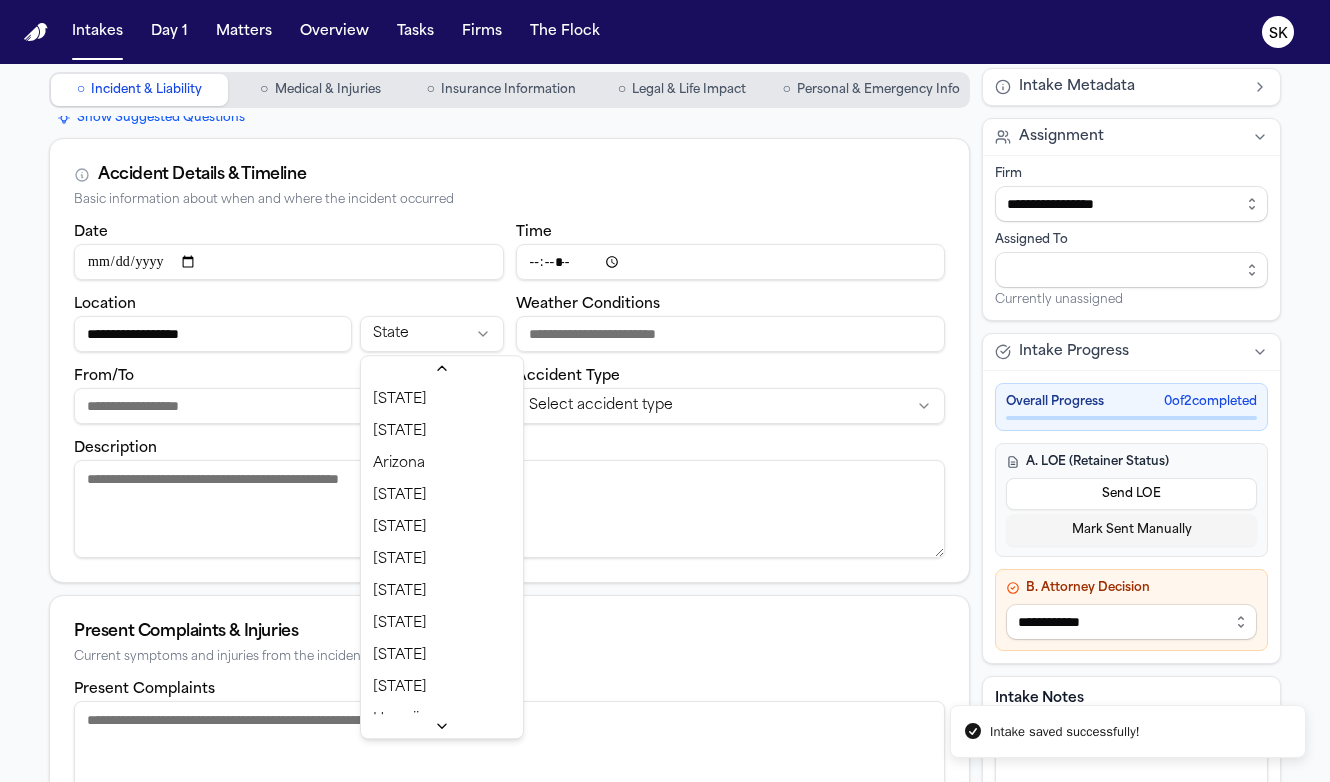 scroll, scrollTop: 672, scrollLeft: 0, axis: vertical 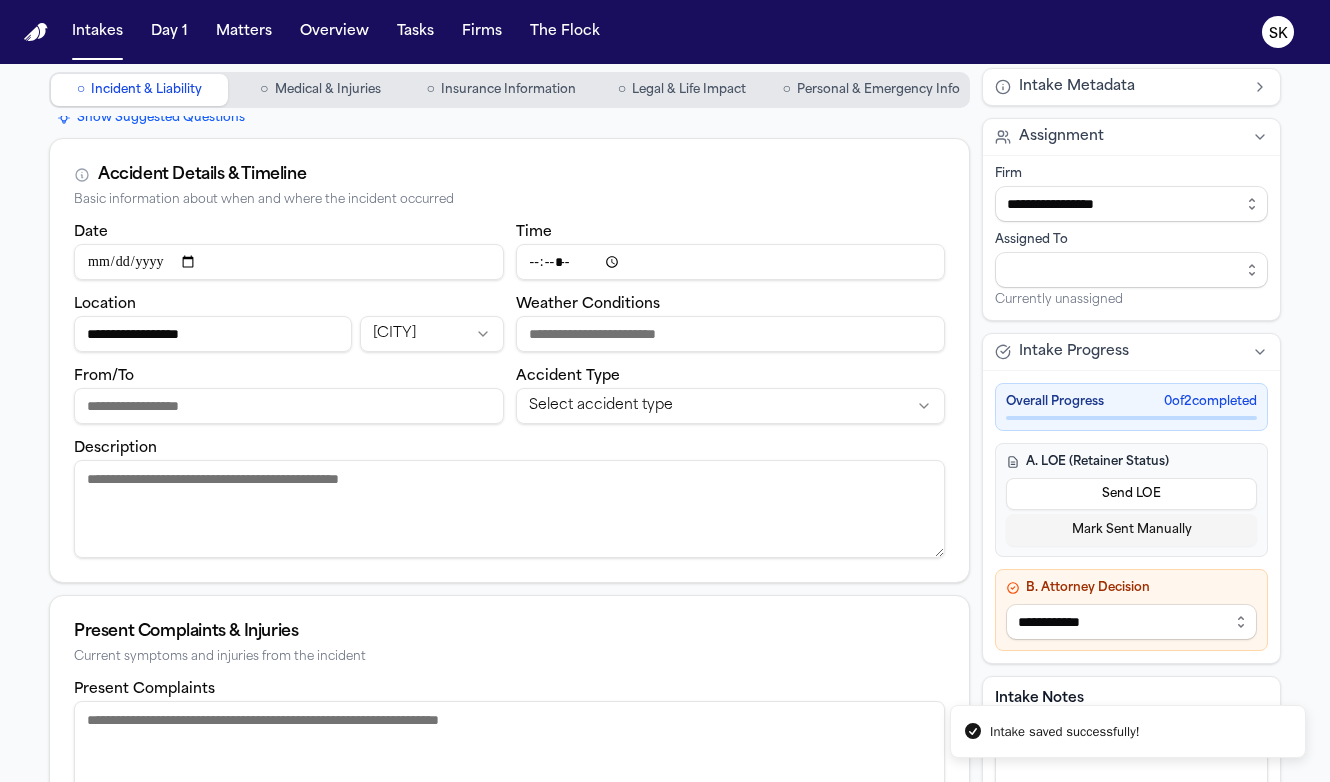 click on "**********" at bounding box center (665, 391) 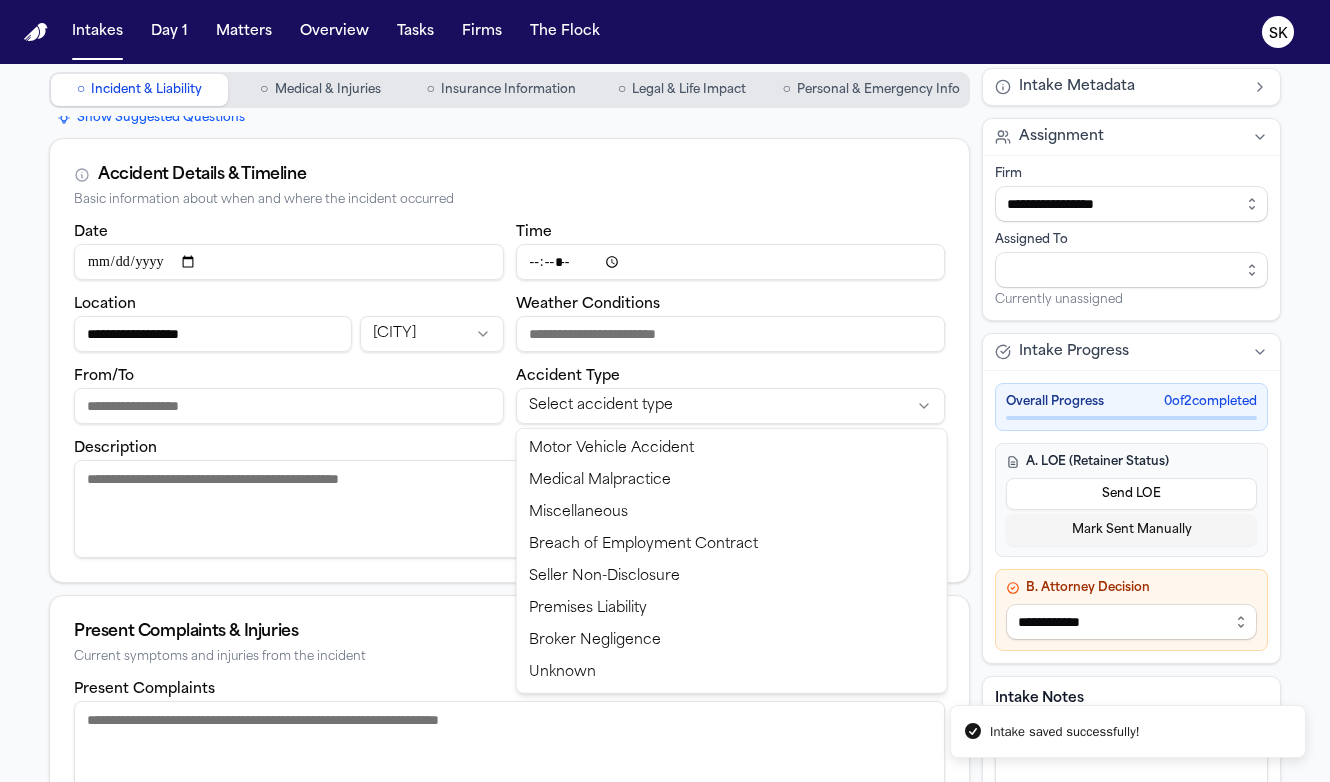 click on "**********" at bounding box center [665, 391] 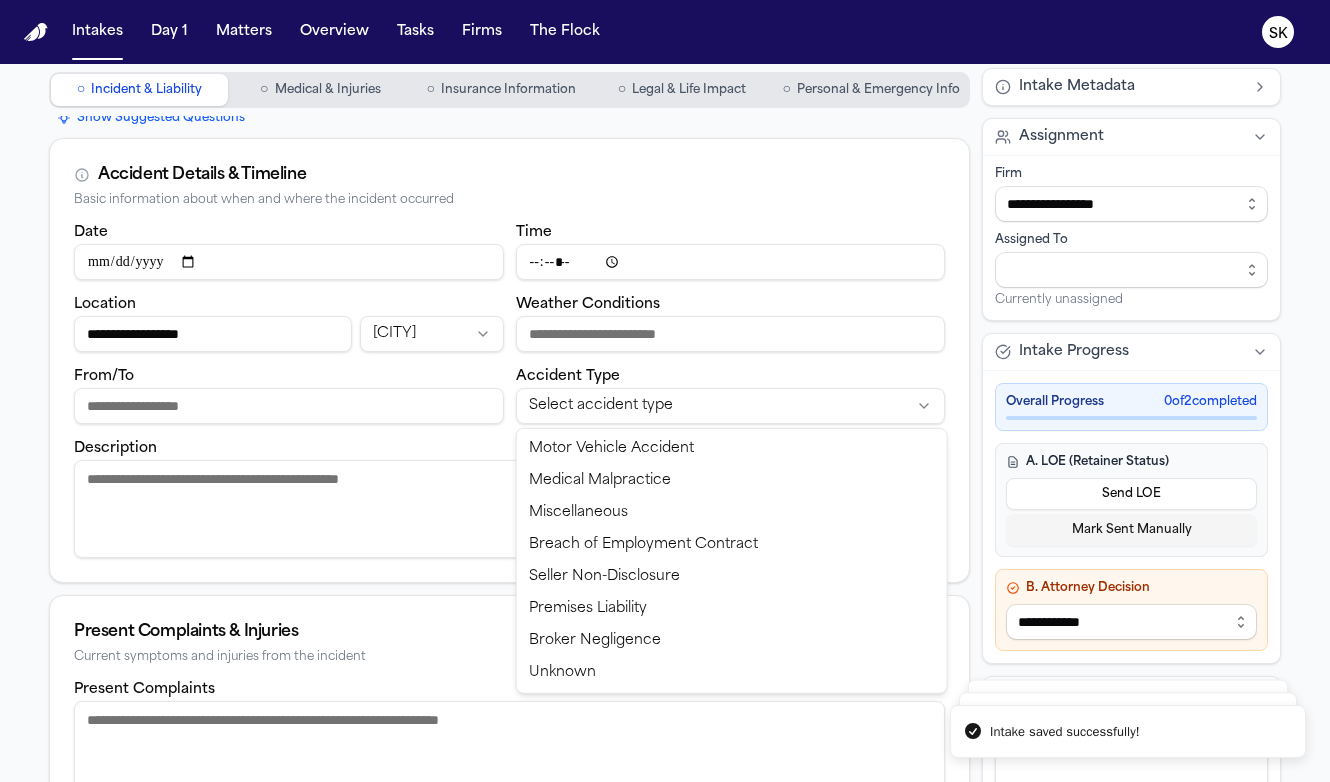 click on "**********" at bounding box center [665, 391] 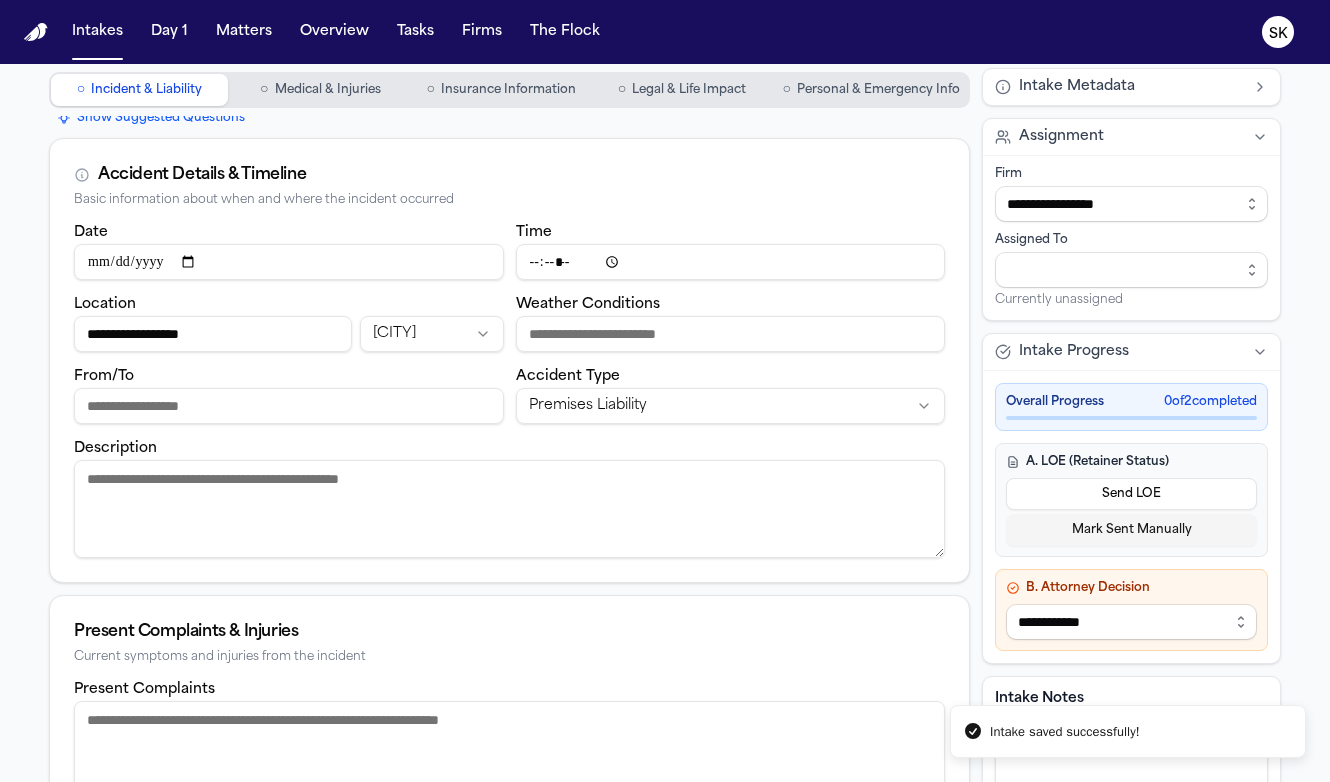 click on "Description" at bounding box center (509, 509) 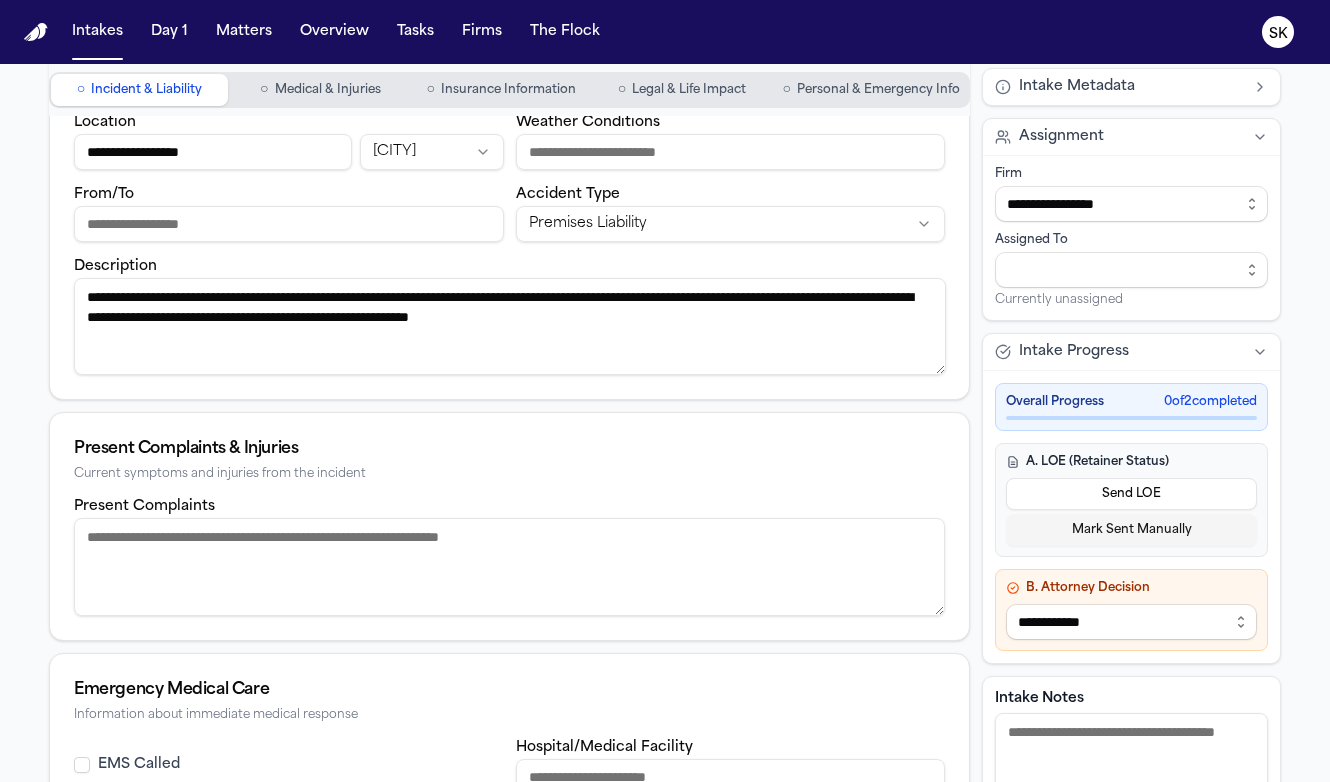 scroll, scrollTop: 253, scrollLeft: 0, axis: vertical 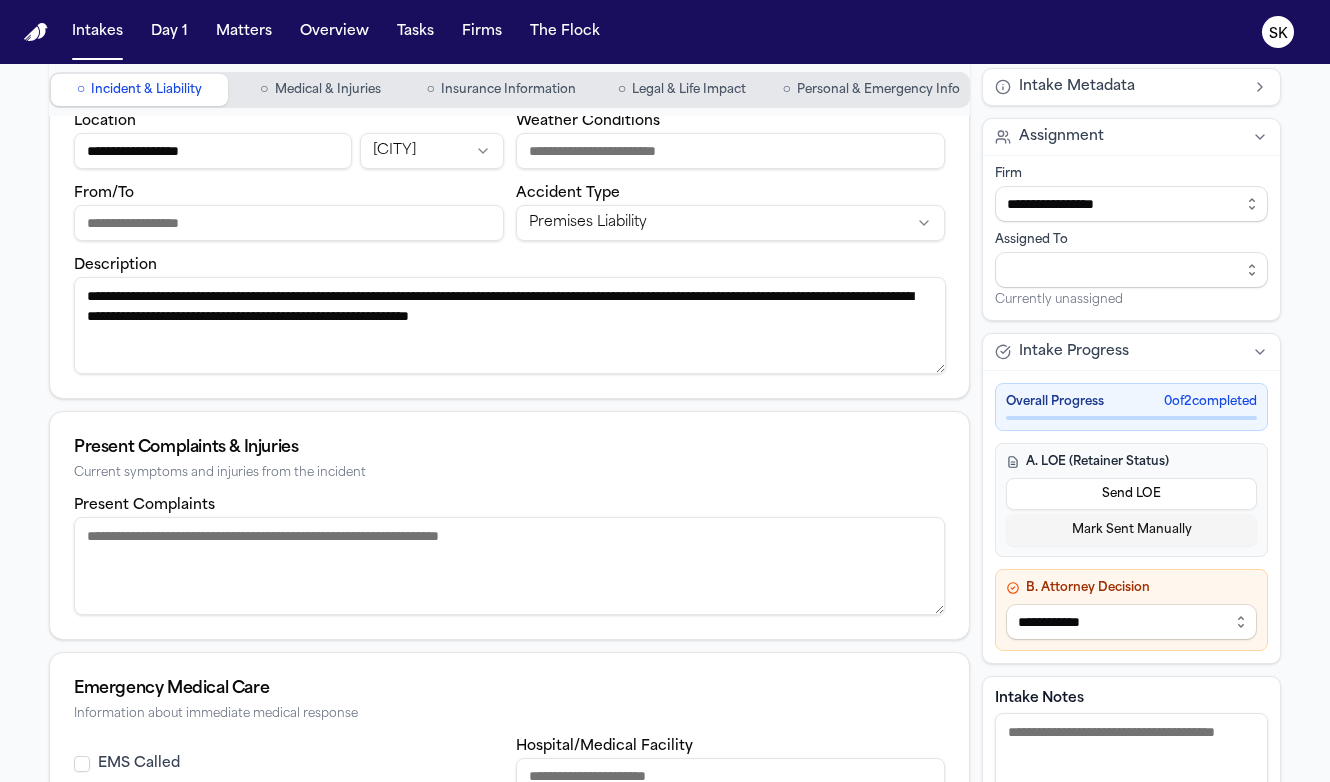 type on "**********" 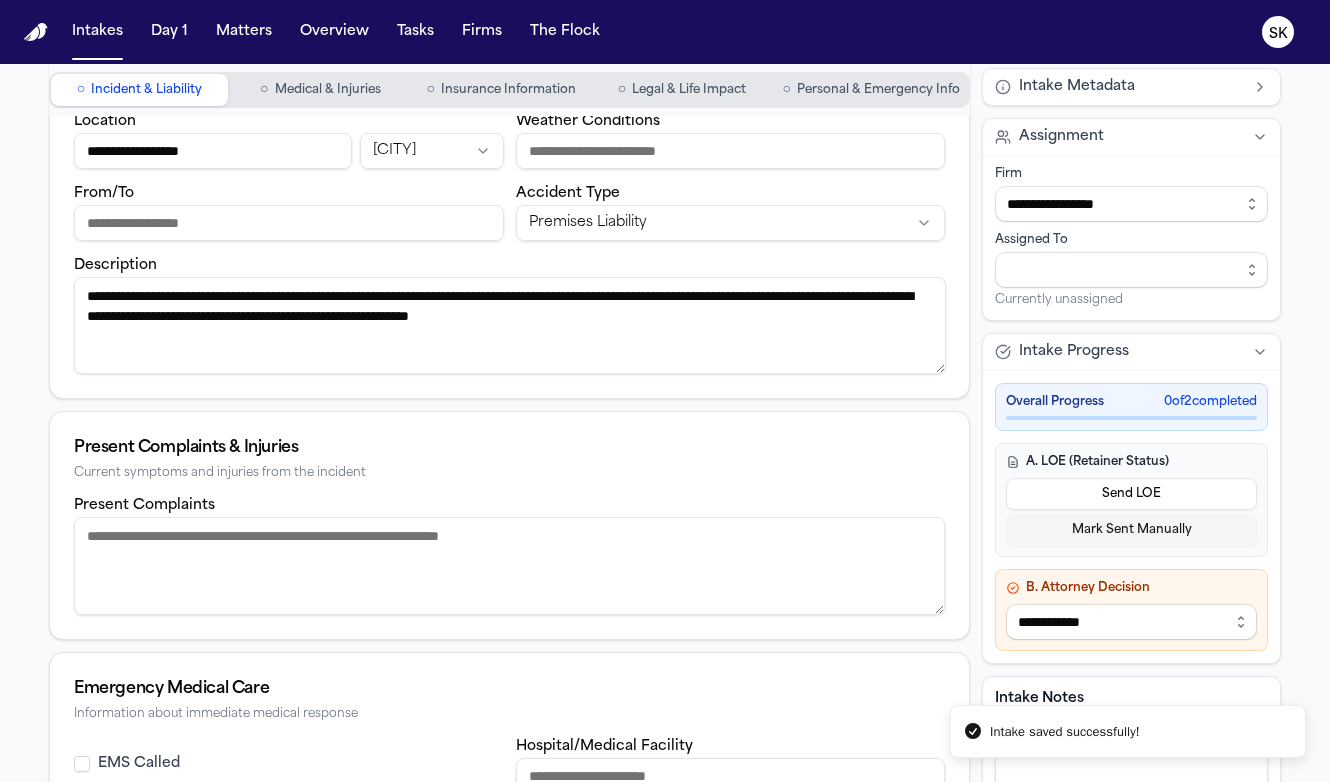 click on "Present Complaints" at bounding box center [509, 566] 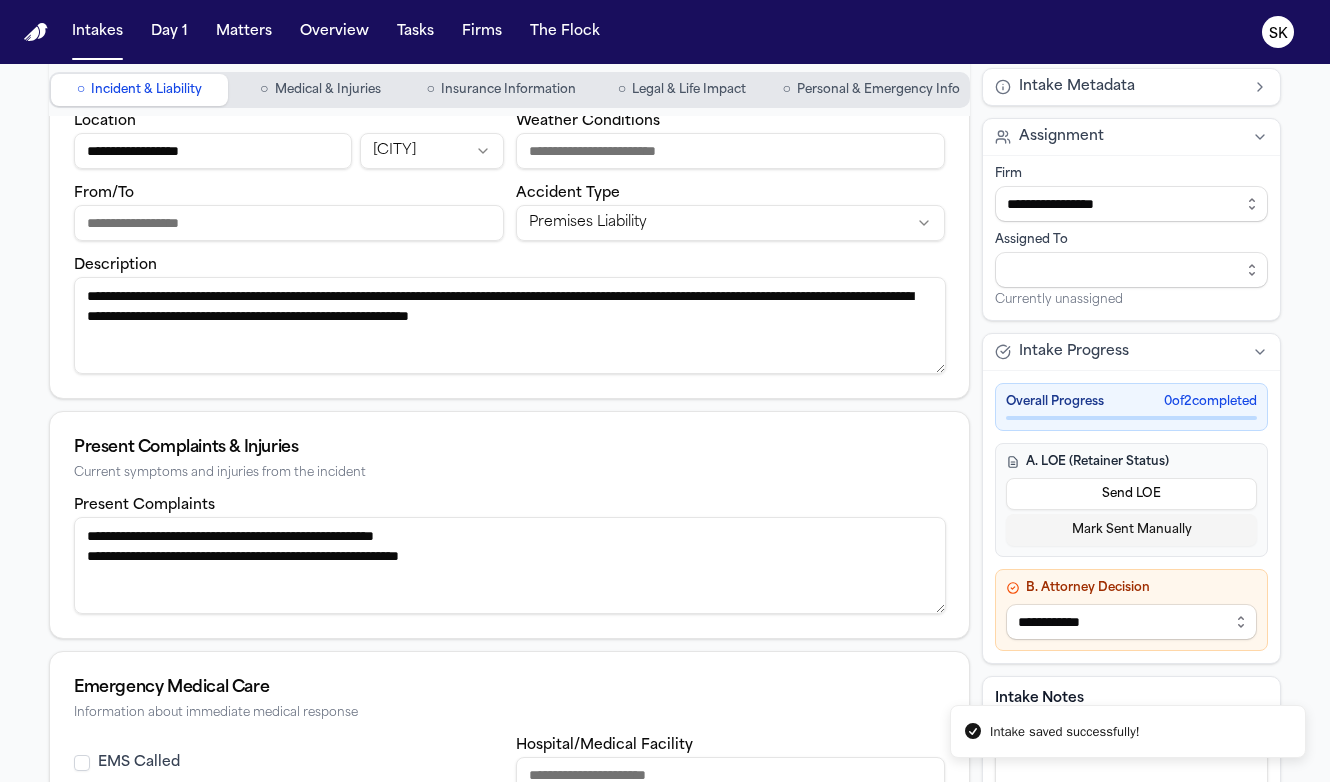 type on "**********" 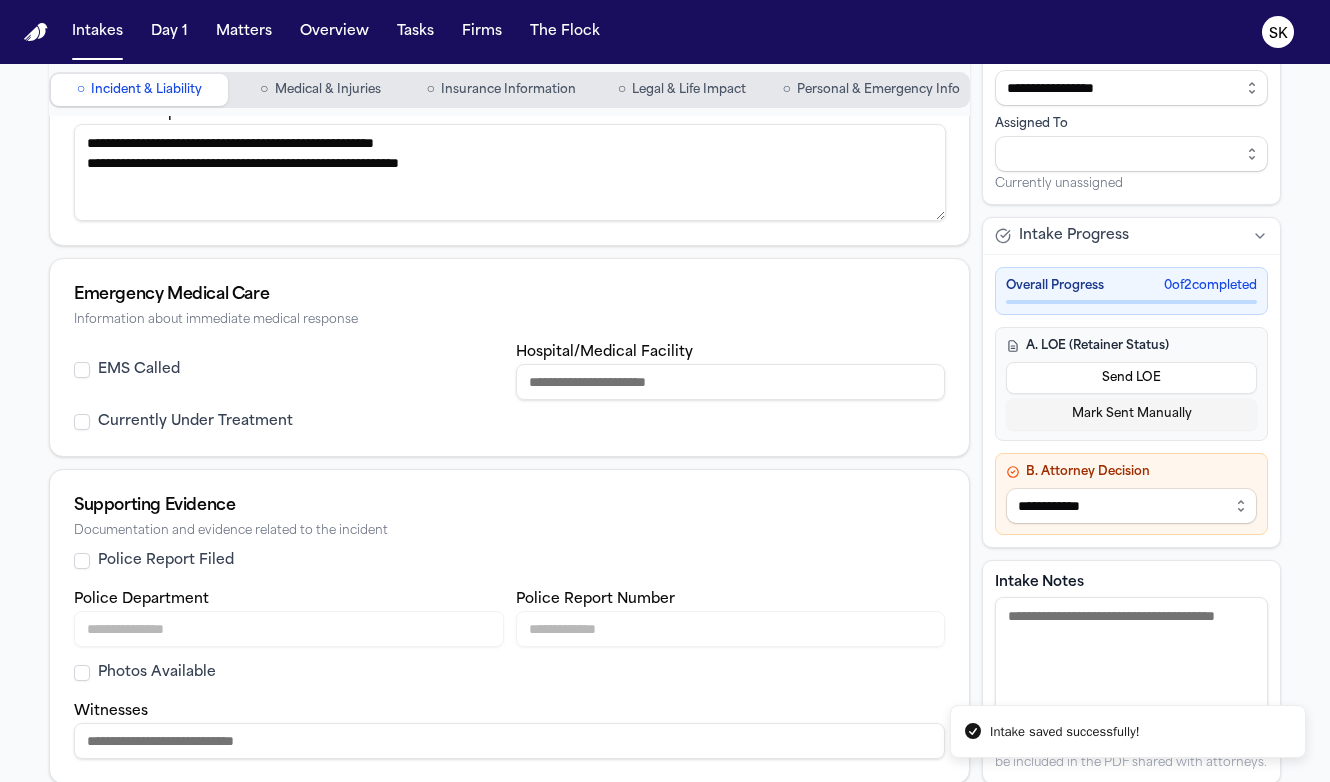 scroll, scrollTop: 652, scrollLeft: 0, axis: vertical 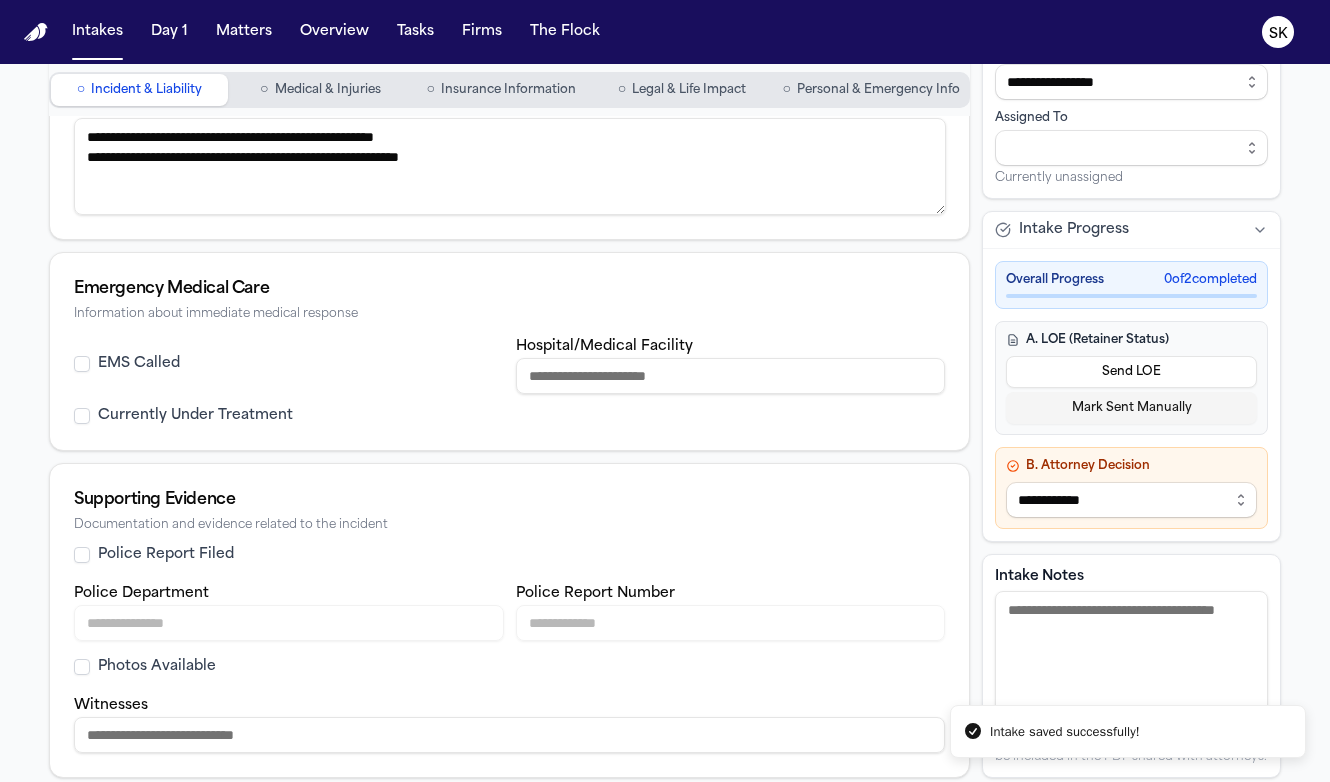 click on "Medical & Injuries" at bounding box center (328, 90) 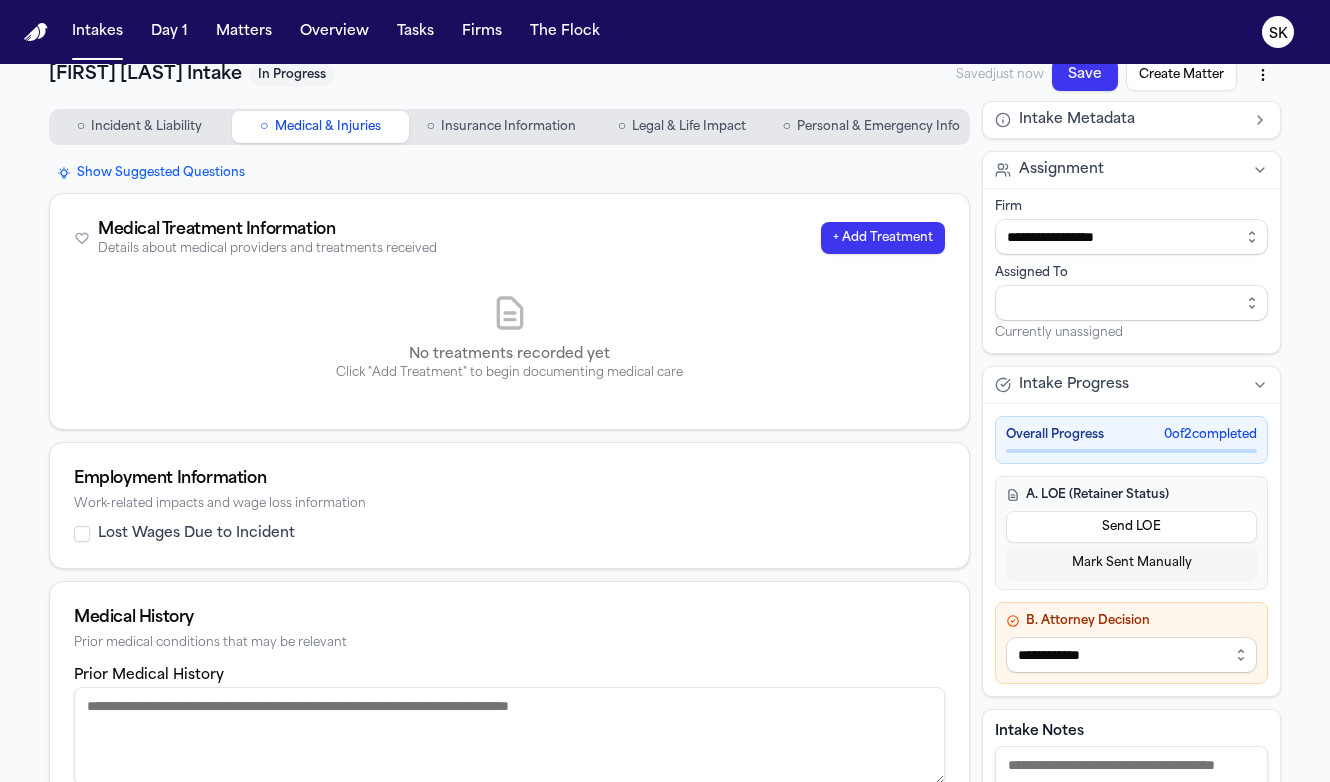 scroll, scrollTop: 21, scrollLeft: 0, axis: vertical 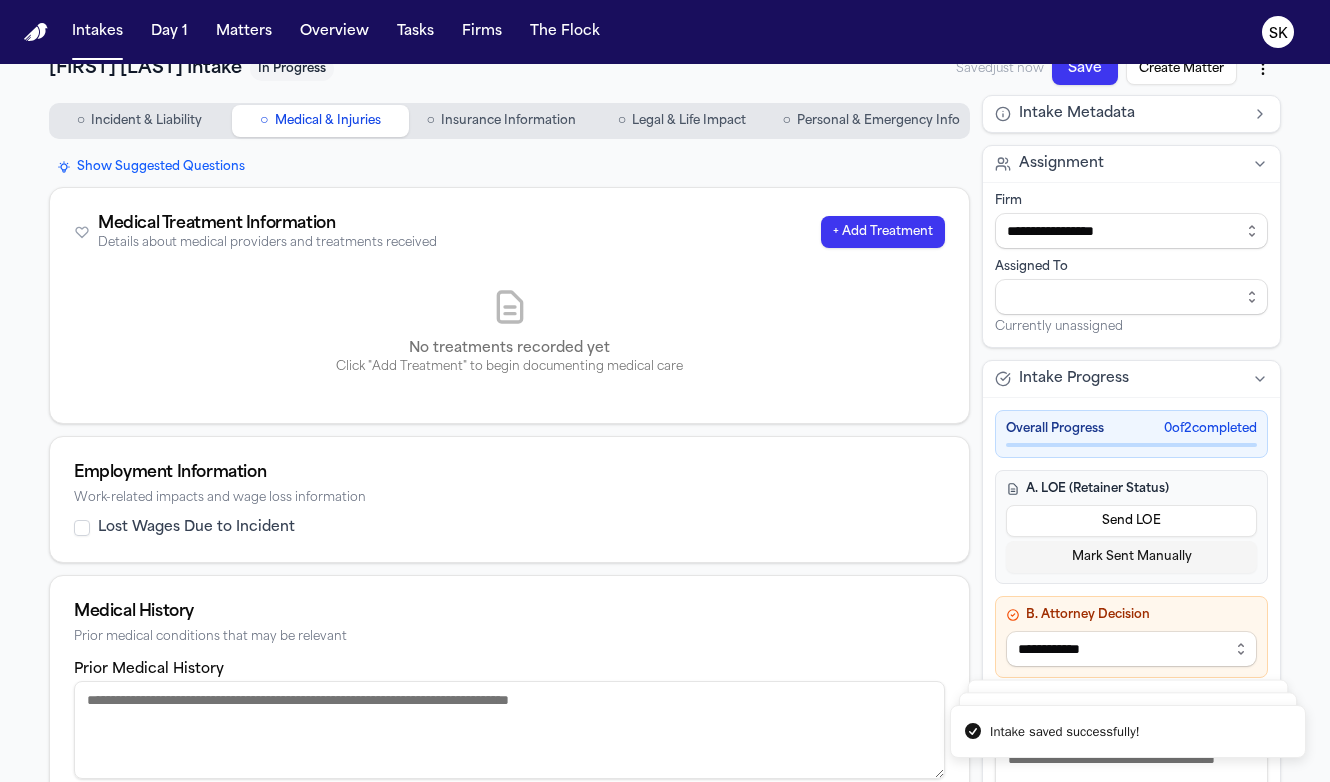 click on "Incident & Liability" at bounding box center (146, 121) 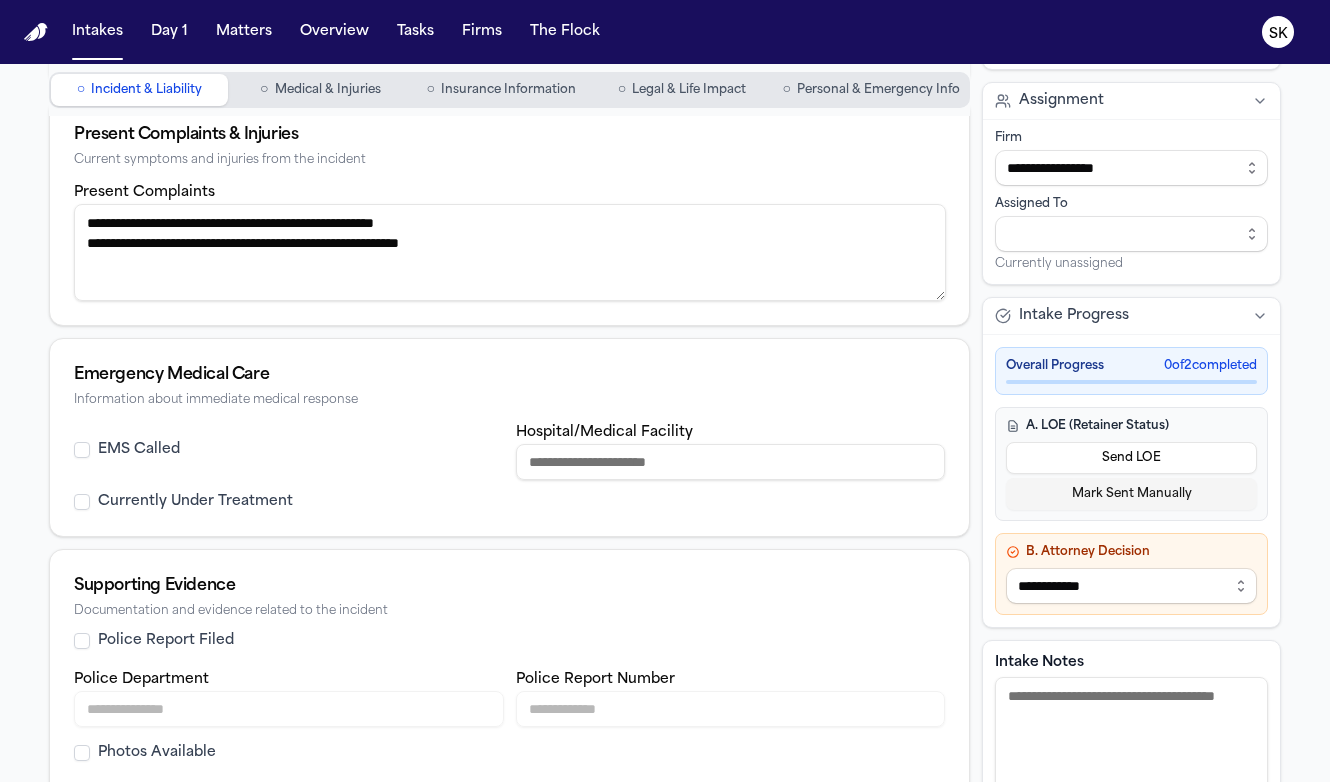 scroll, scrollTop: 652, scrollLeft: 0, axis: vertical 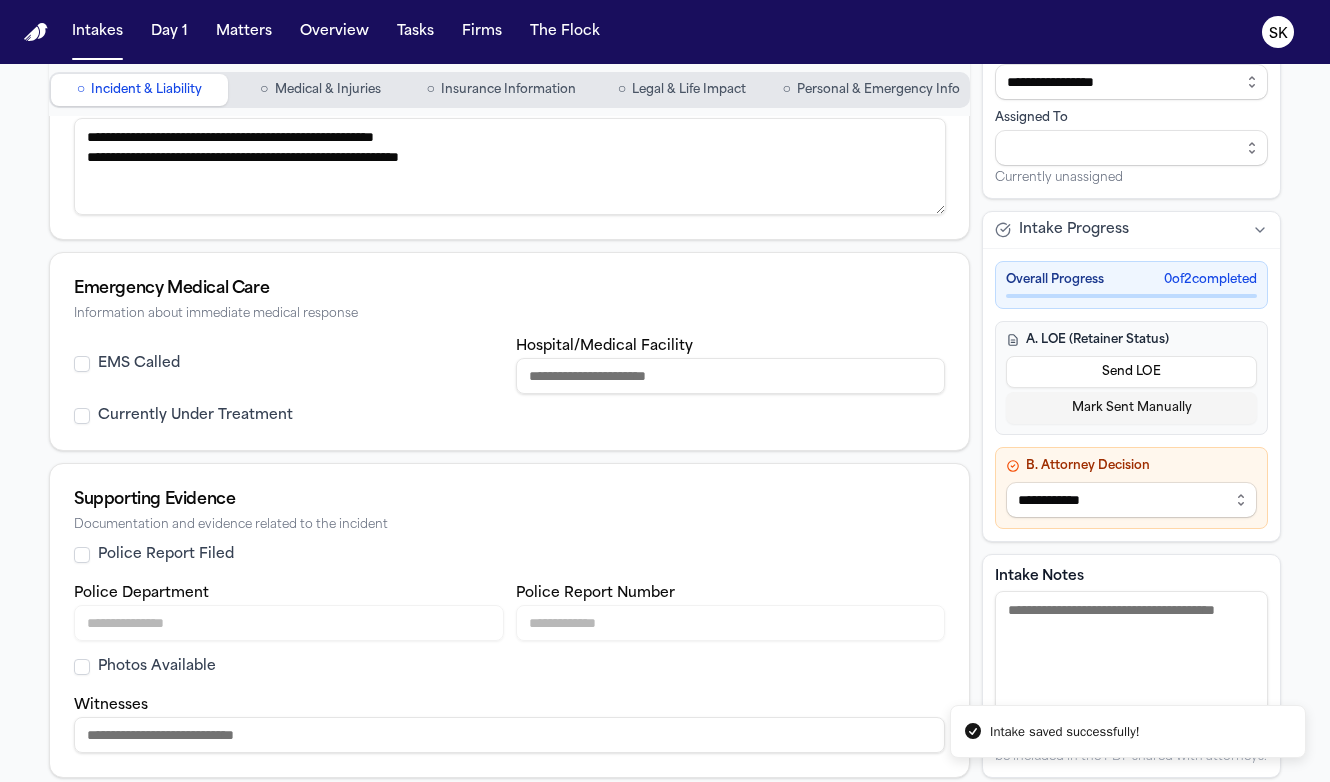 click on "Witnesses" at bounding box center (509, 735) 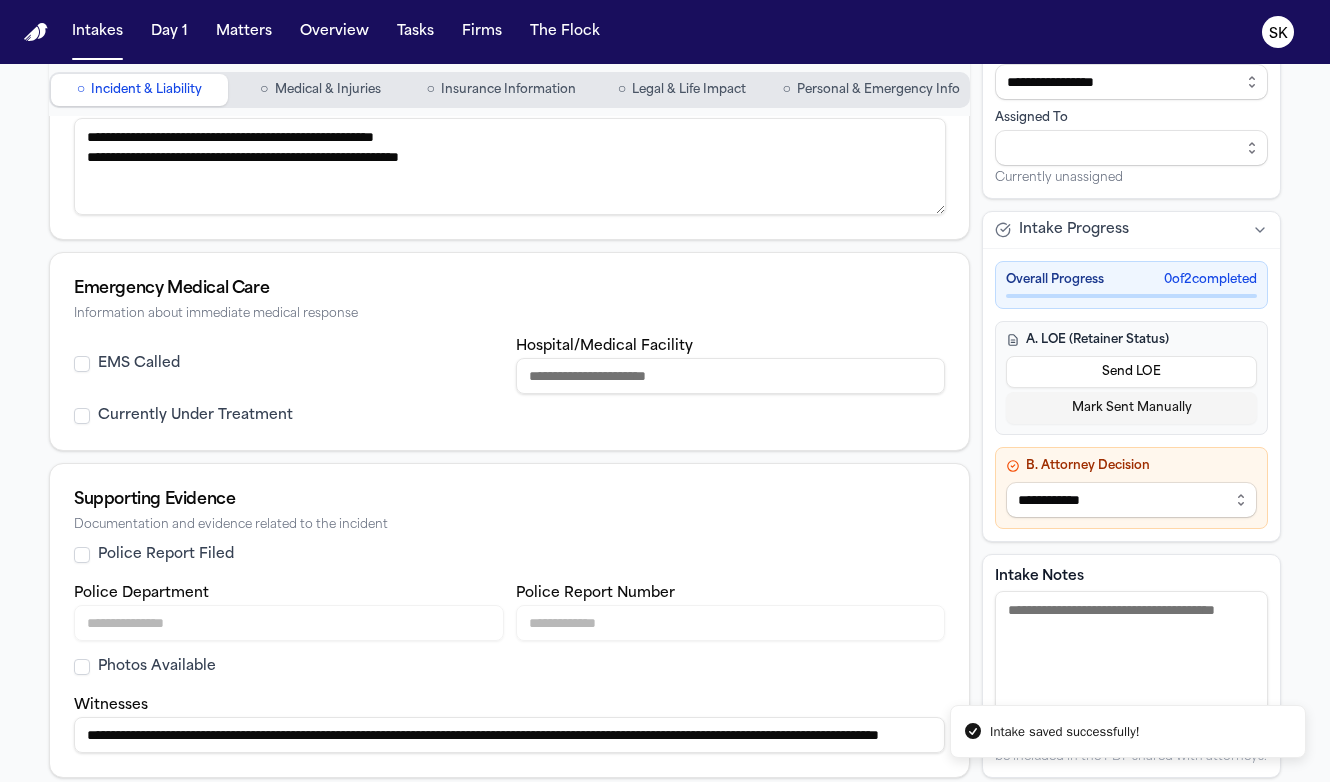scroll, scrollTop: 0, scrollLeft: 163, axis: horizontal 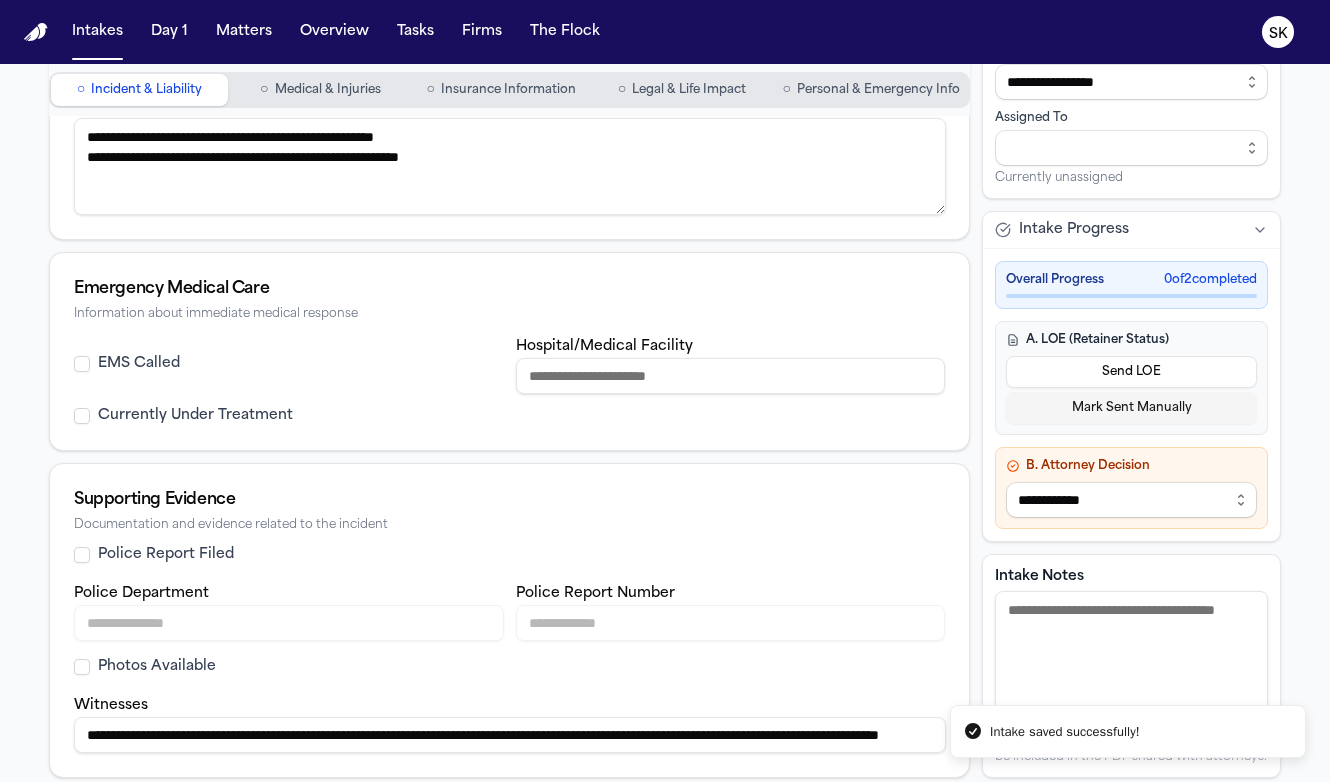 type on "**********" 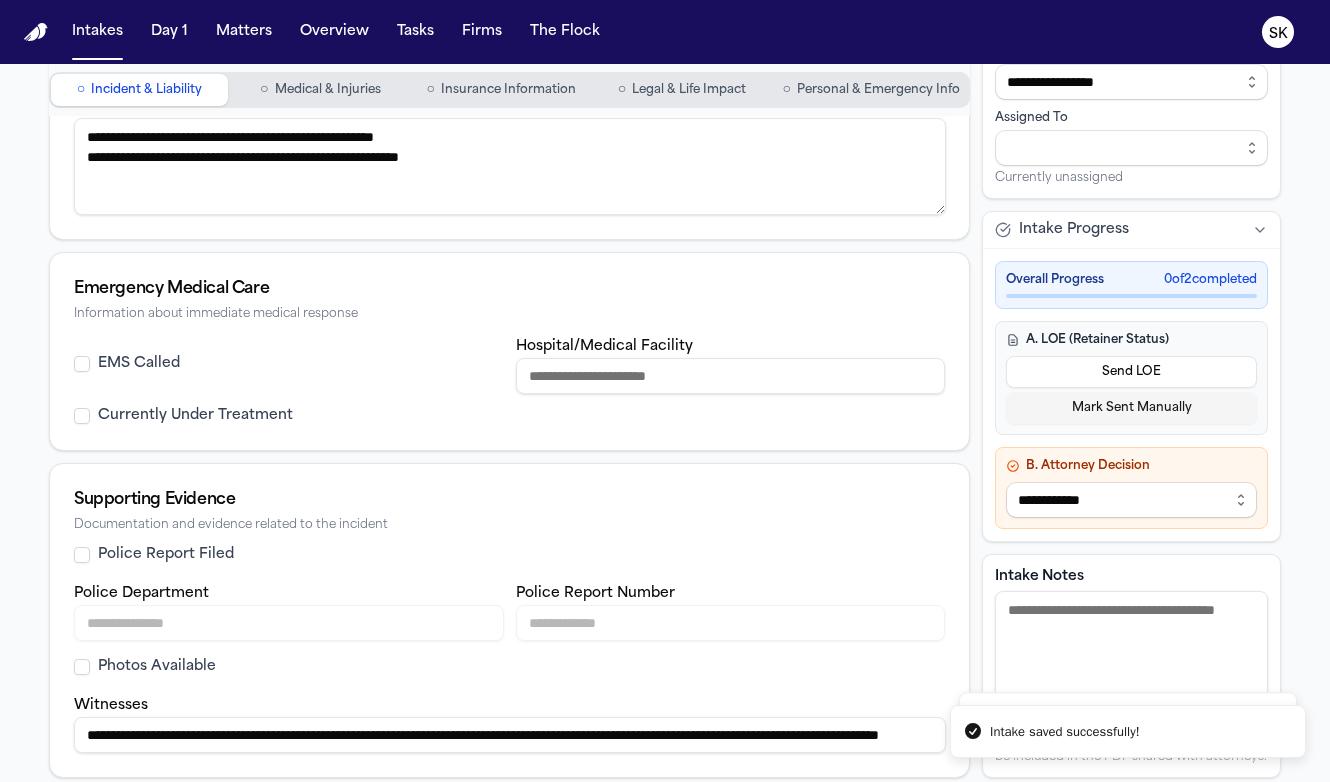 scroll, scrollTop: 0, scrollLeft: 0, axis: both 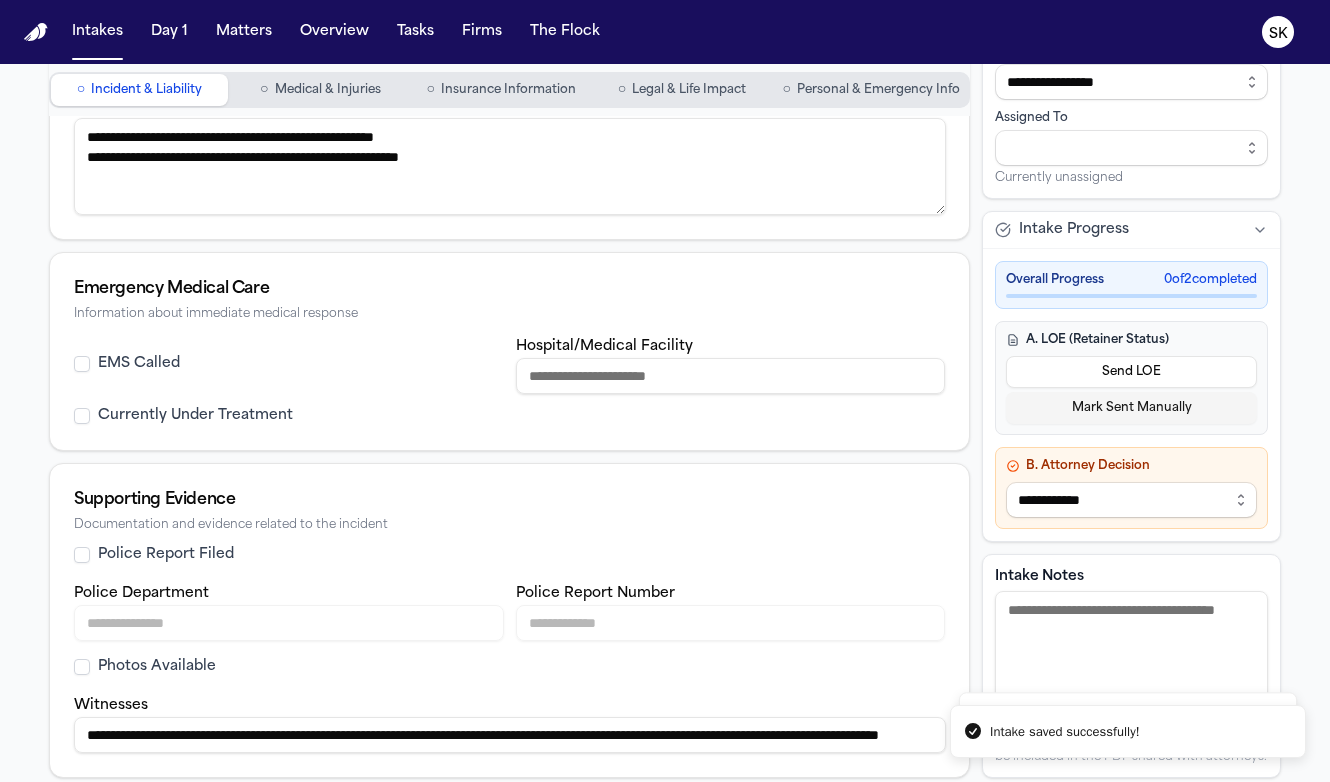 click on "Medical & Injuries" at bounding box center (328, 90) 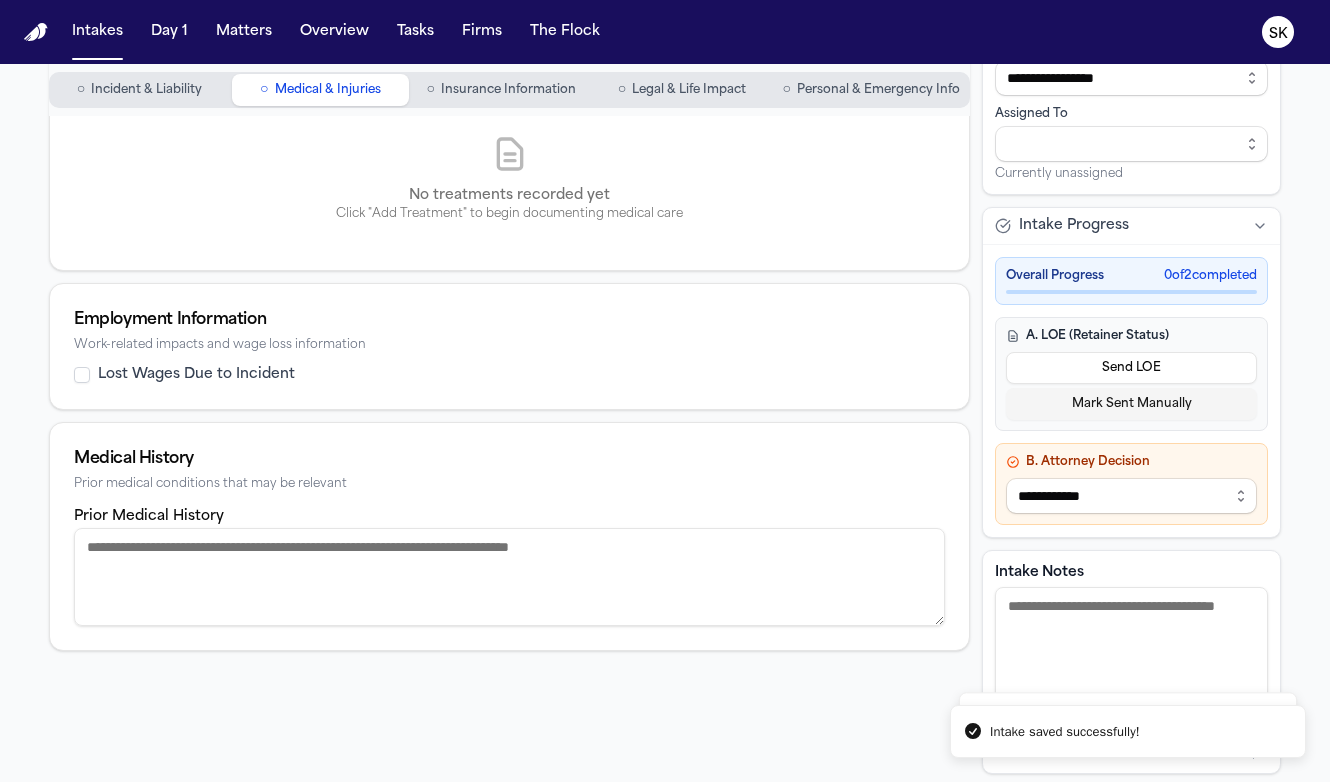 scroll, scrollTop: 163, scrollLeft: 0, axis: vertical 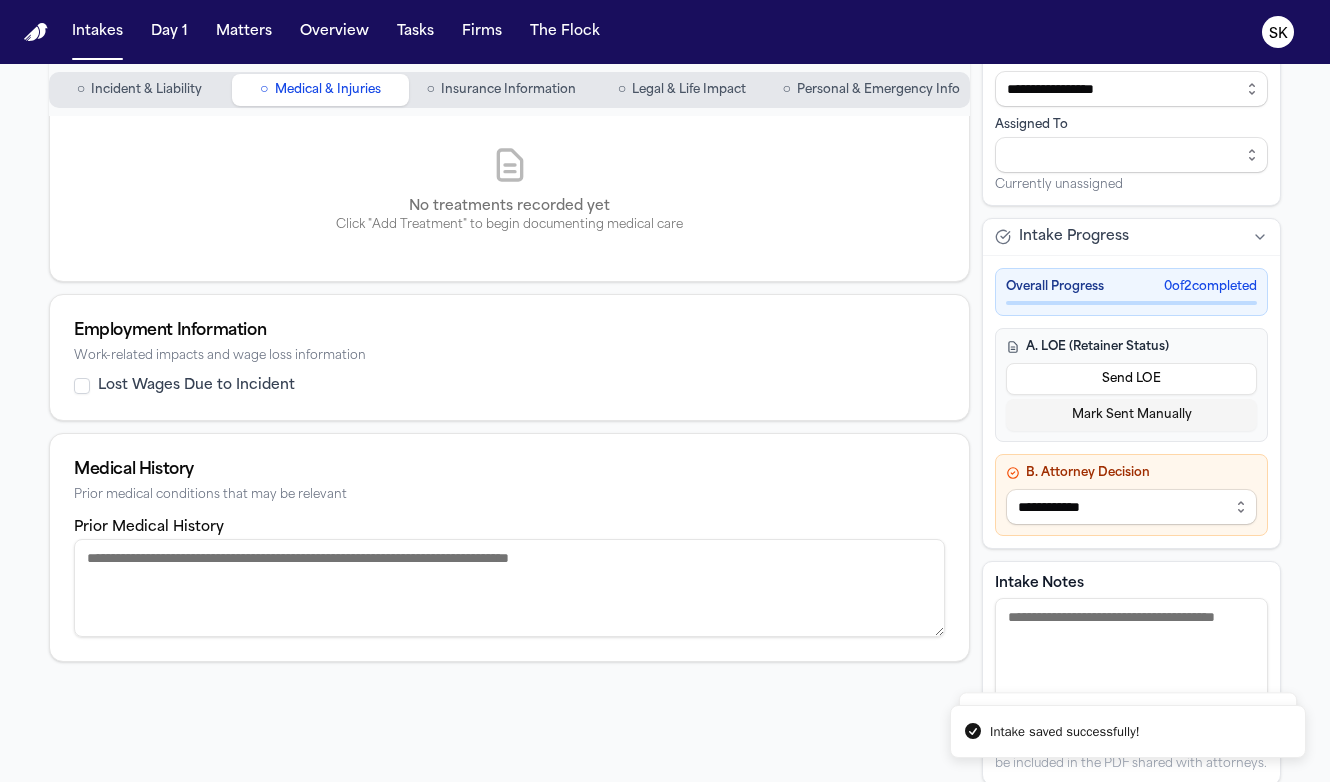 click on "Personal & Emergency Info" at bounding box center [878, 90] 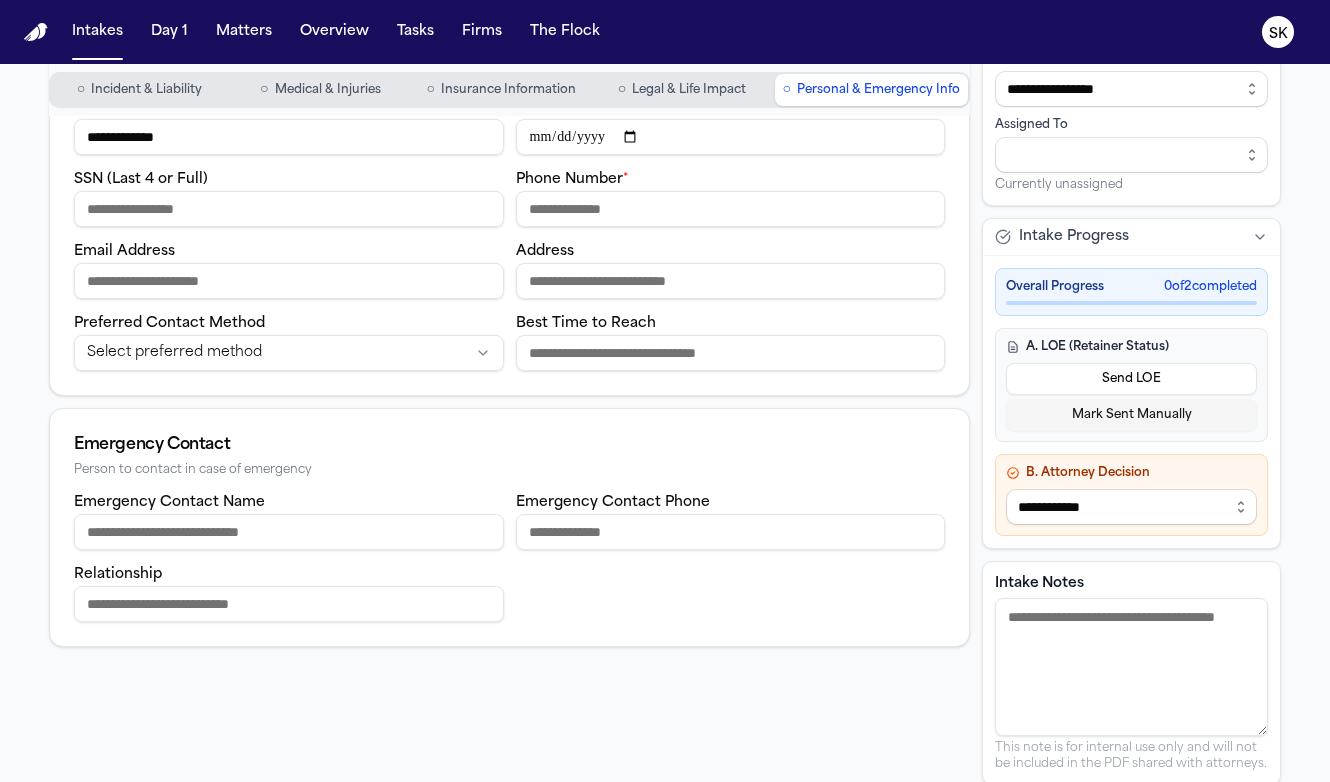click on "Email Address" at bounding box center [289, 281] 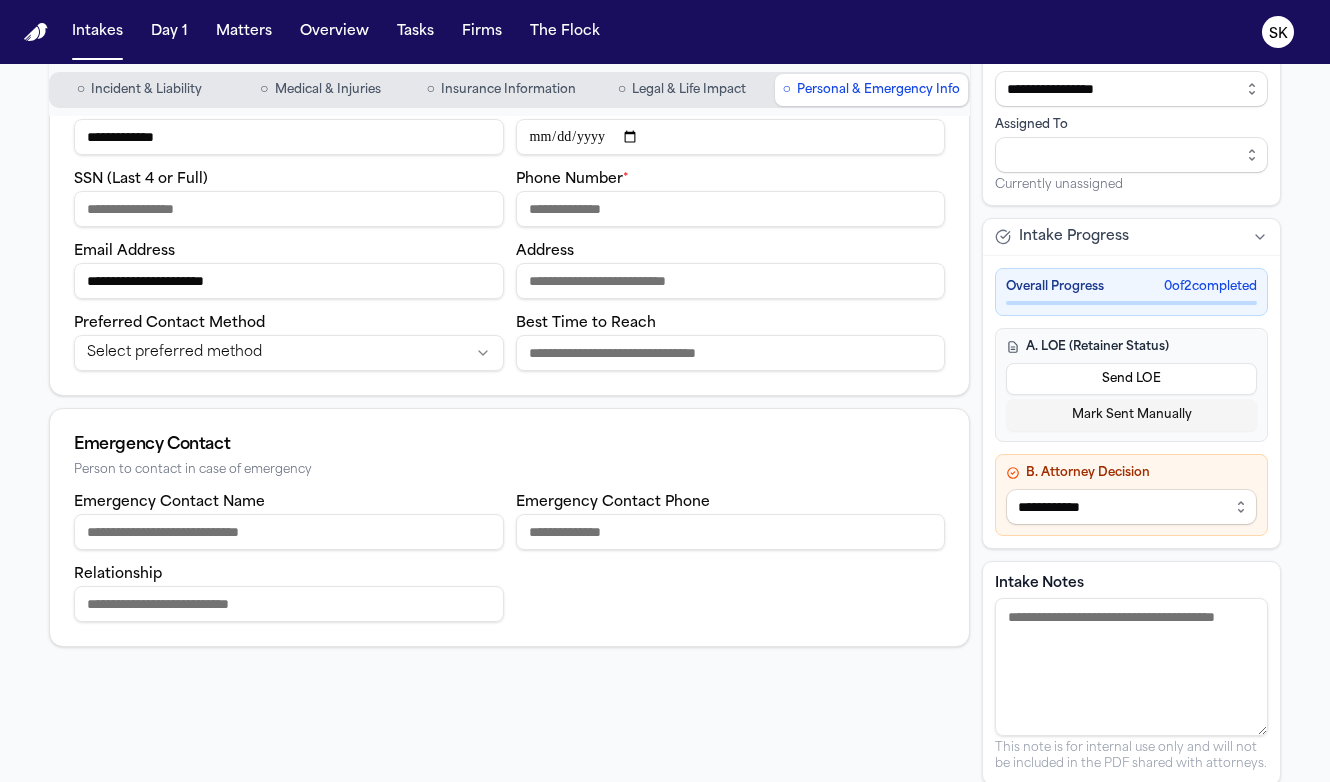 type on "**********" 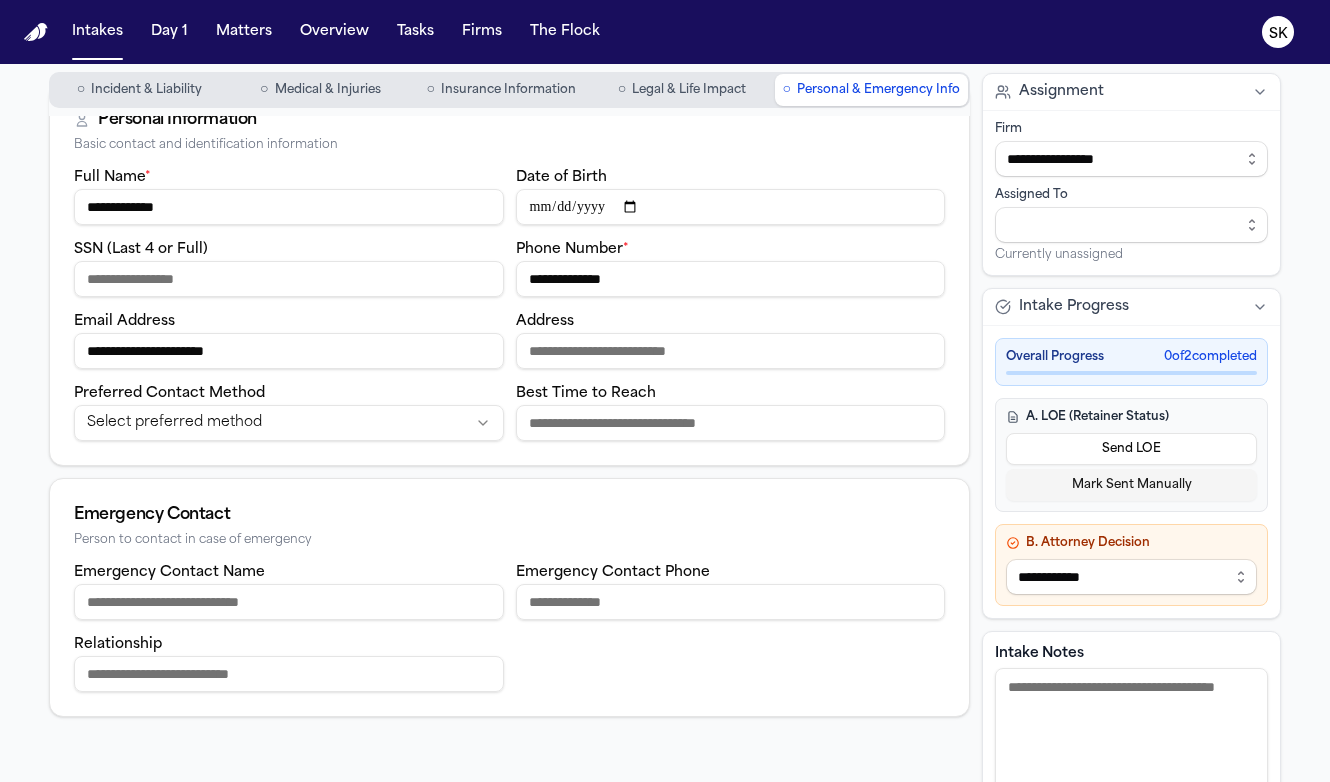 scroll, scrollTop: 78, scrollLeft: 0, axis: vertical 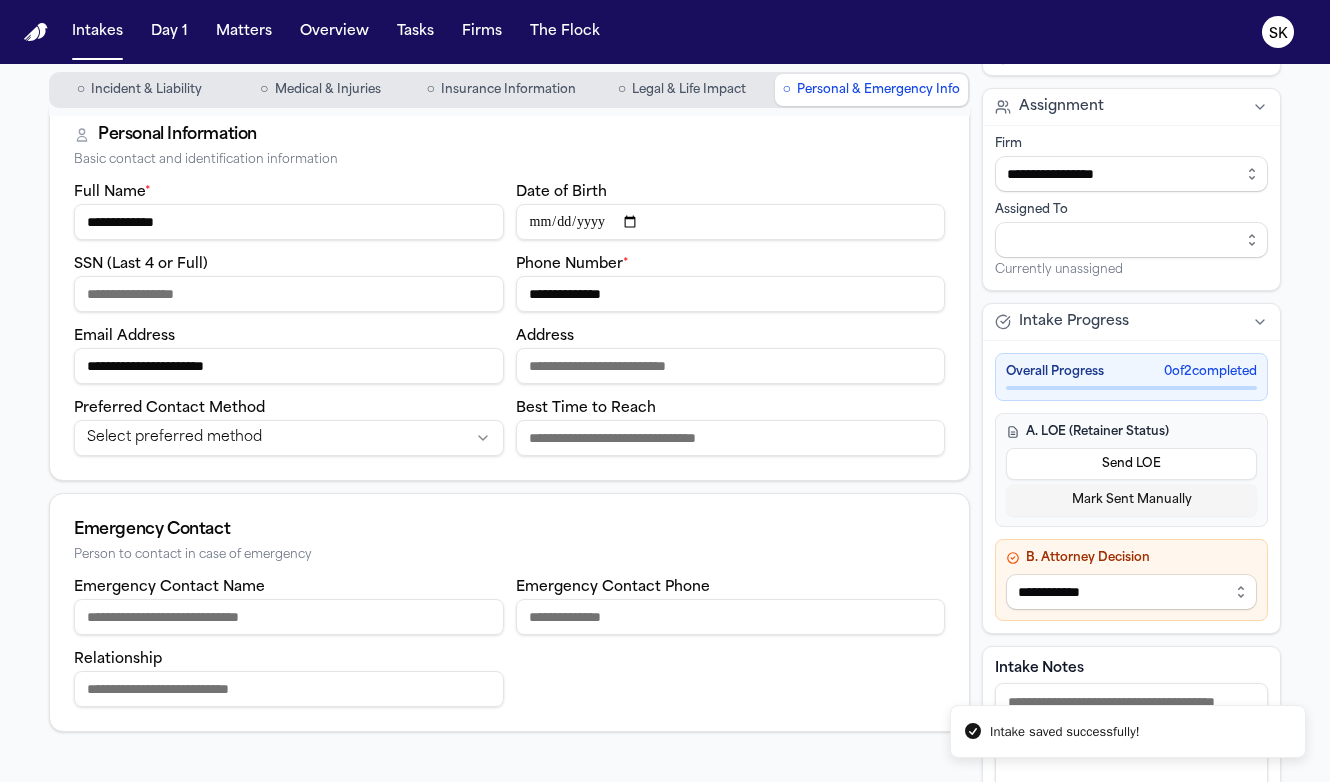 type on "**********" 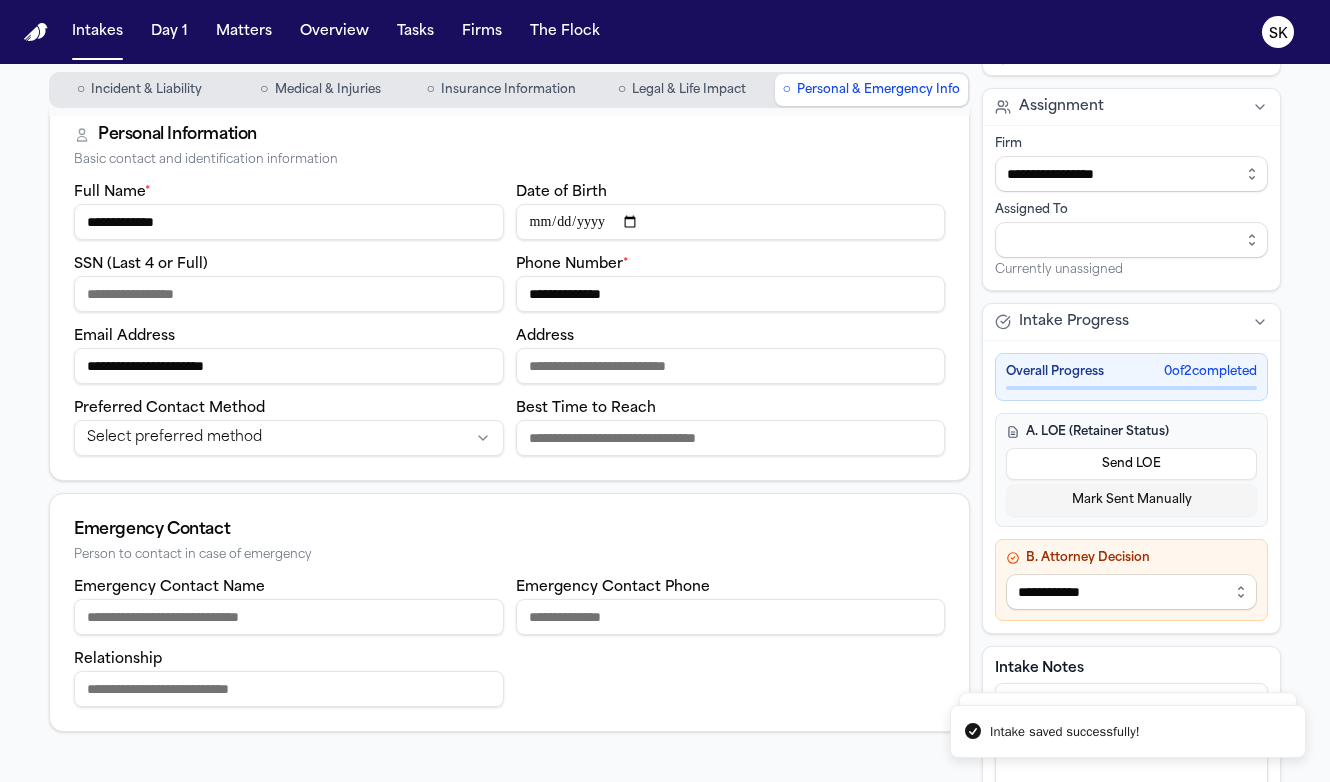 click on "SSN (Last 4 or Full)" at bounding box center [289, 294] 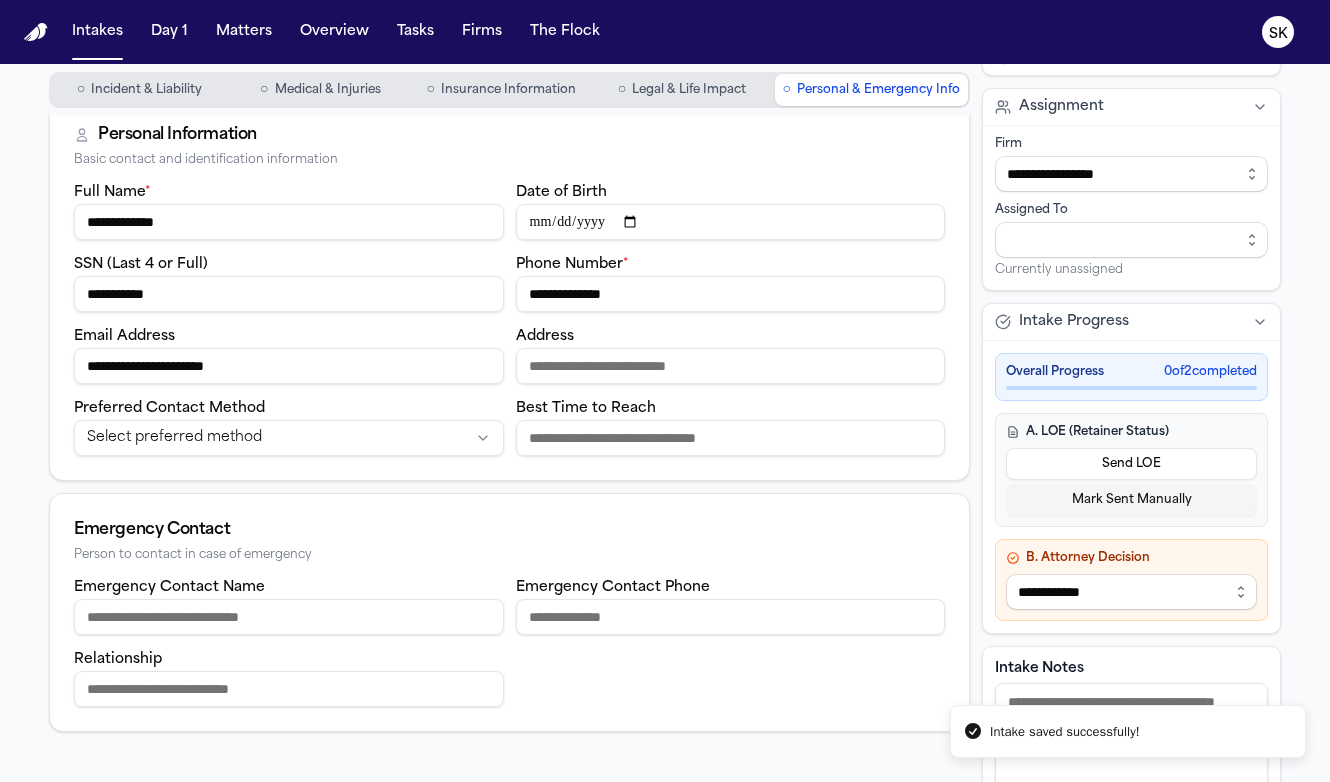 type on "**********" 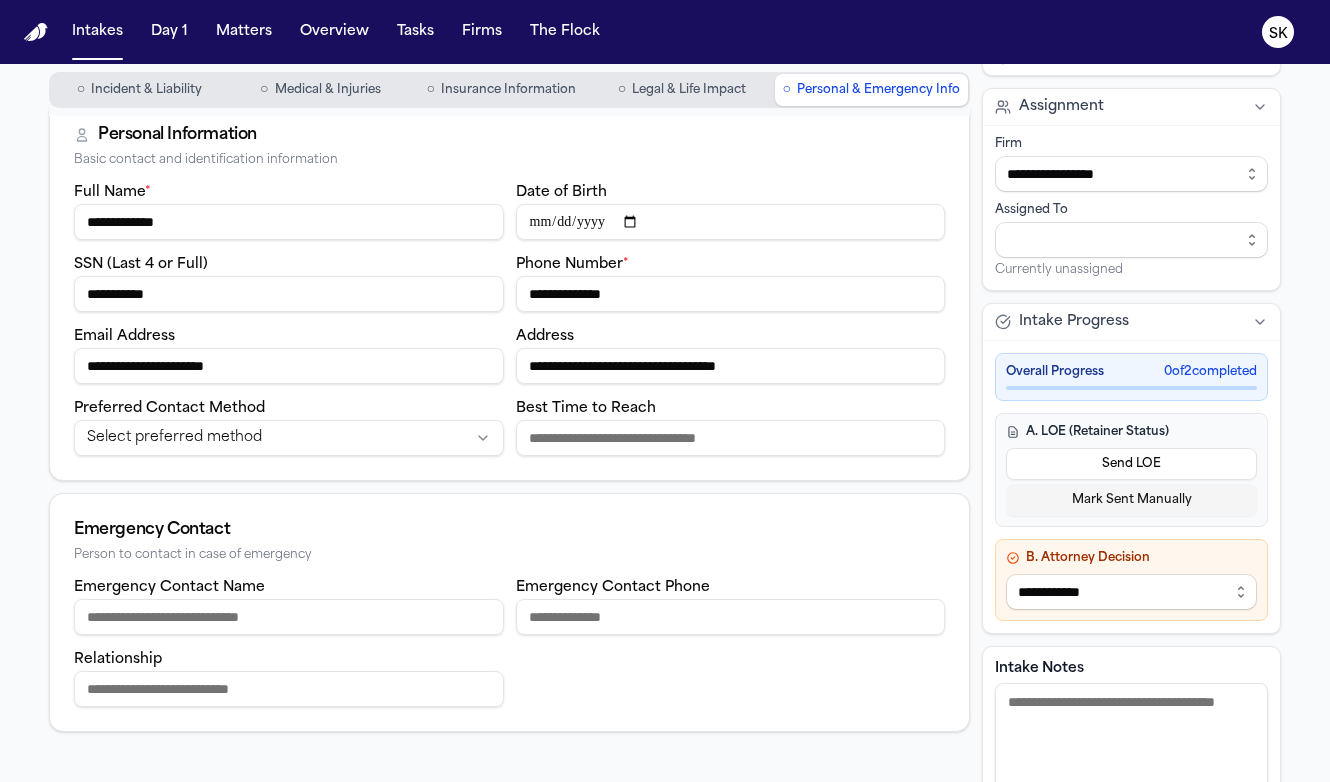 click on "**********" at bounding box center [731, 366] 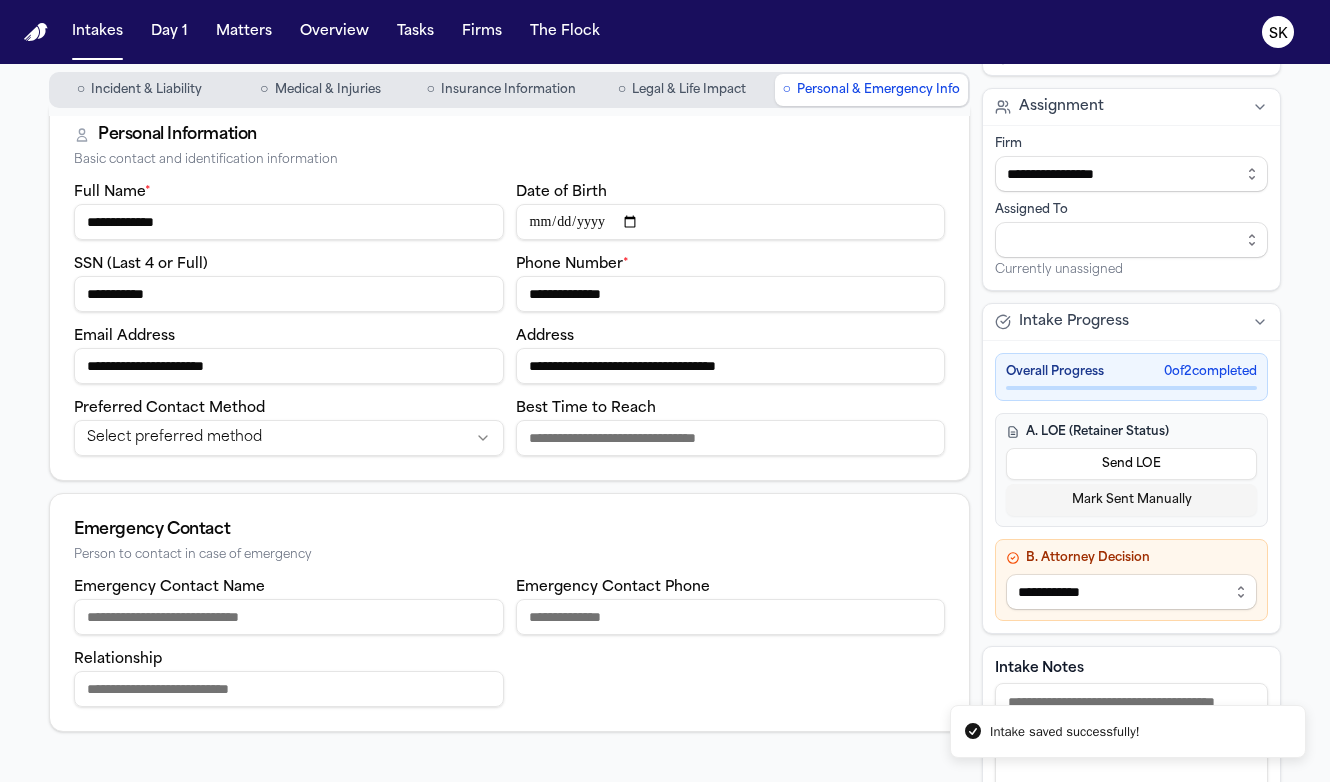 drag, startPoint x: 795, startPoint y: 367, endPoint x: 732, endPoint y: 374, distance: 63.387695 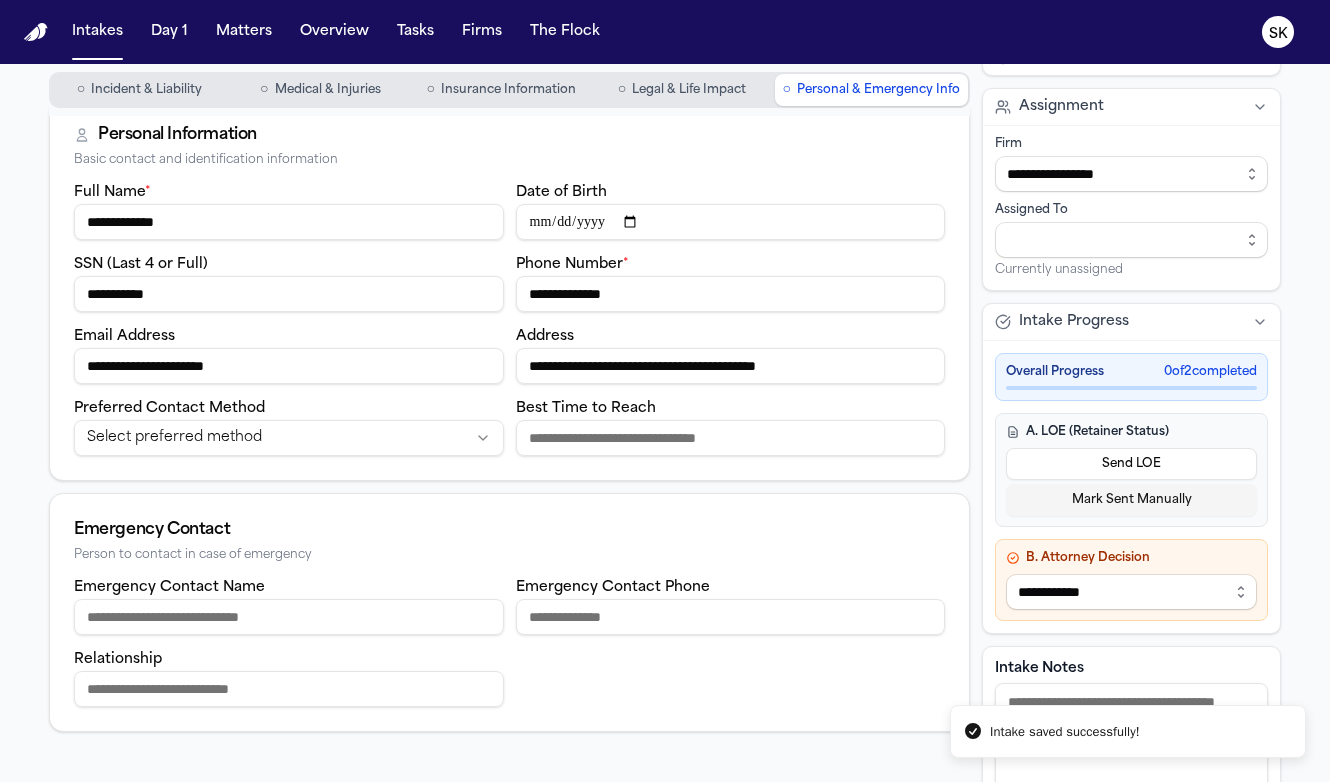click on "**********" at bounding box center [731, 366] 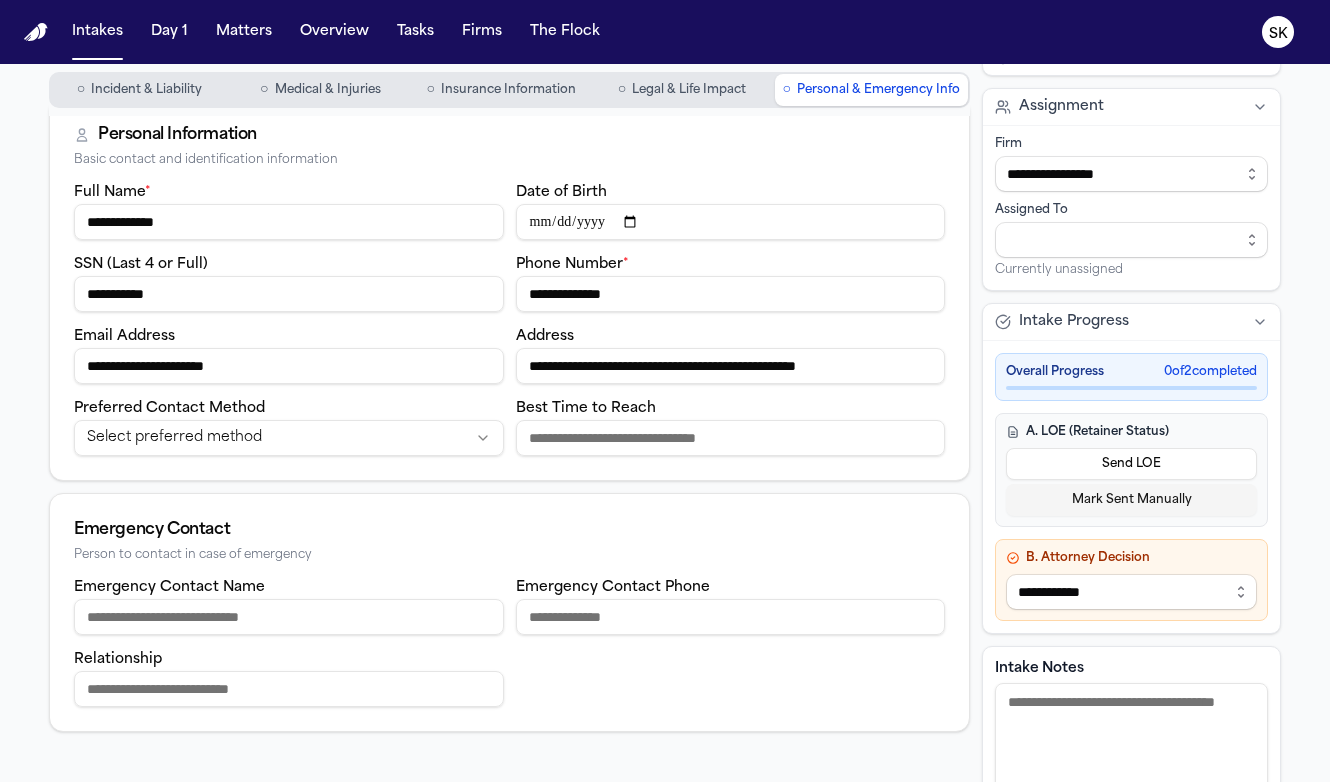 type on "**********" 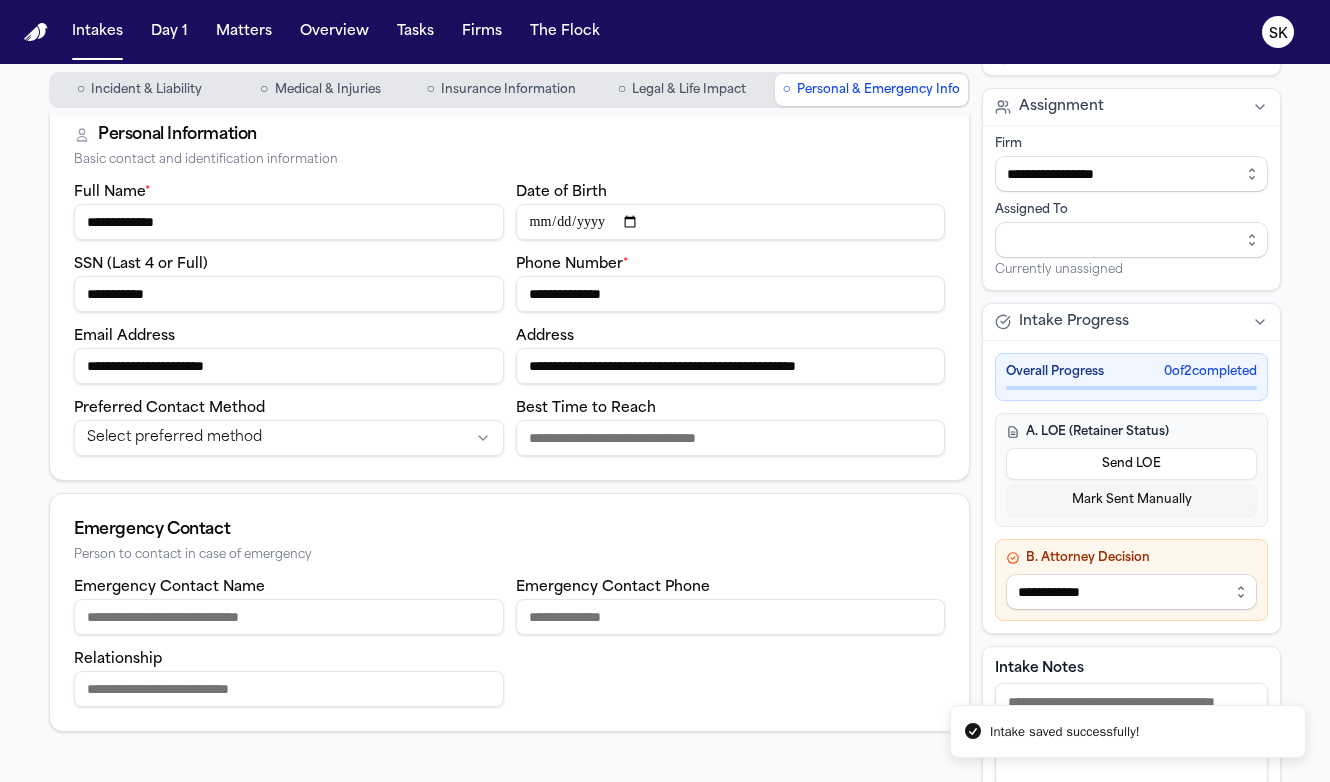 click on "Preferred Contact Method Select preferred method" at bounding box center (289, 426) 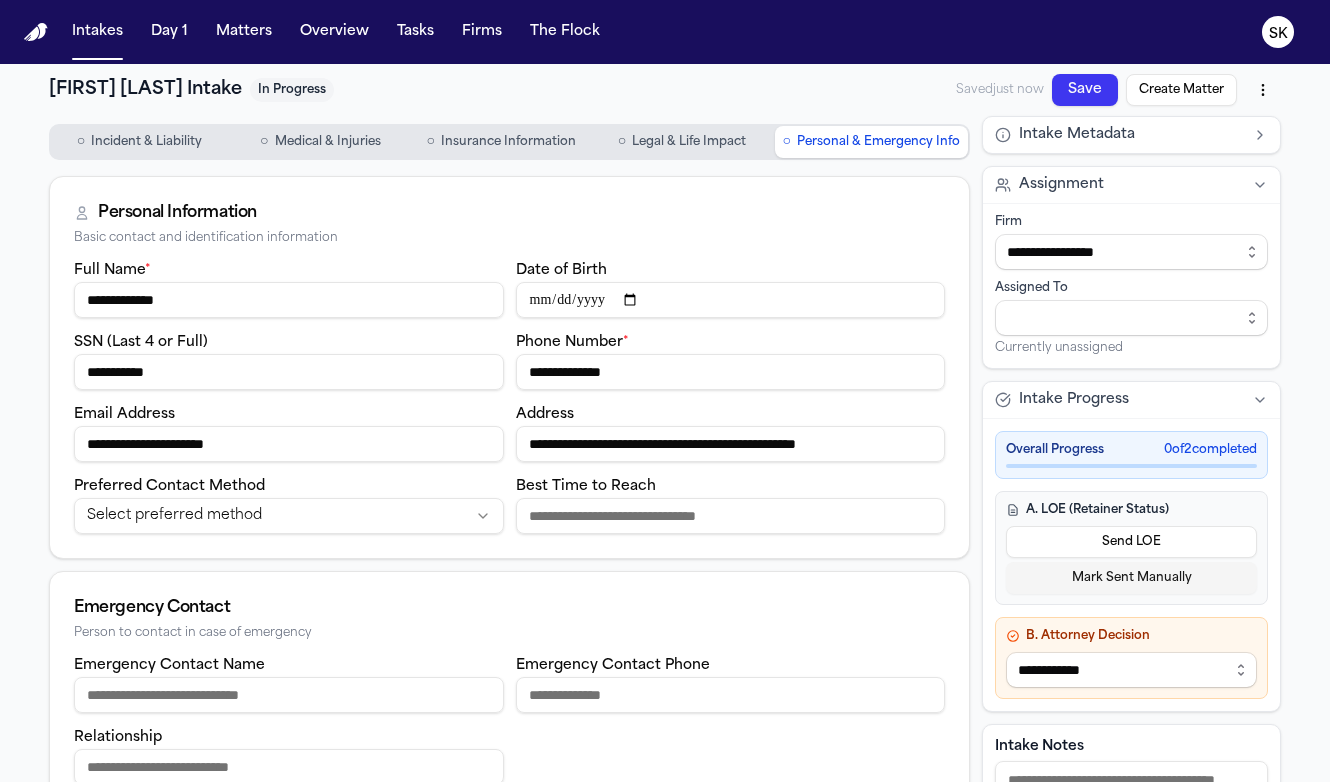 scroll, scrollTop: 0, scrollLeft: 0, axis: both 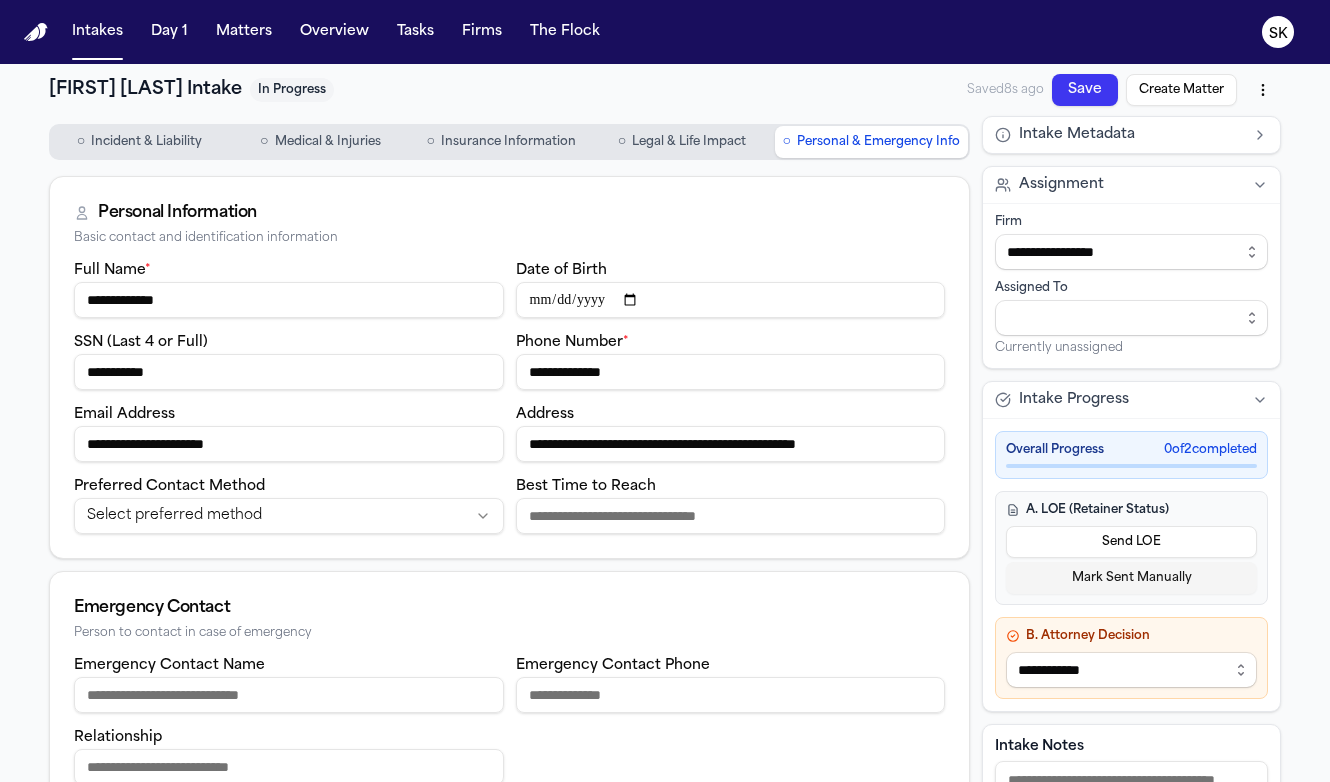 click on "Create Matter" at bounding box center (1181, 90) 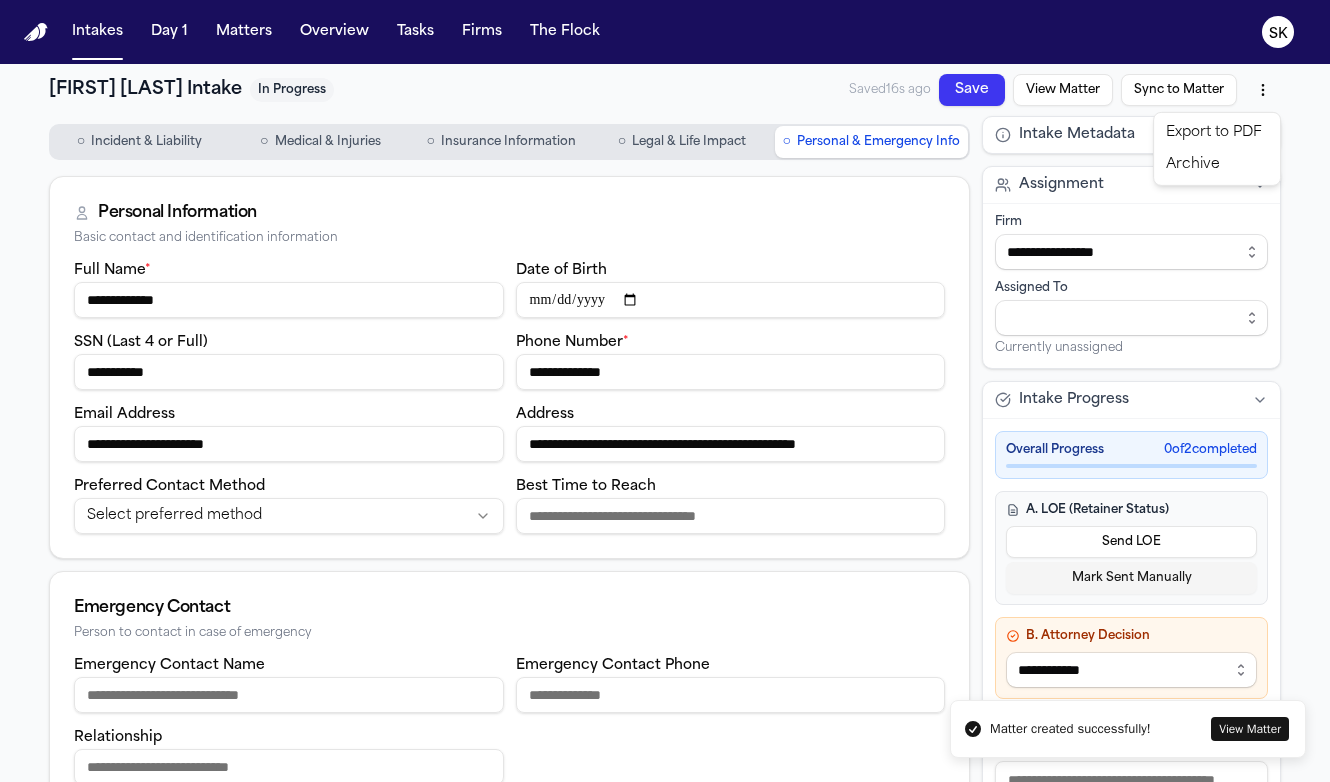 click on "**********" at bounding box center (665, 391) 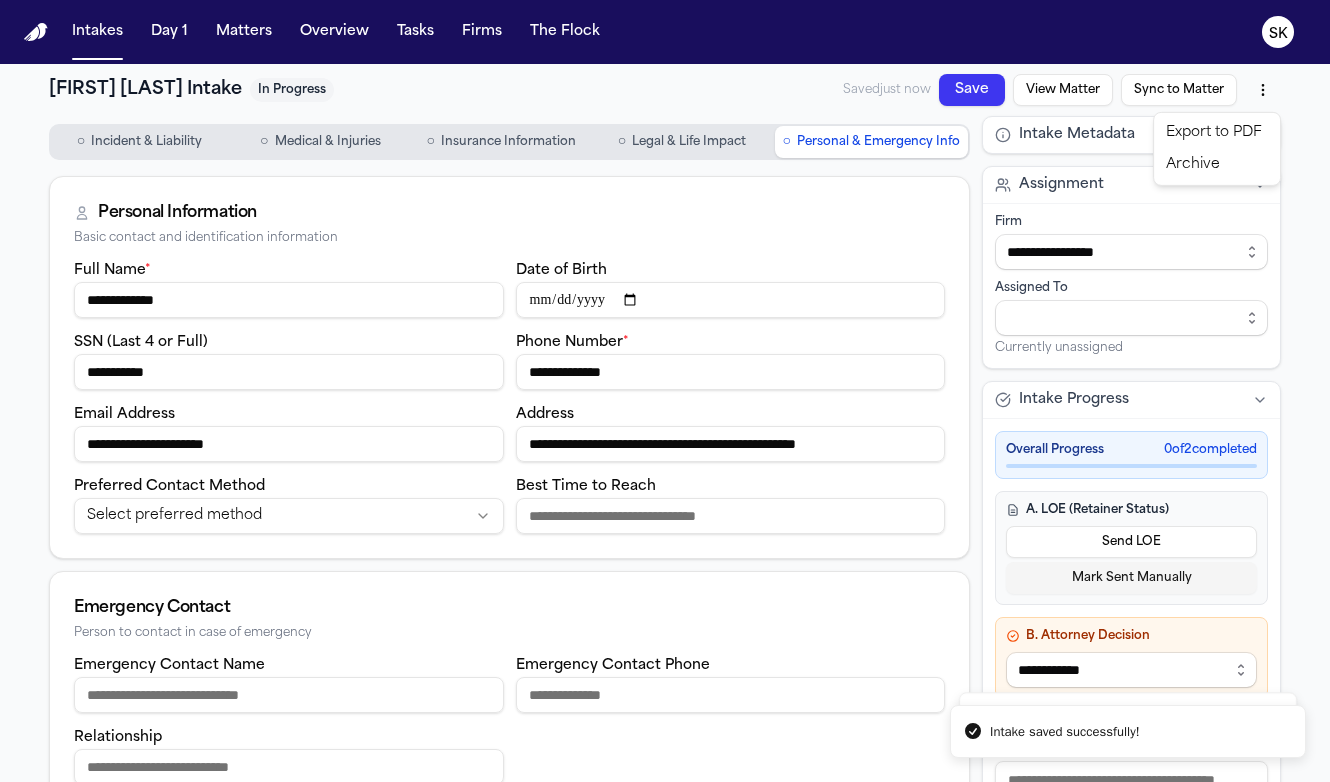 click on "Archive" at bounding box center (1217, 165) 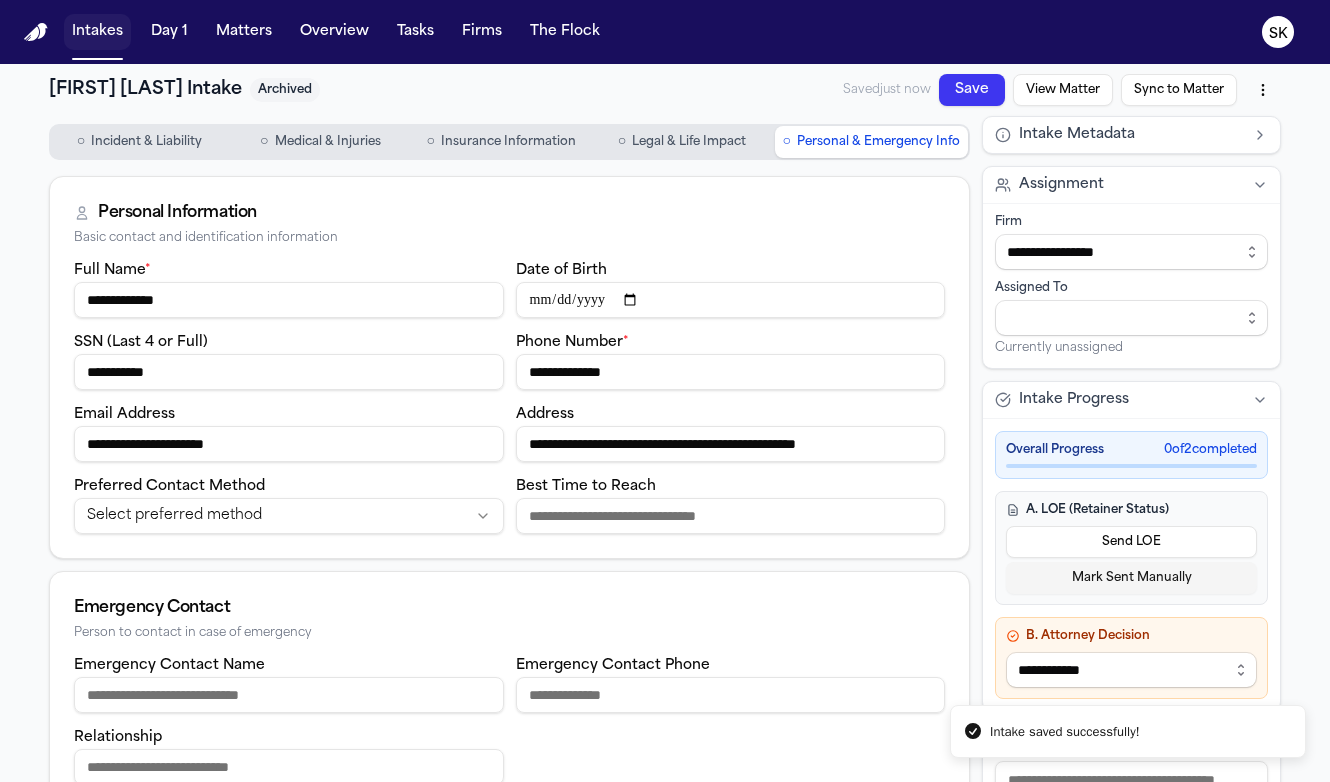 click on "Intakes" at bounding box center [97, 32] 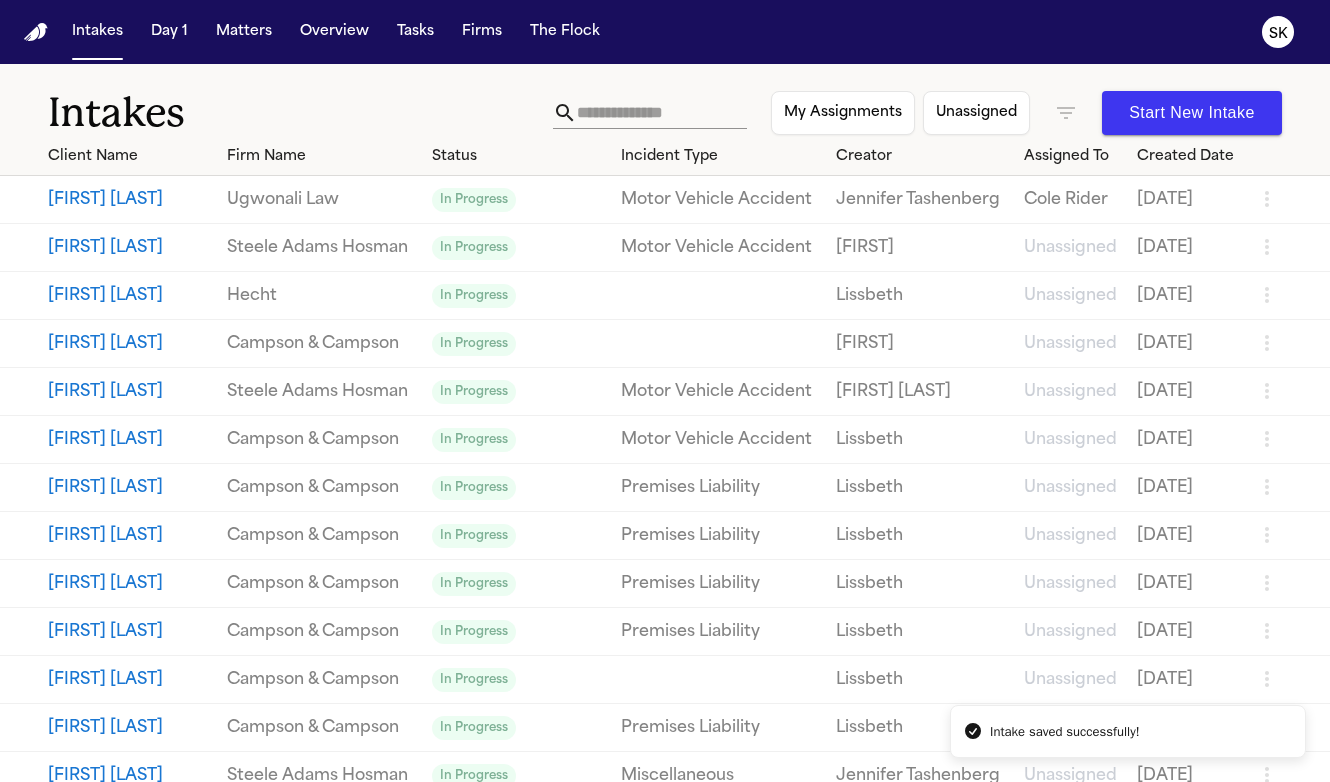 click at bounding box center (662, 113) 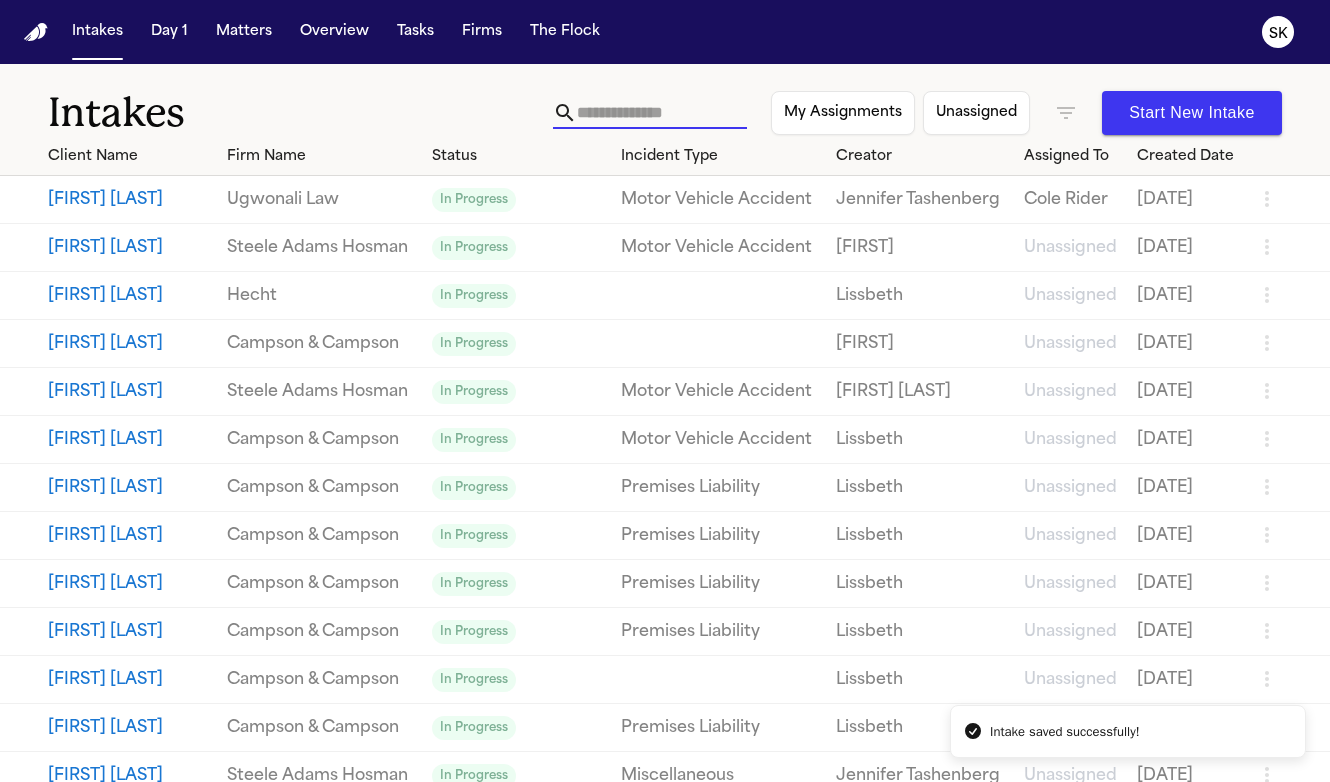 paste on "********" 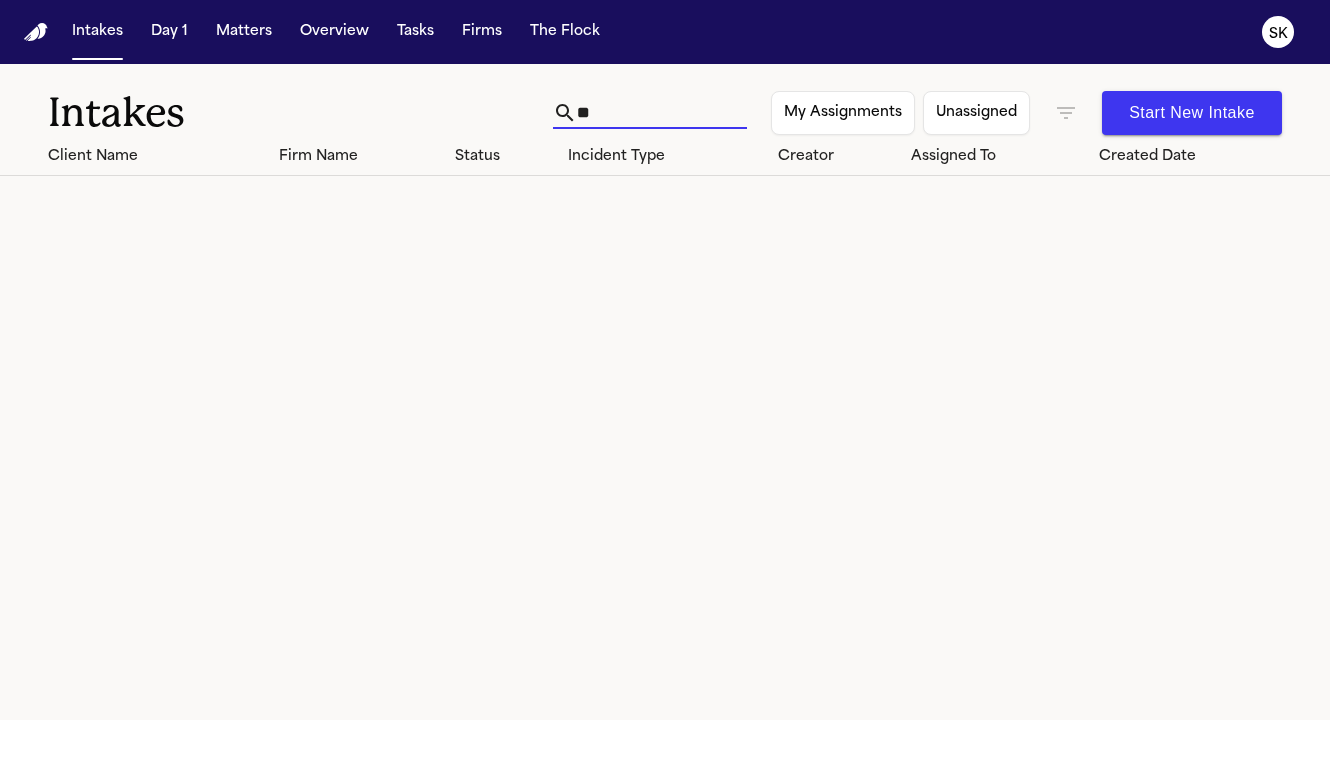 type on "*" 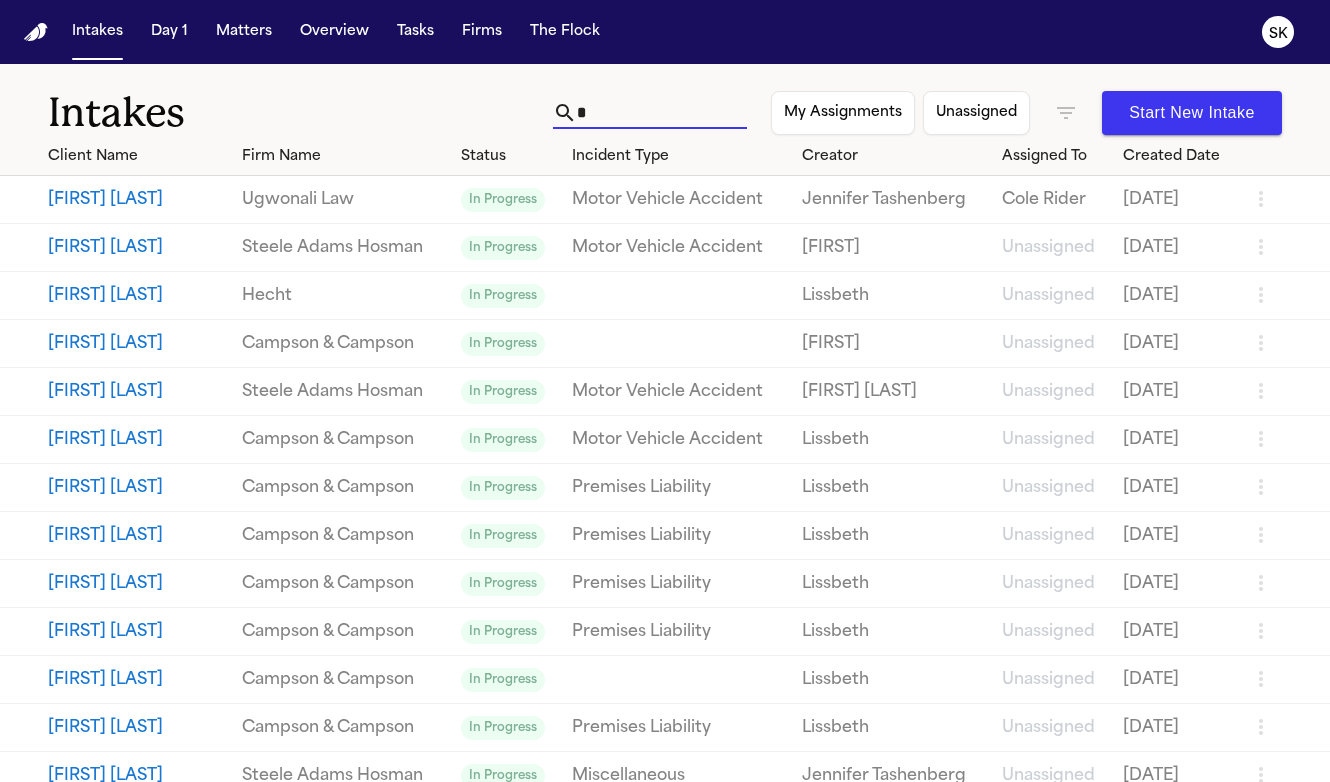 type 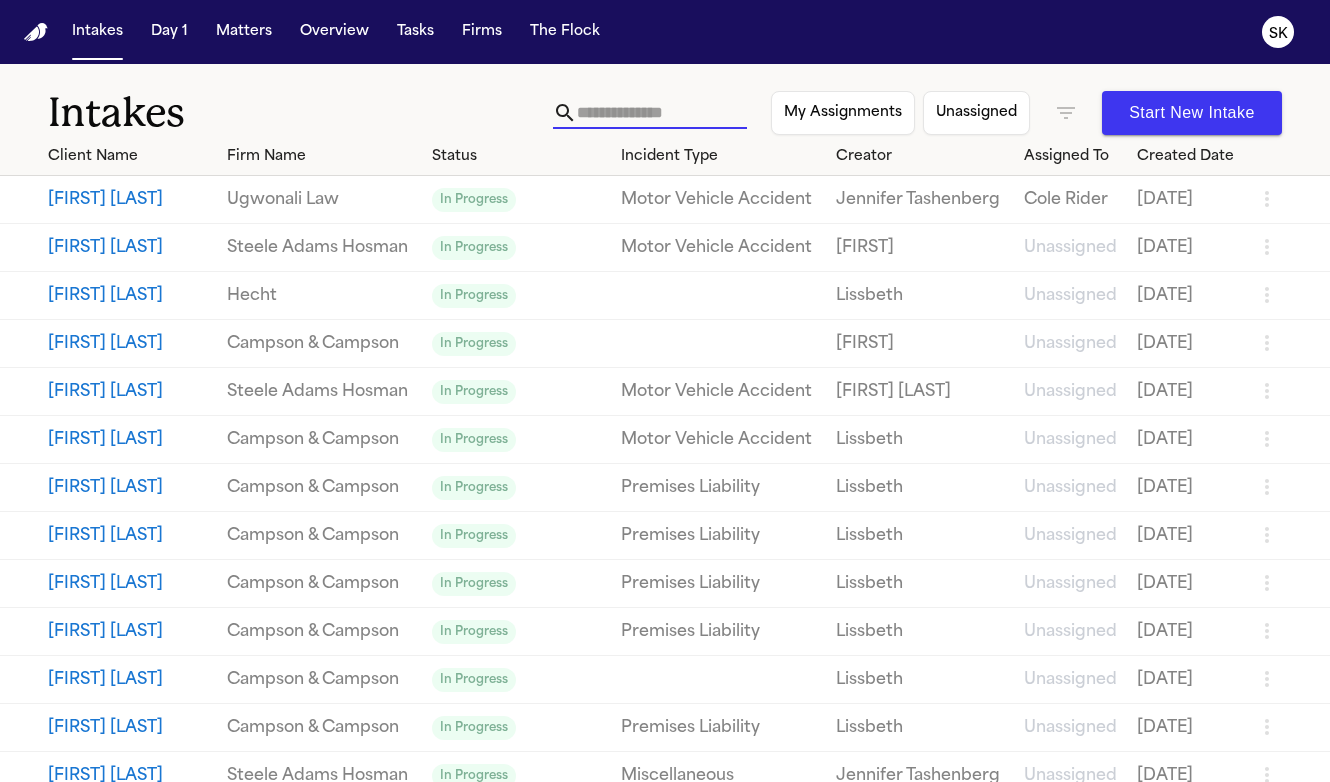 click on "Start New Intake" at bounding box center (1192, 113) 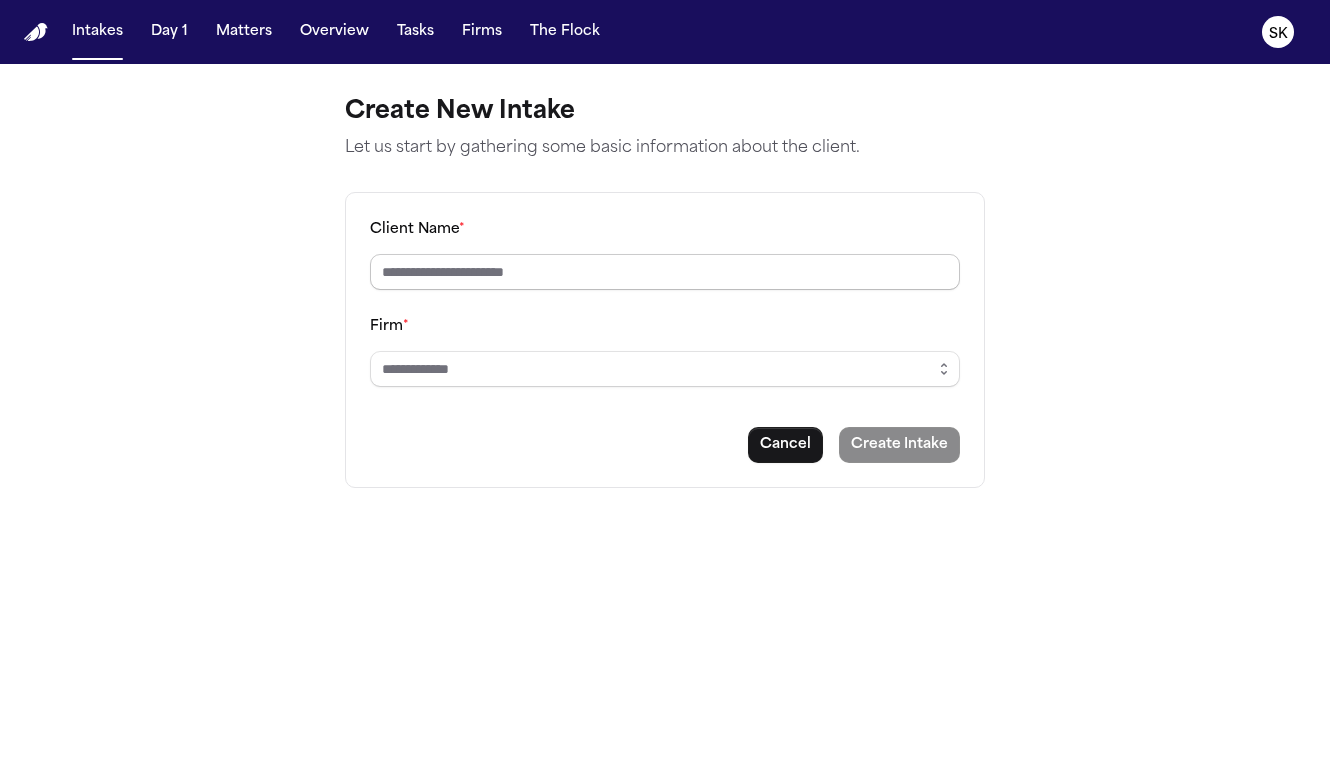 click on "Client Name  *" at bounding box center [665, 272] 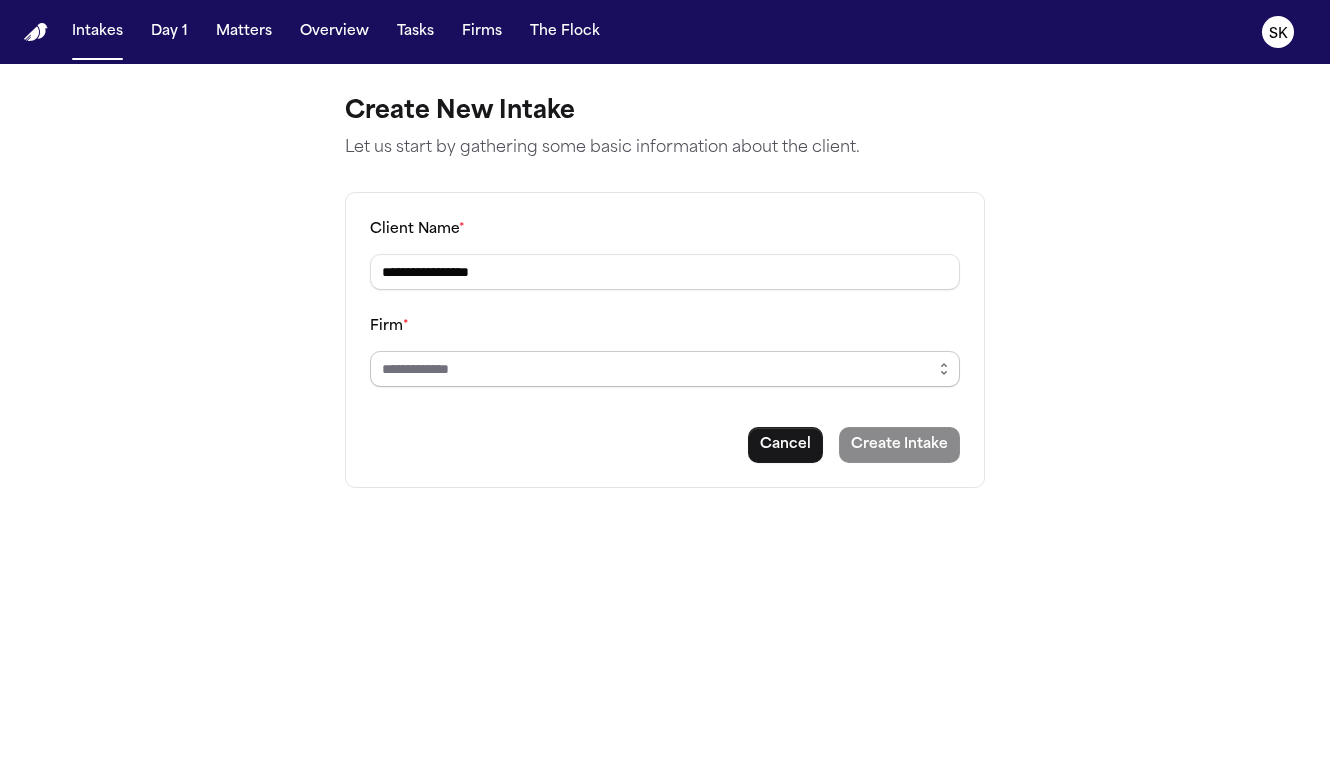 type on "**********" 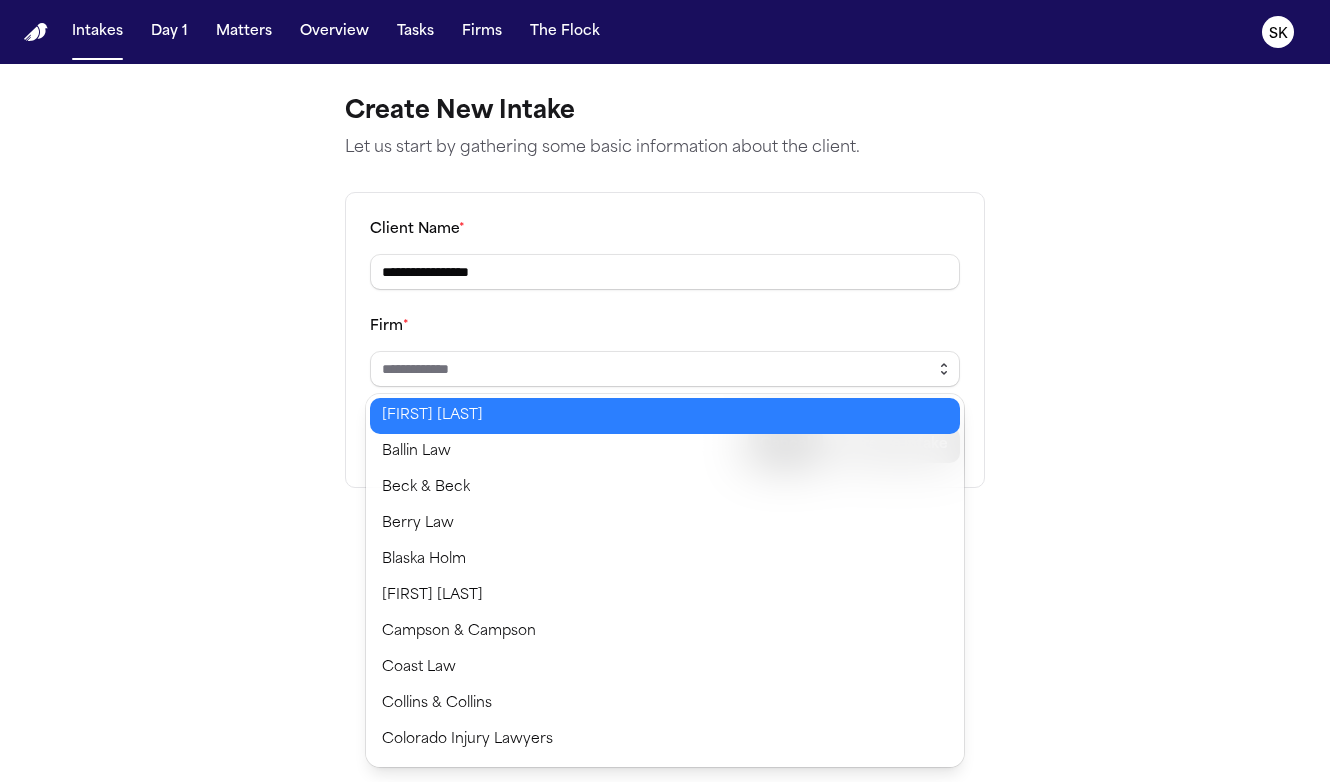 click 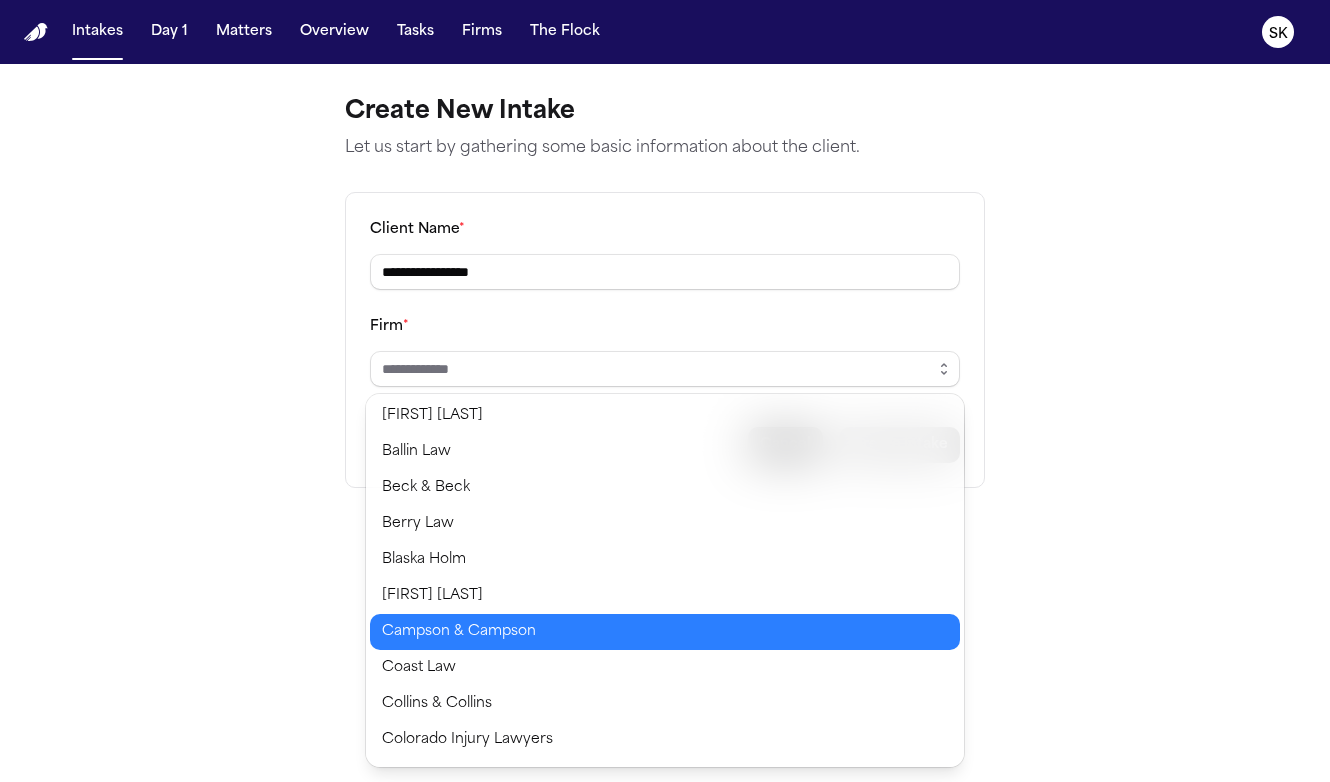 type on "**********" 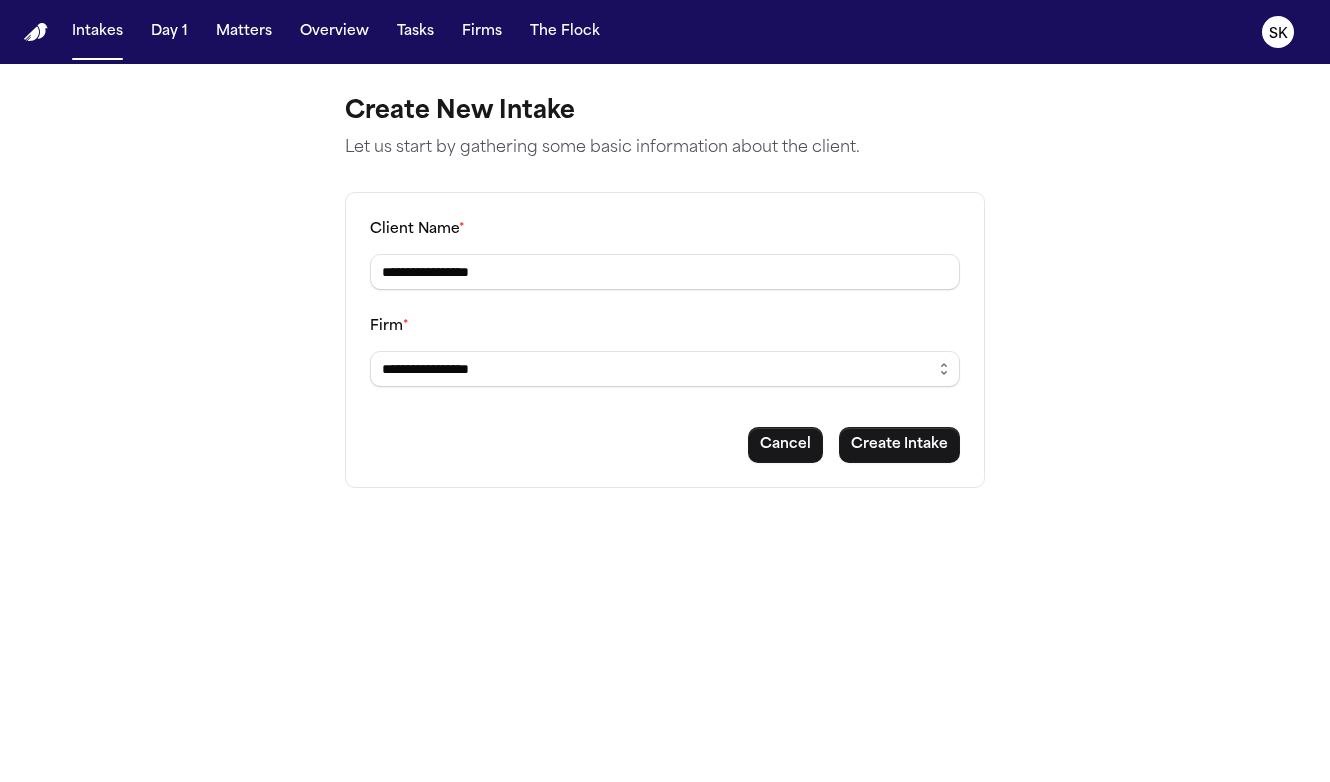 click on "**********" at bounding box center [665, 391] 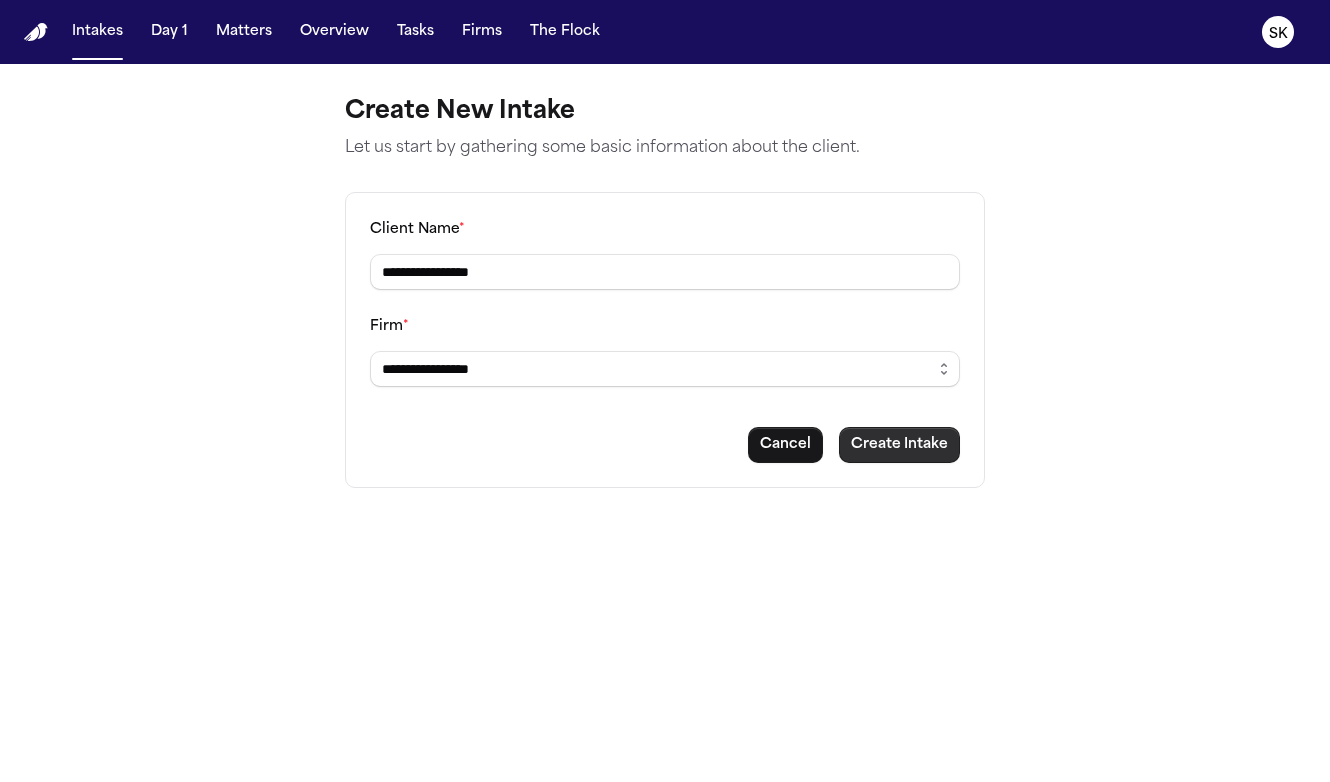 click on "Create Intake" at bounding box center [899, 445] 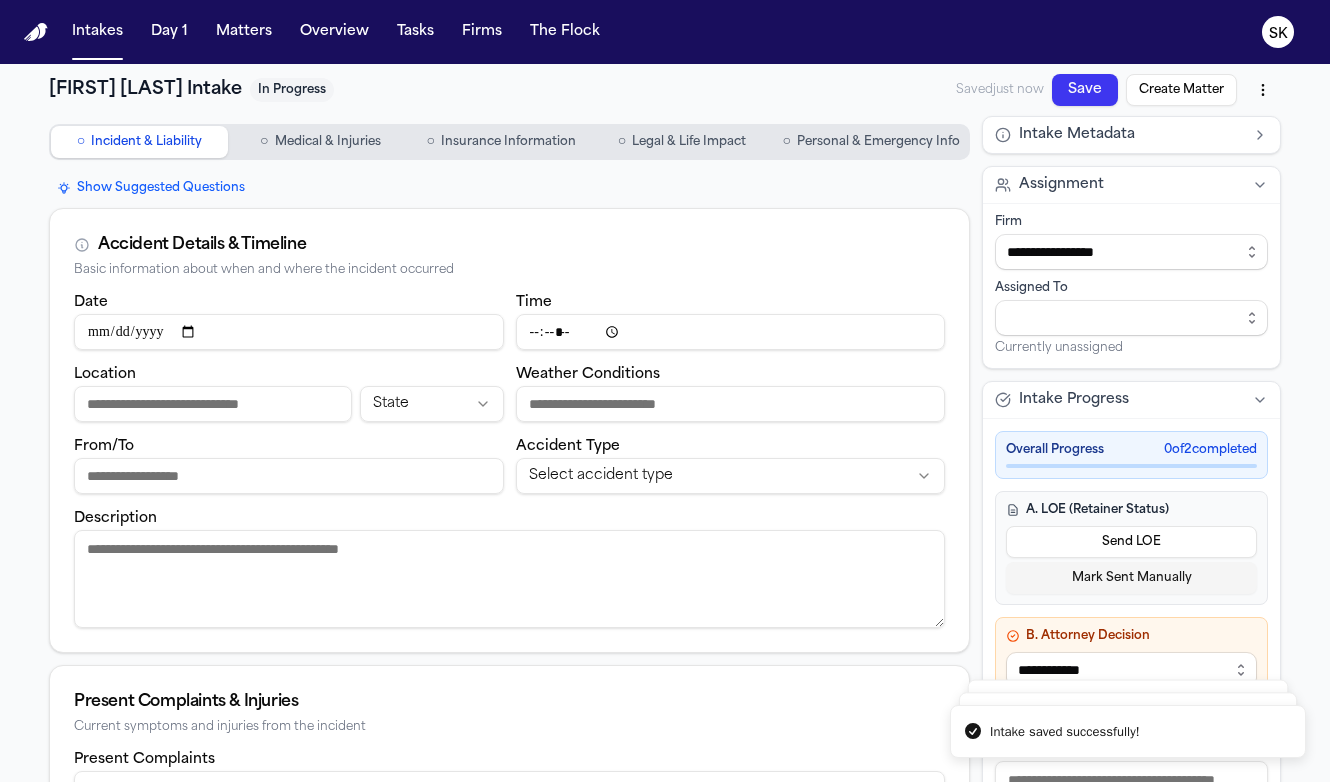 click on "Date" at bounding box center (289, 332) 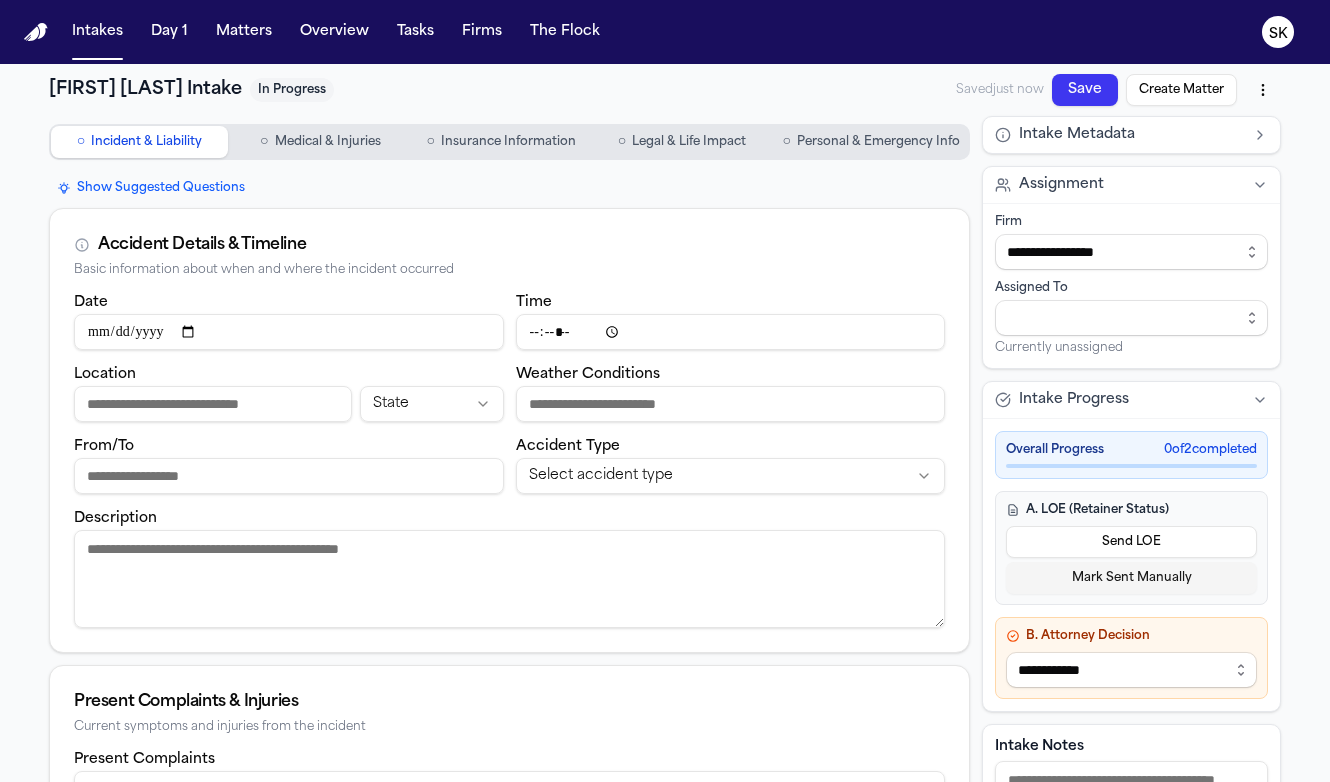 type on "**********" 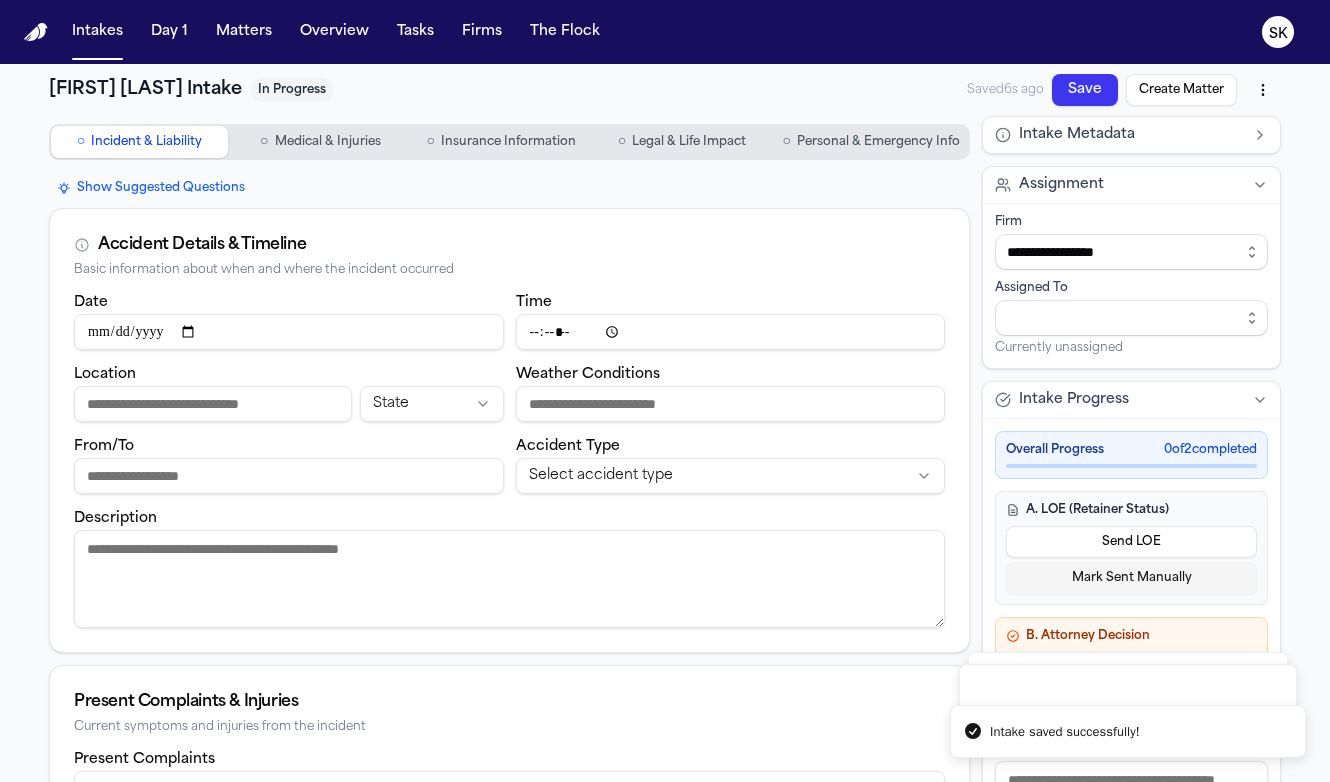 click on "Location" at bounding box center (213, 404) 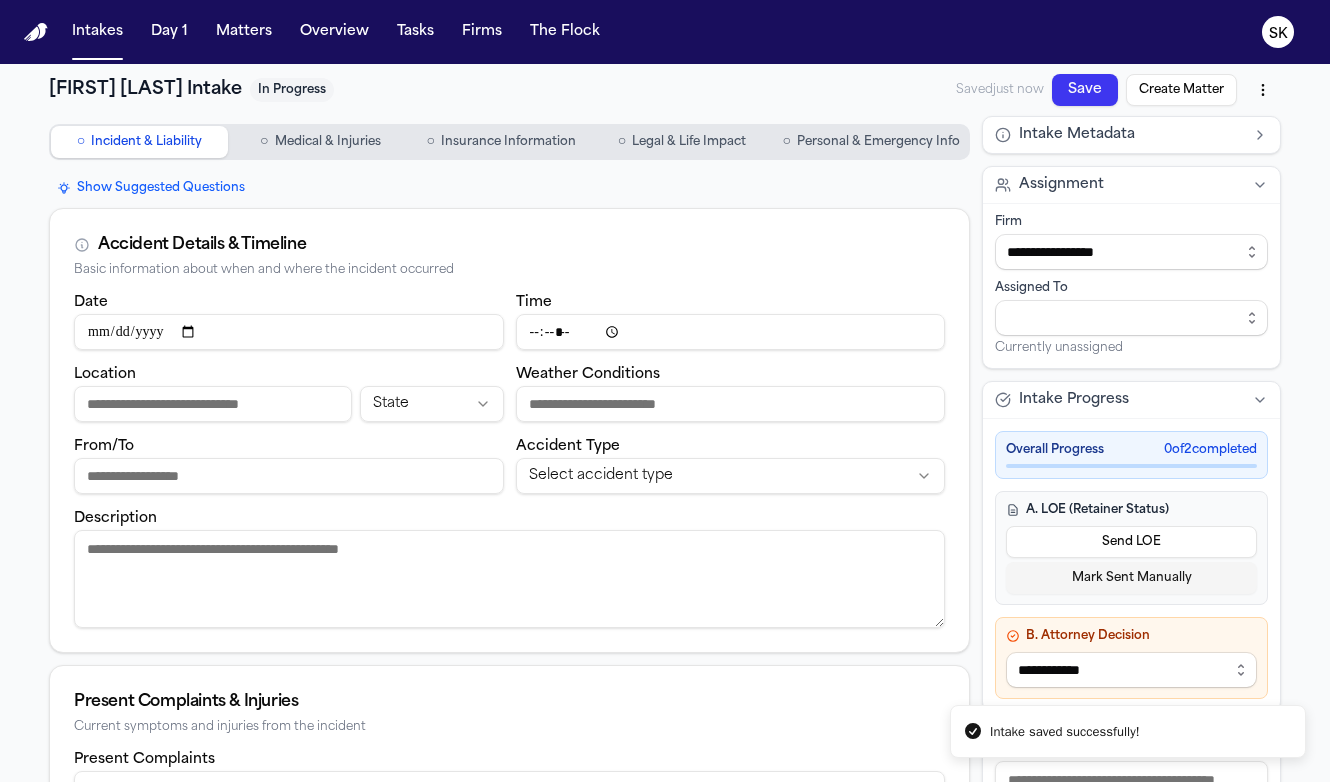 paste on "**********" 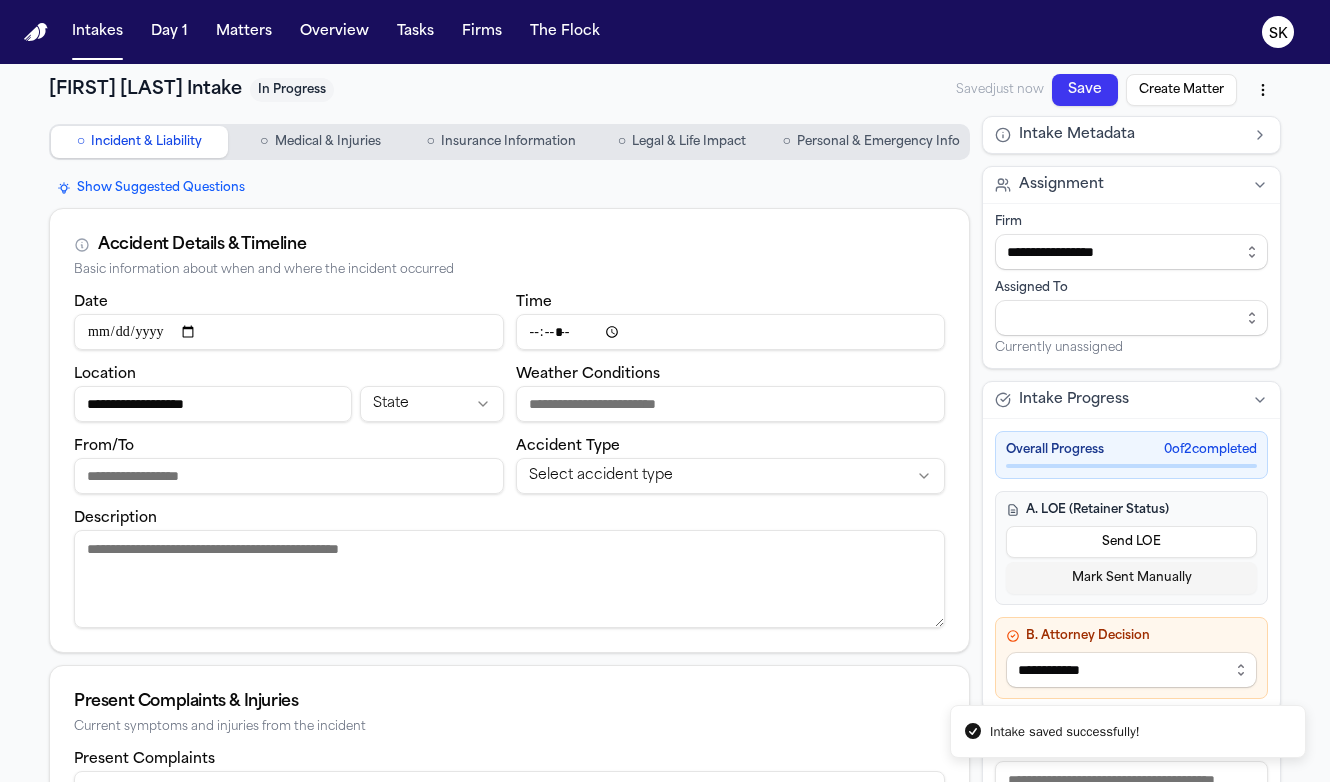 type 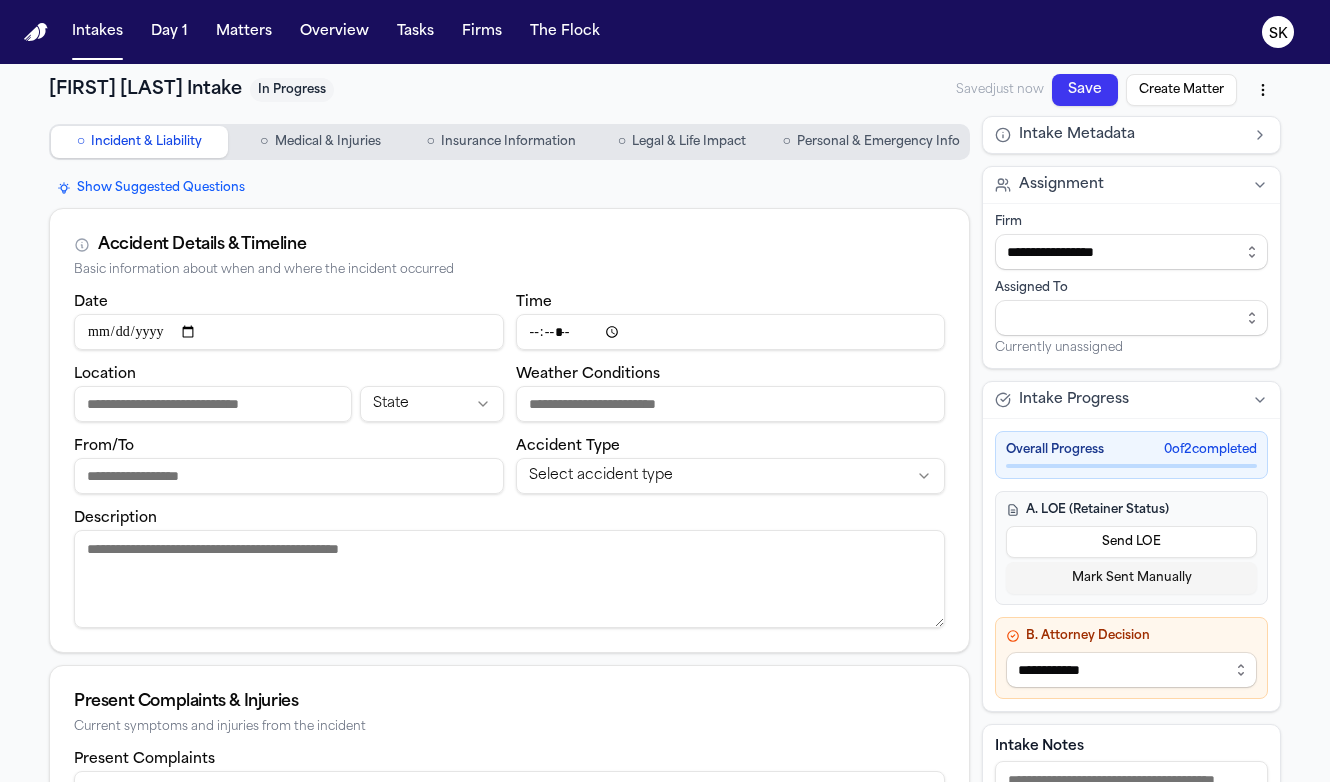 click on "Personal & Emergency Info" at bounding box center [878, 142] 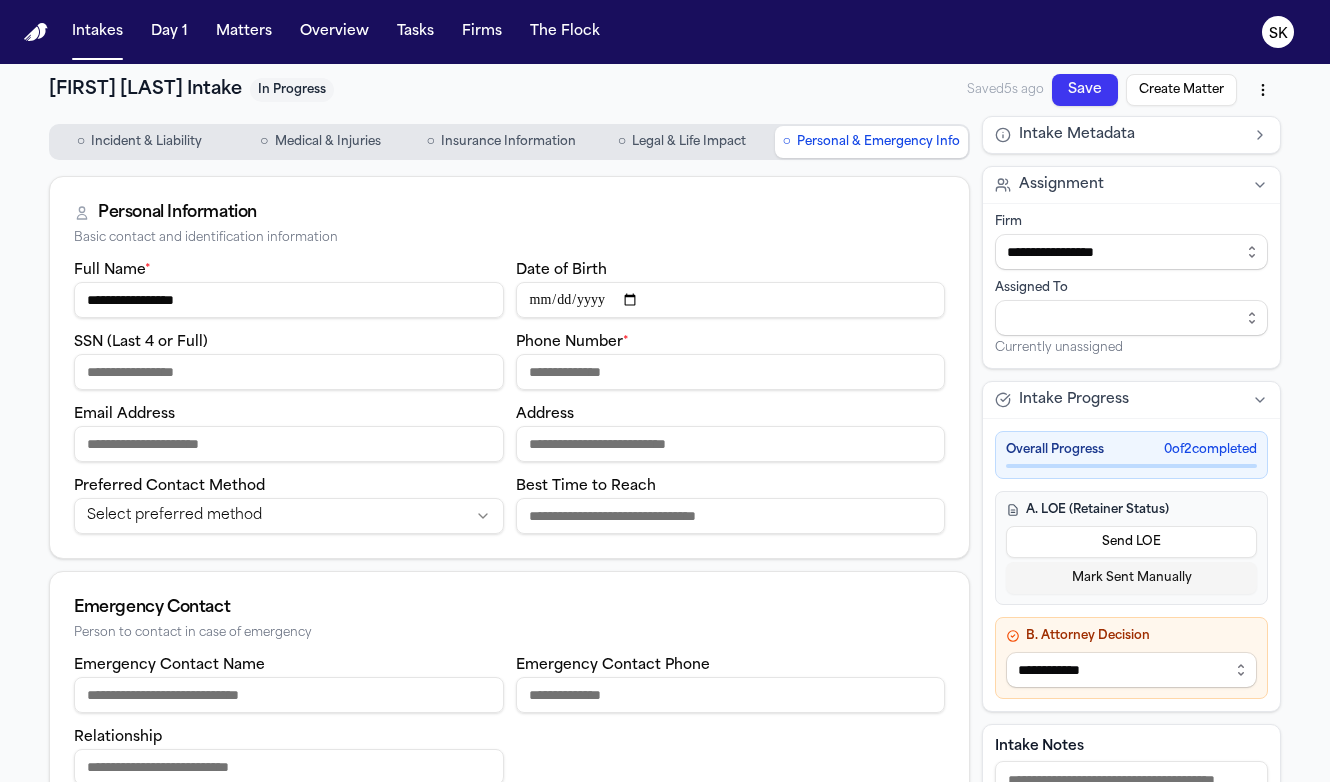 click on "Address" at bounding box center [731, 444] 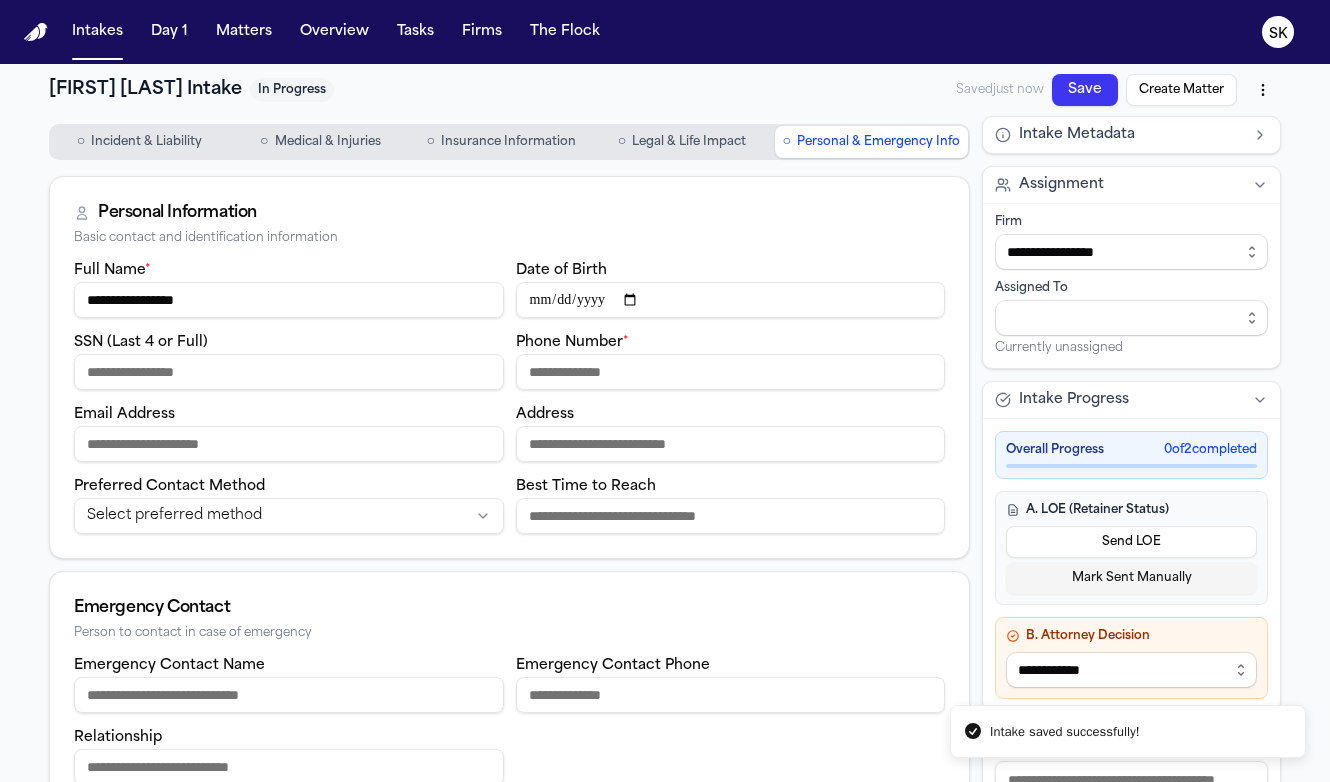 paste on "**********" 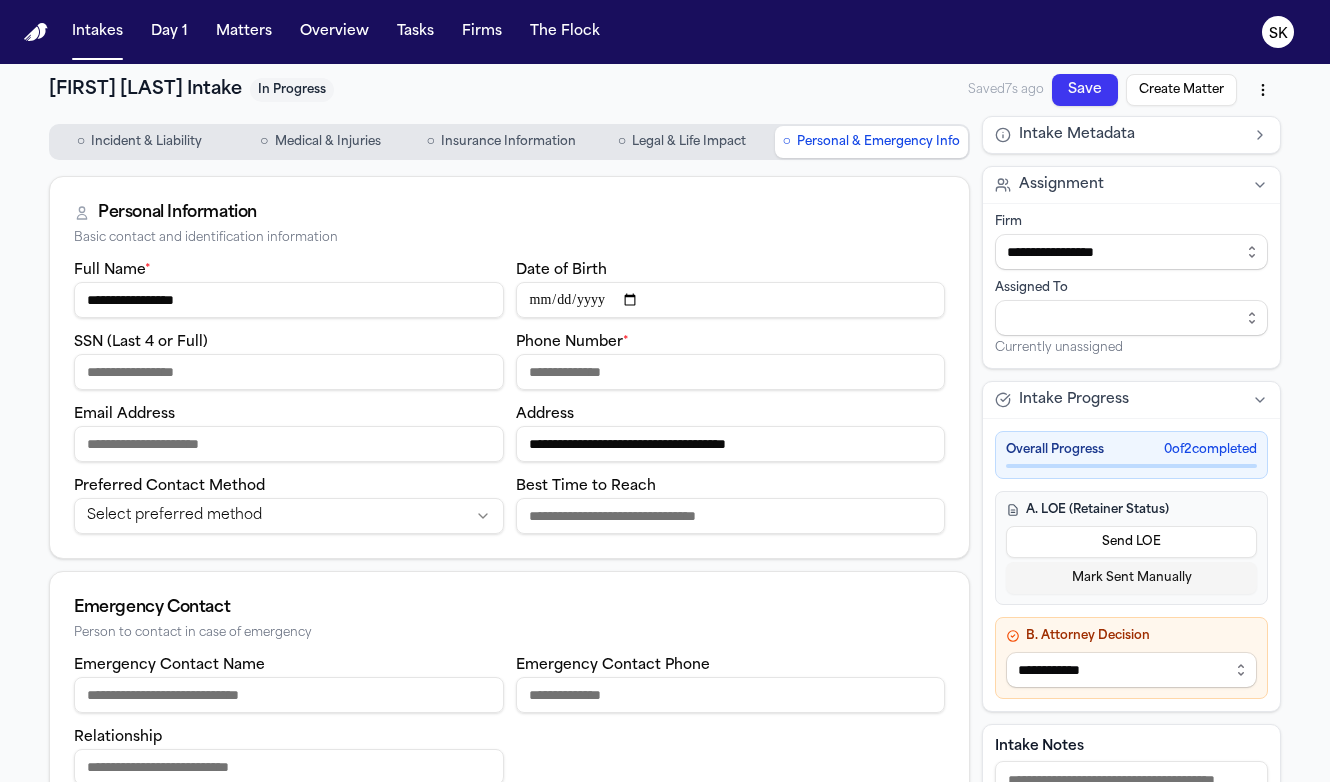 type on "**********" 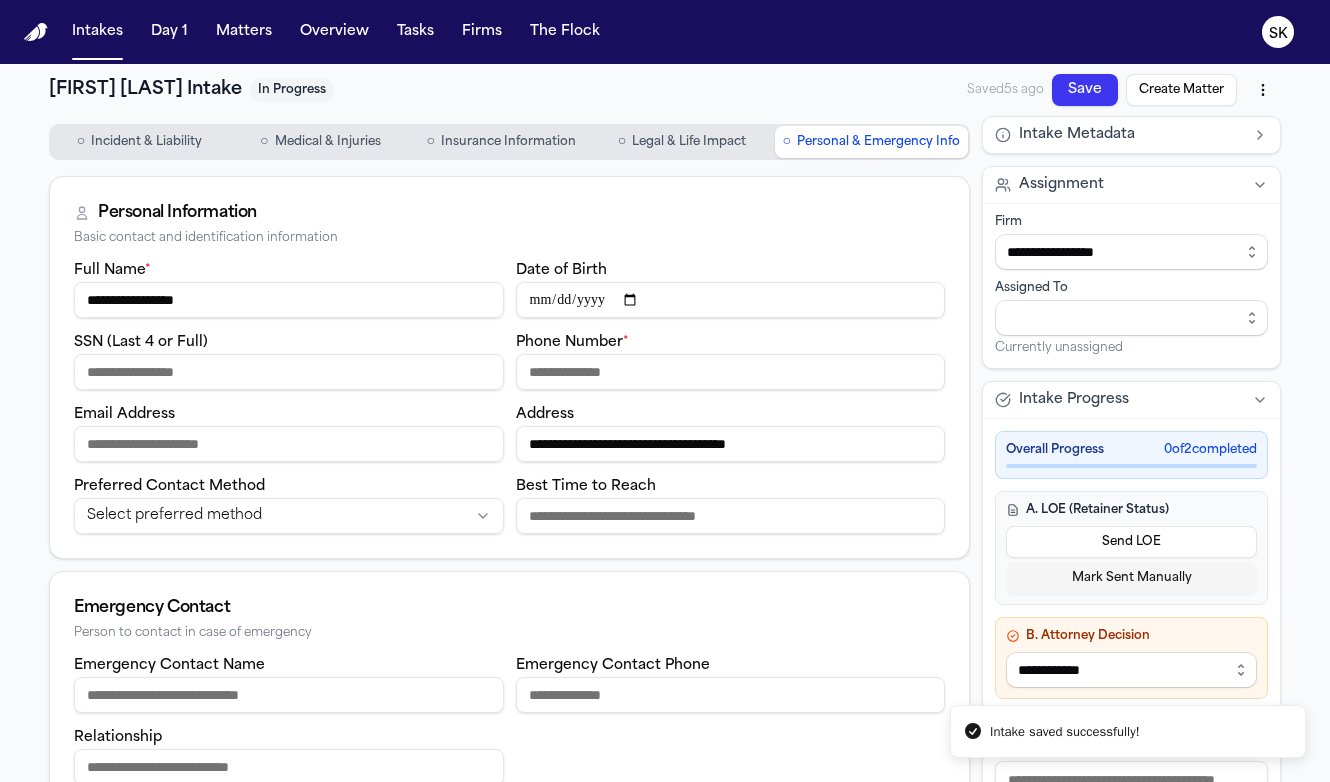 click on "SSN (Last 4 or Full)" at bounding box center [289, 372] 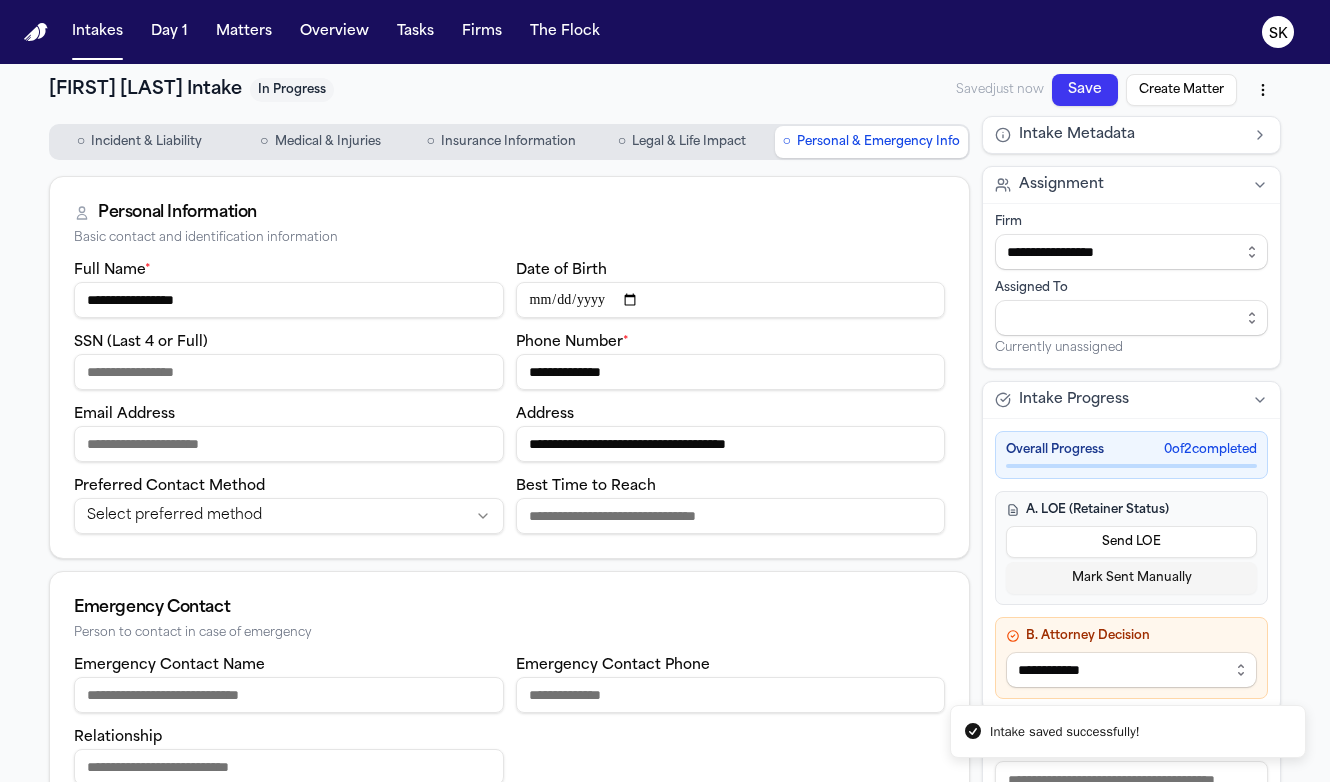 type on "**********" 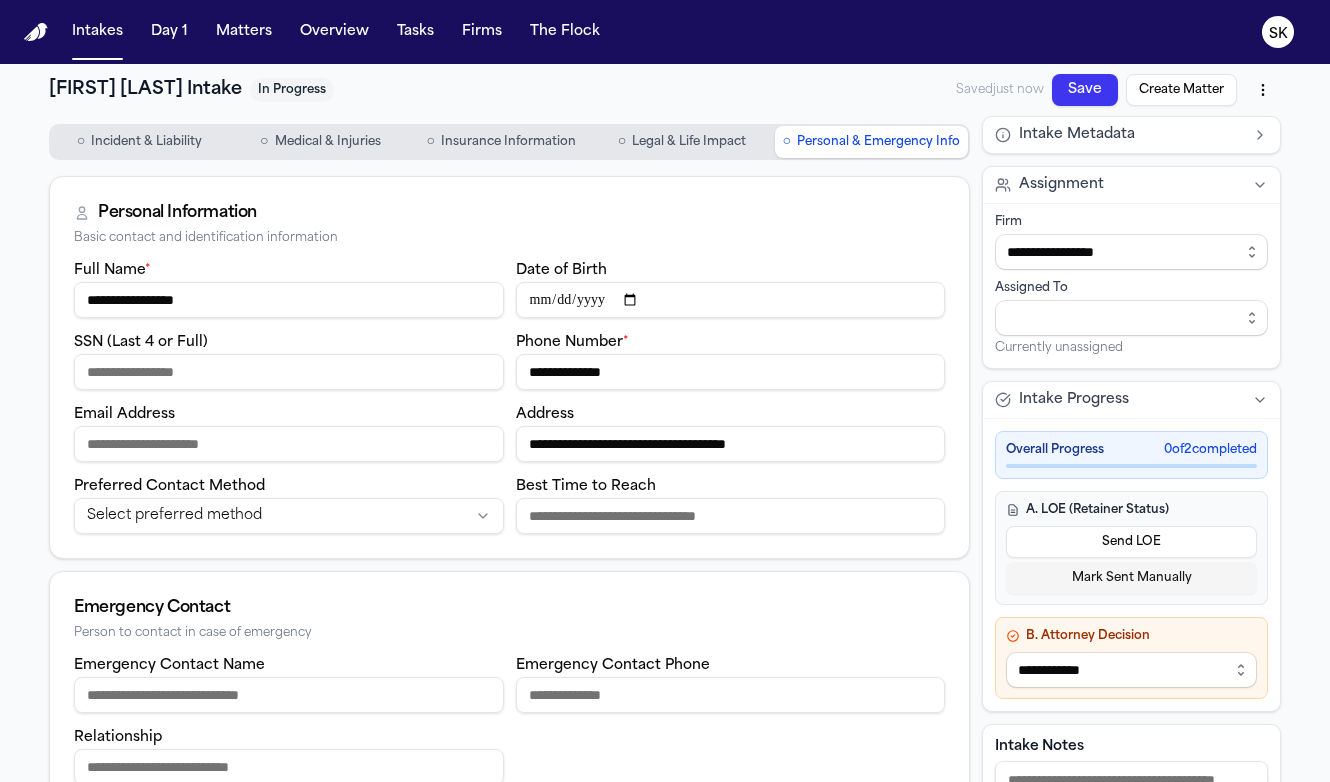 click on "Email Address" at bounding box center [289, 444] 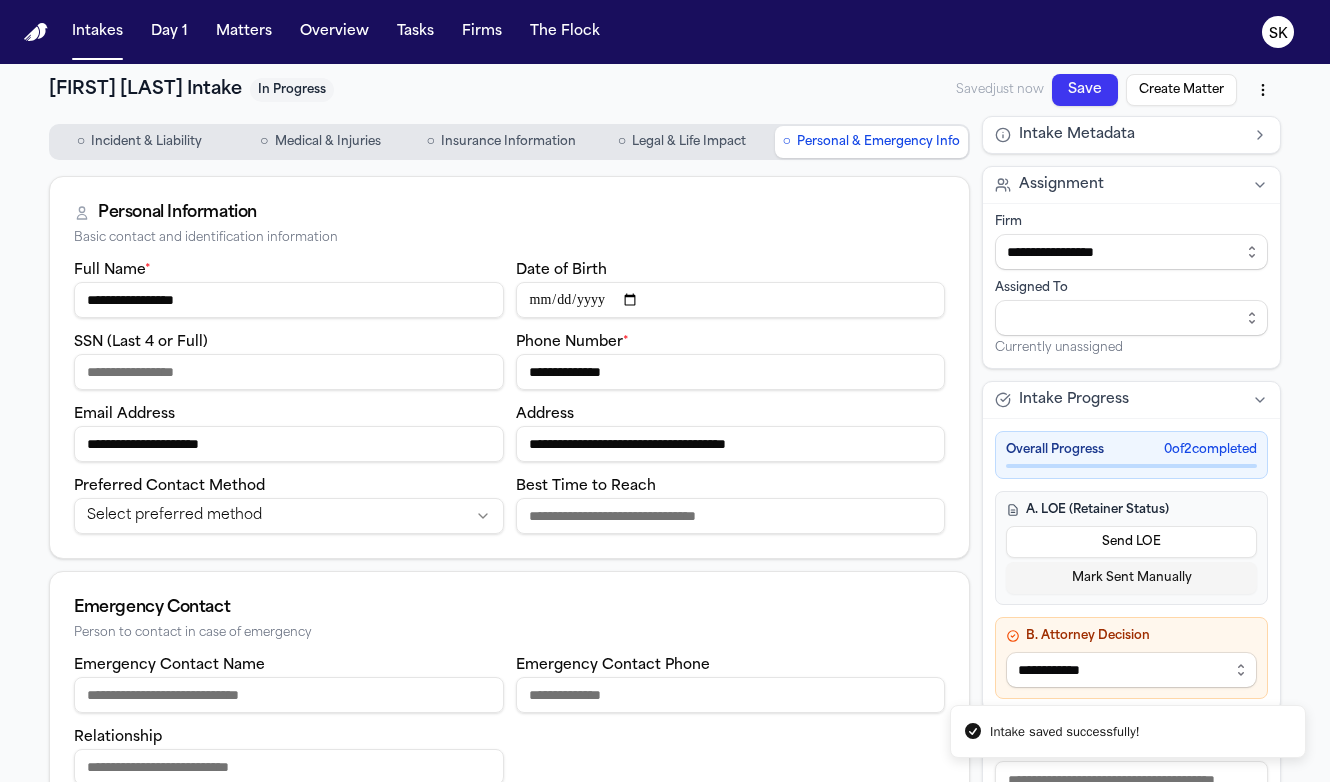 type on "**********" 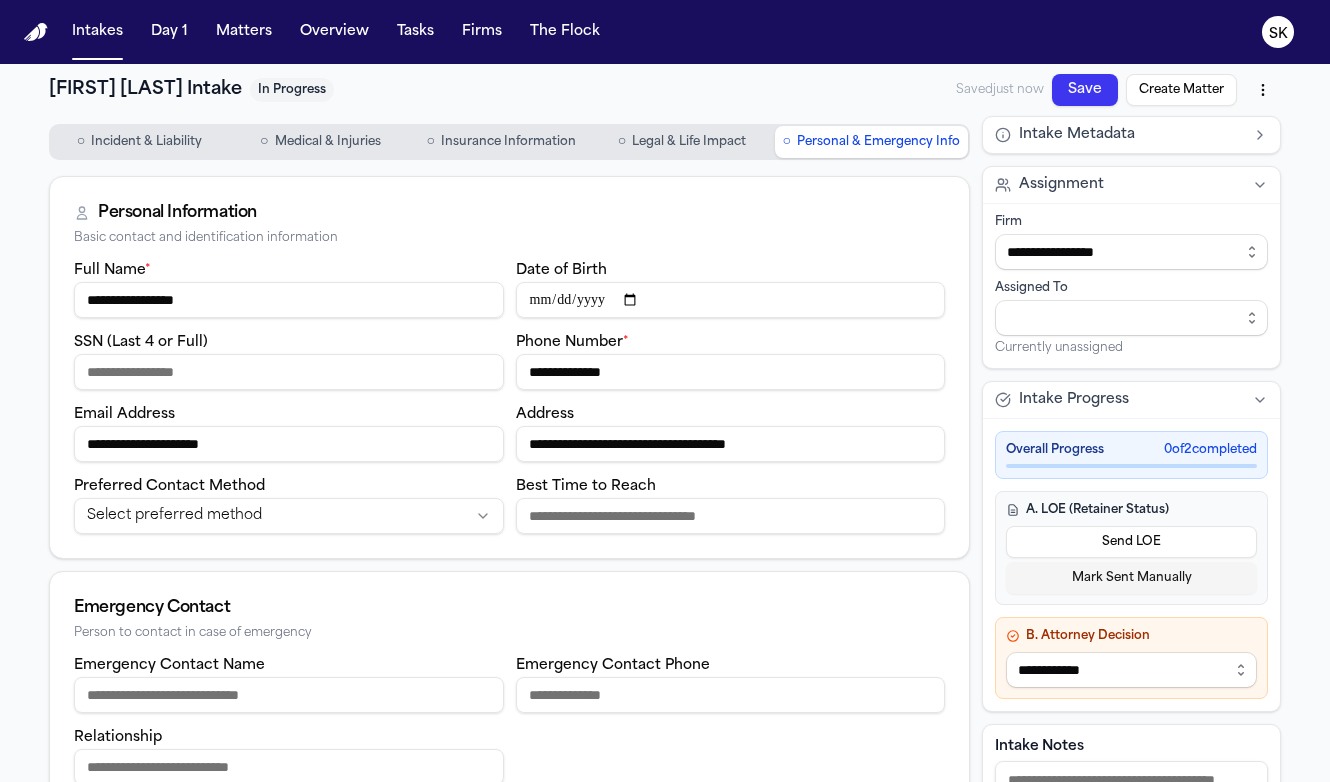 click on "**********" at bounding box center [509, 396] 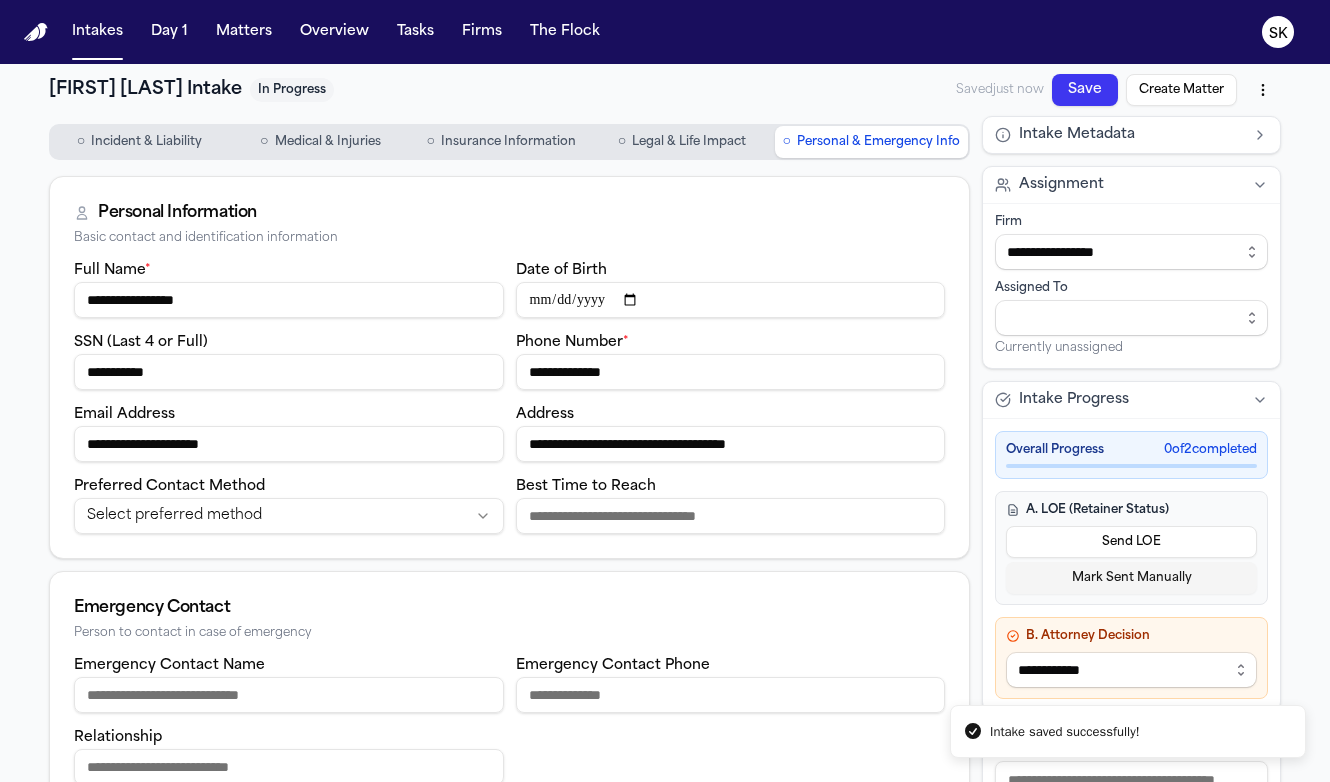type on "**********" 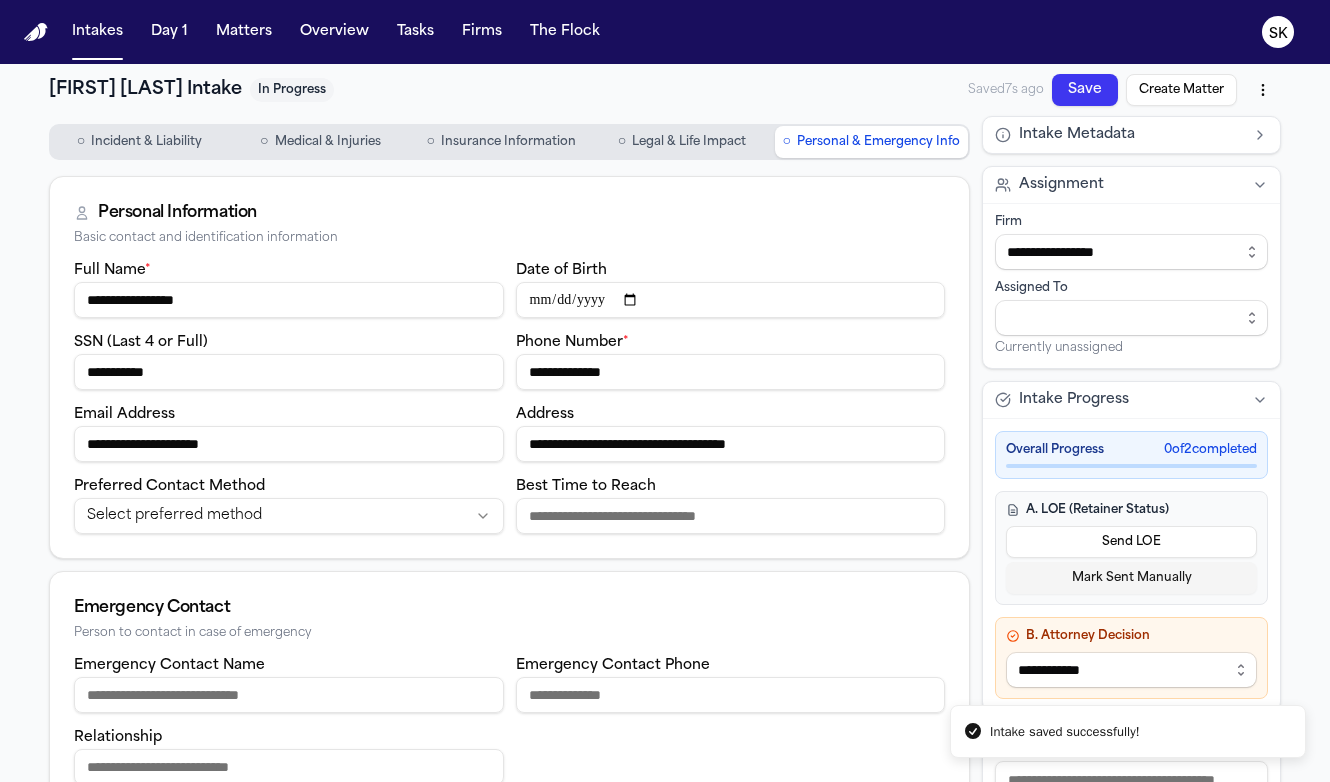 click on "Incident & Liability" at bounding box center [146, 142] 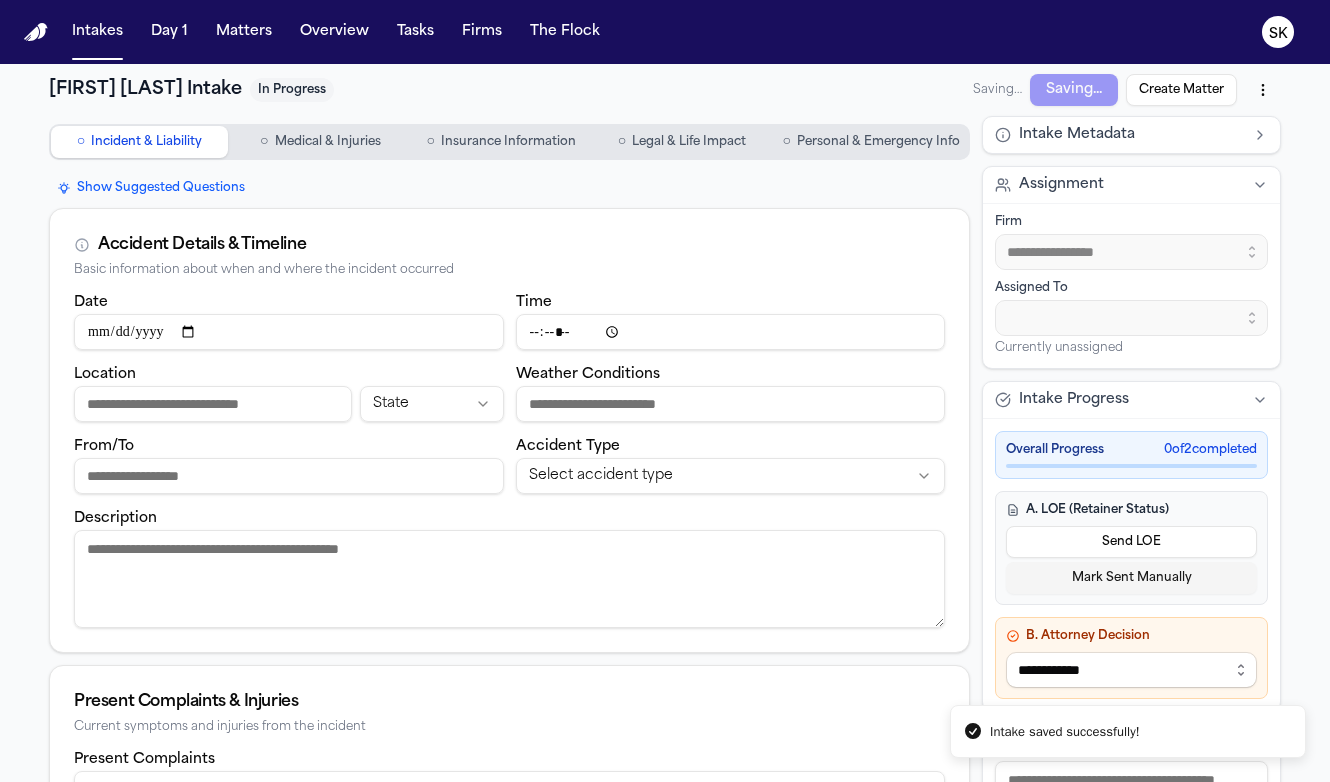 click on "Location" at bounding box center [213, 404] 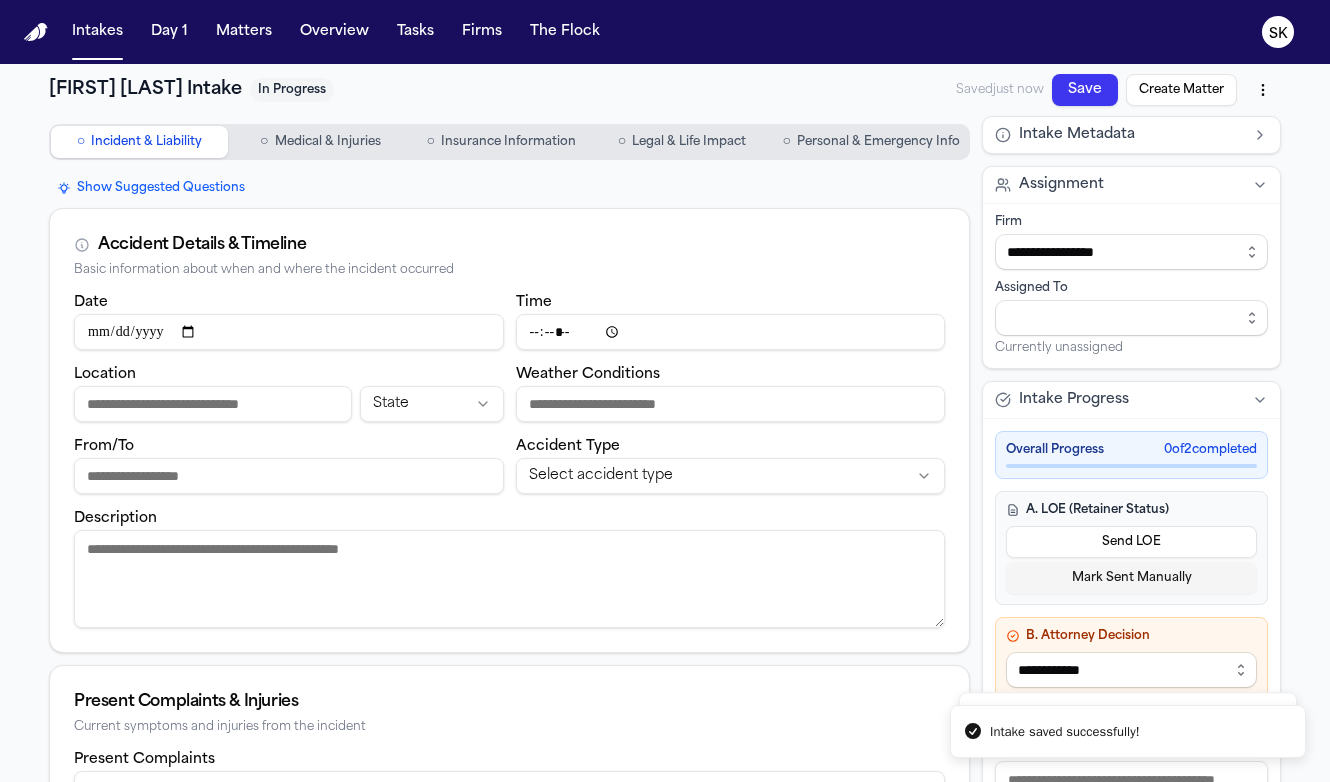 paste on "**********" 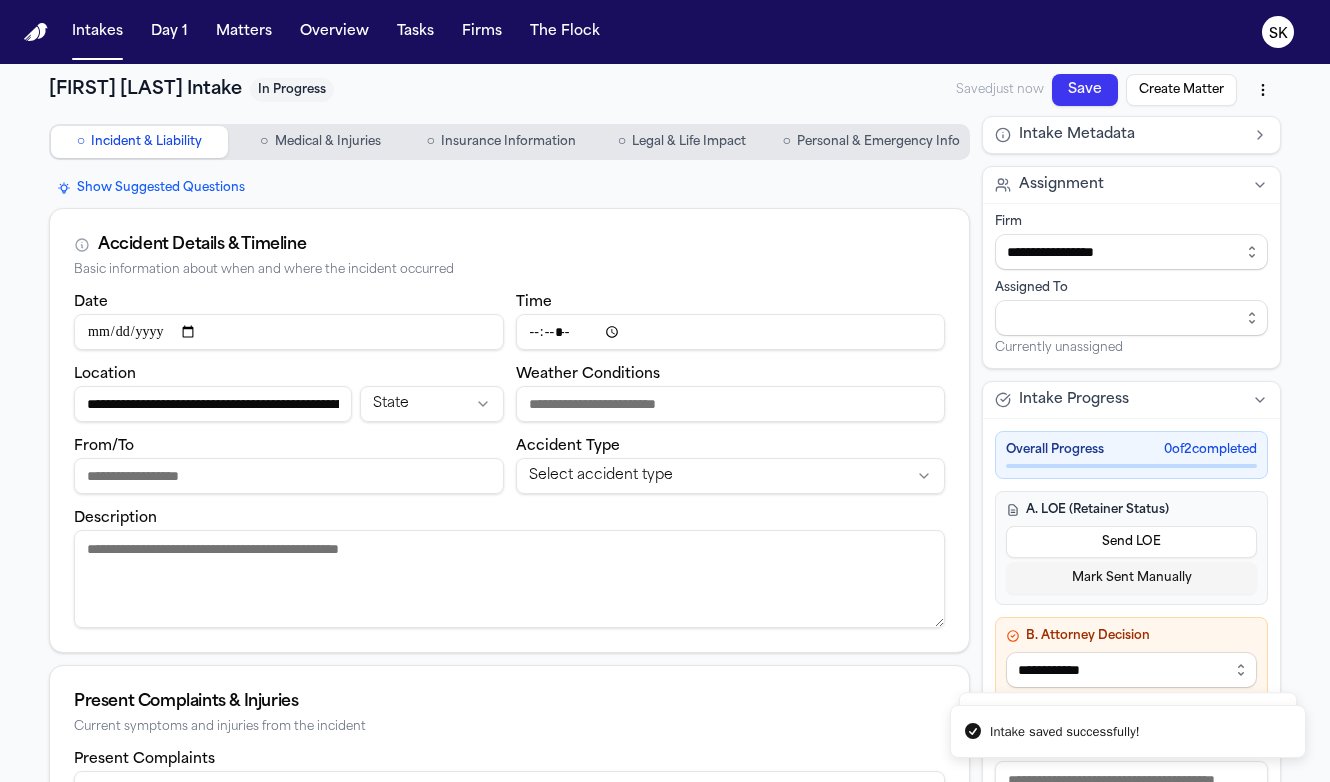scroll, scrollTop: 0, scrollLeft: 196, axis: horizontal 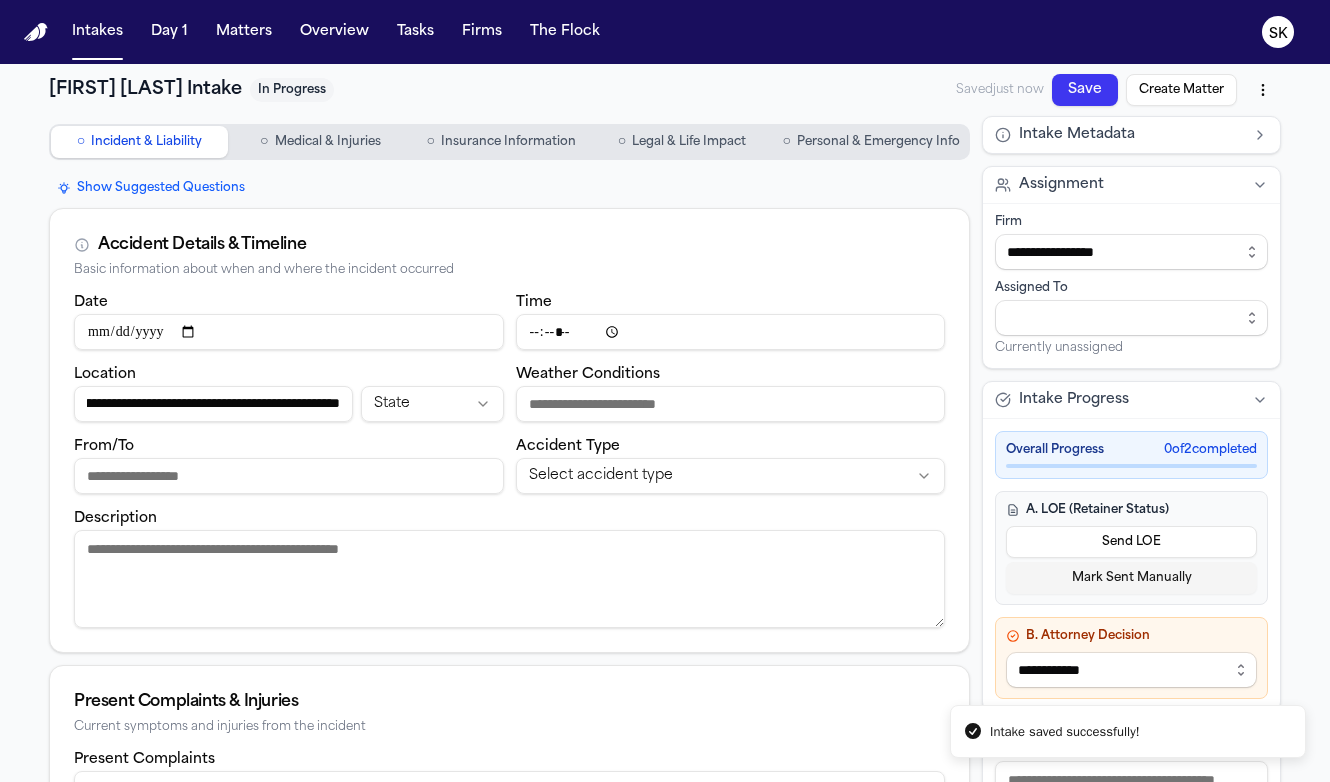 type on "**********" 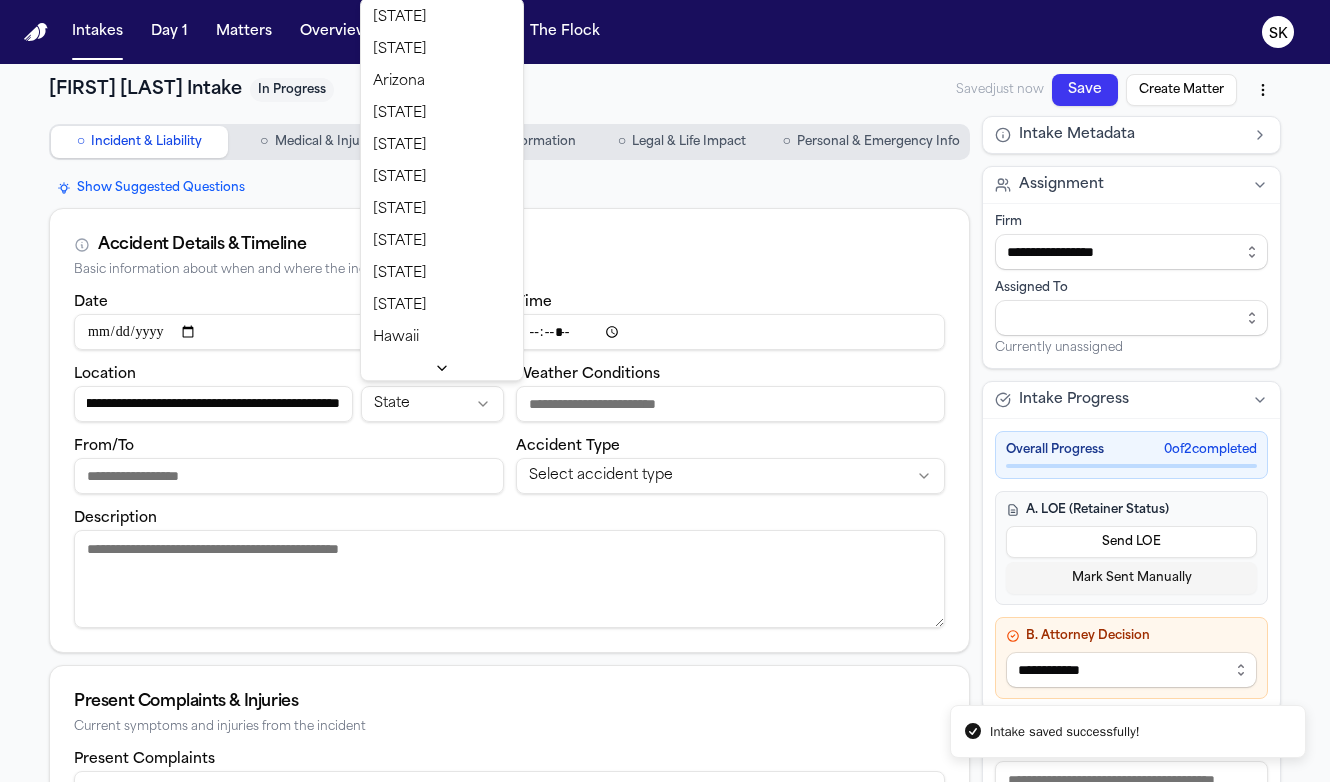 click on "**********" at bounding box center [665, 391] 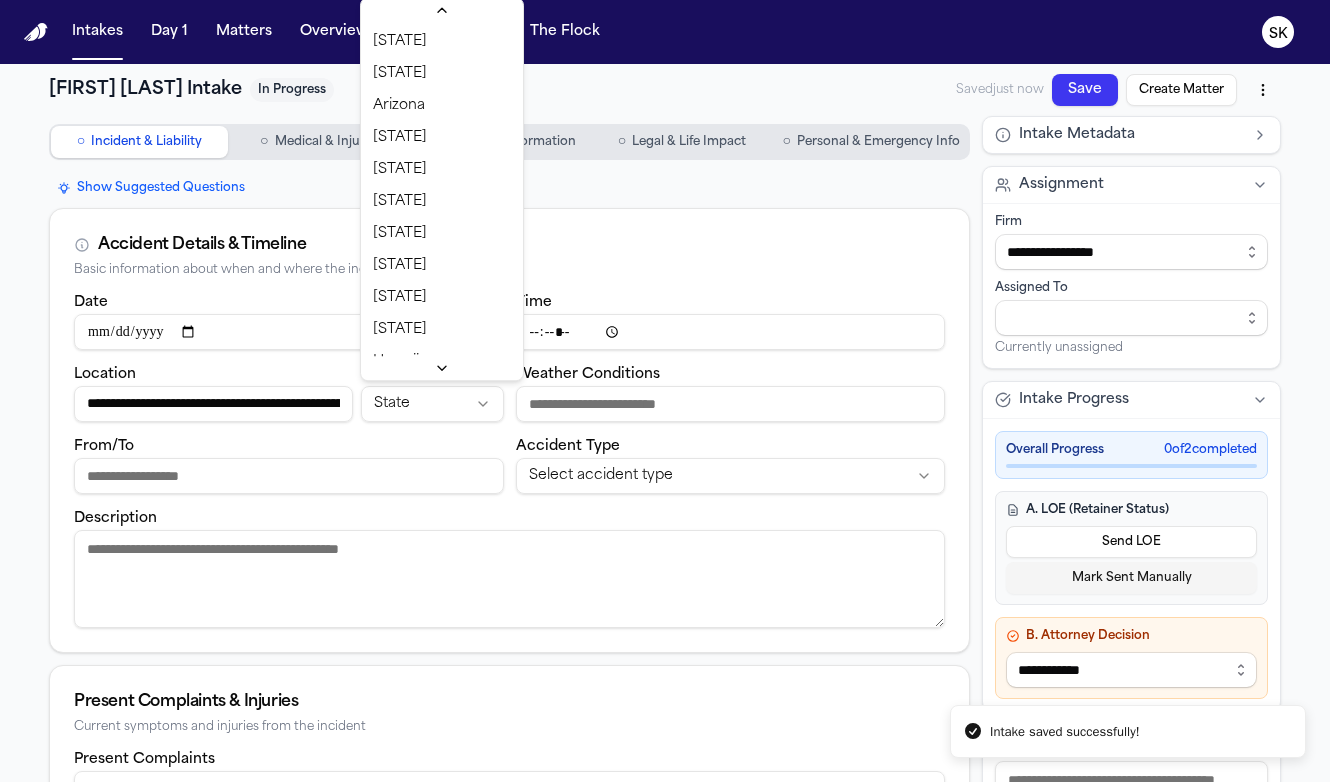 scroll, scrollTop: 672, scrollLeft: 0, axis: vertical 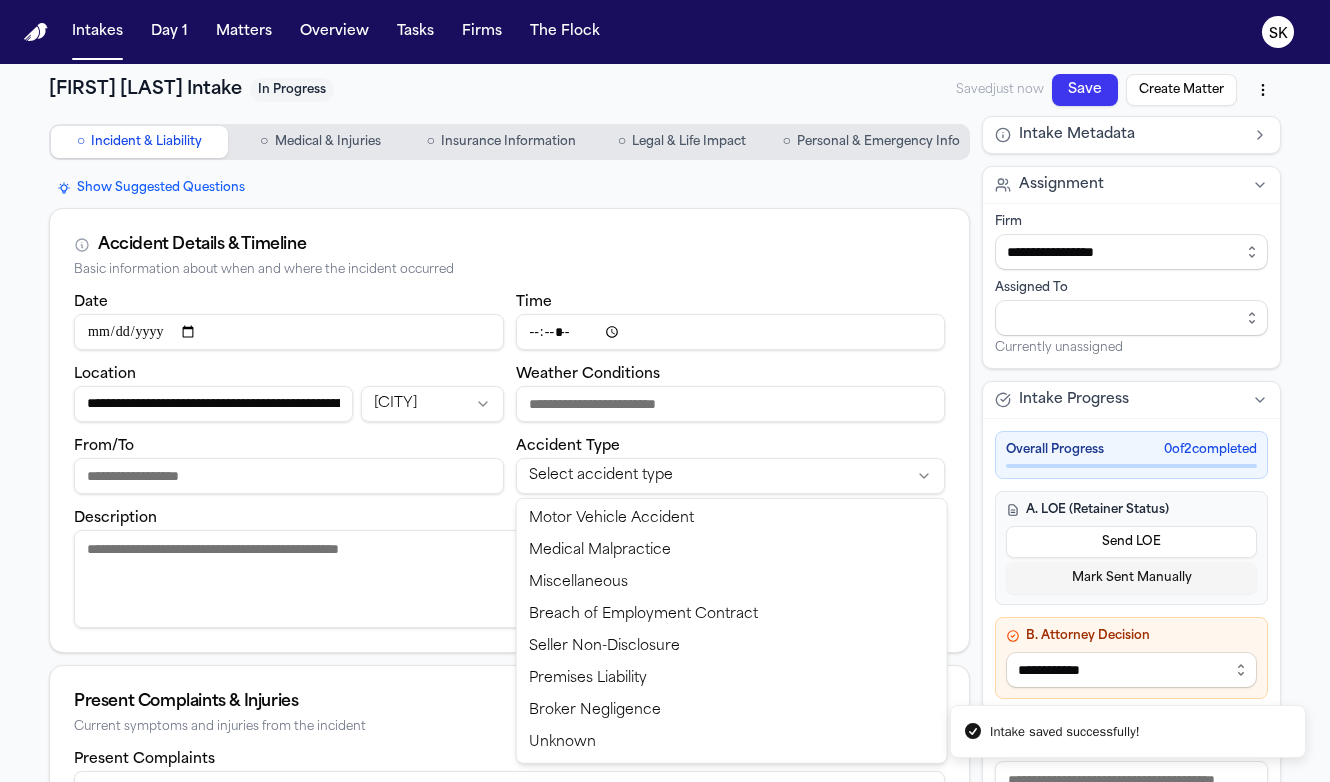 click on "**********" at bounding box center [665, 391] 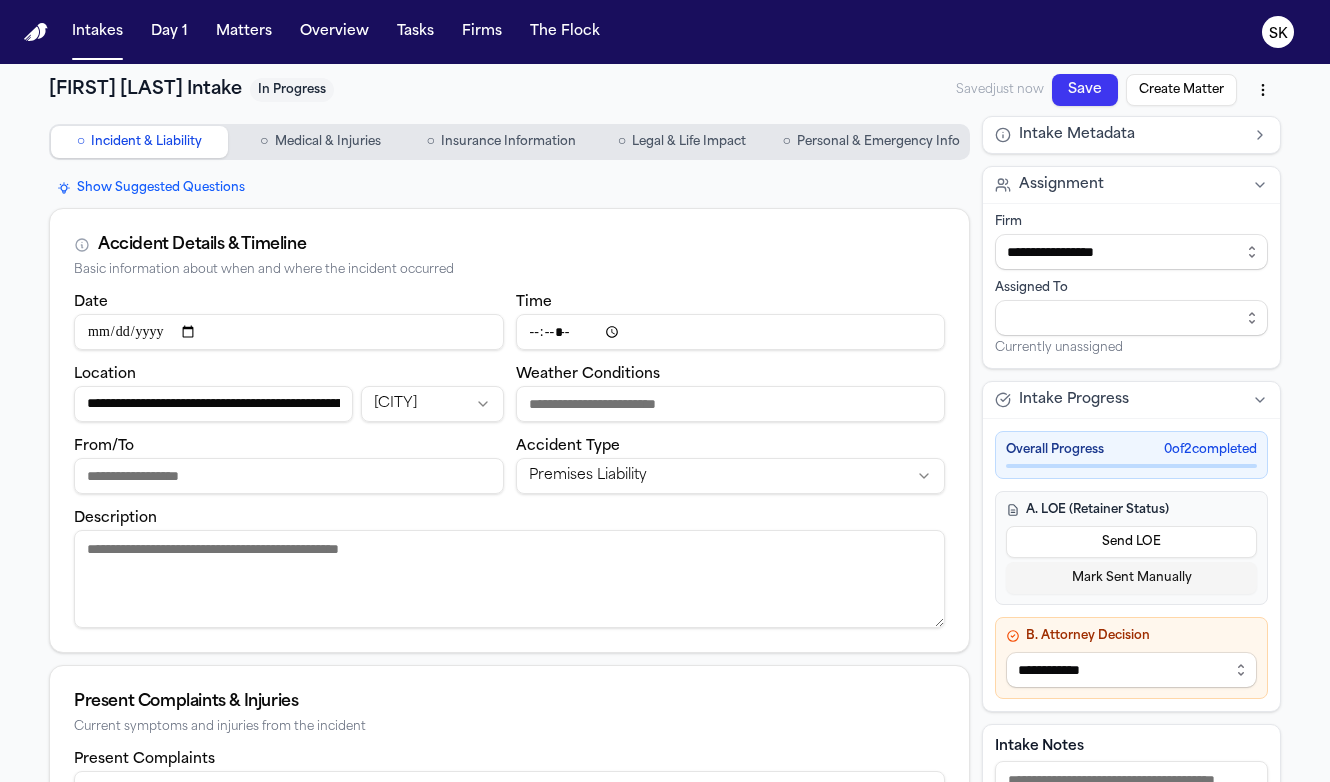 click on "Weather Conditions" at bounding box center [731, 404] 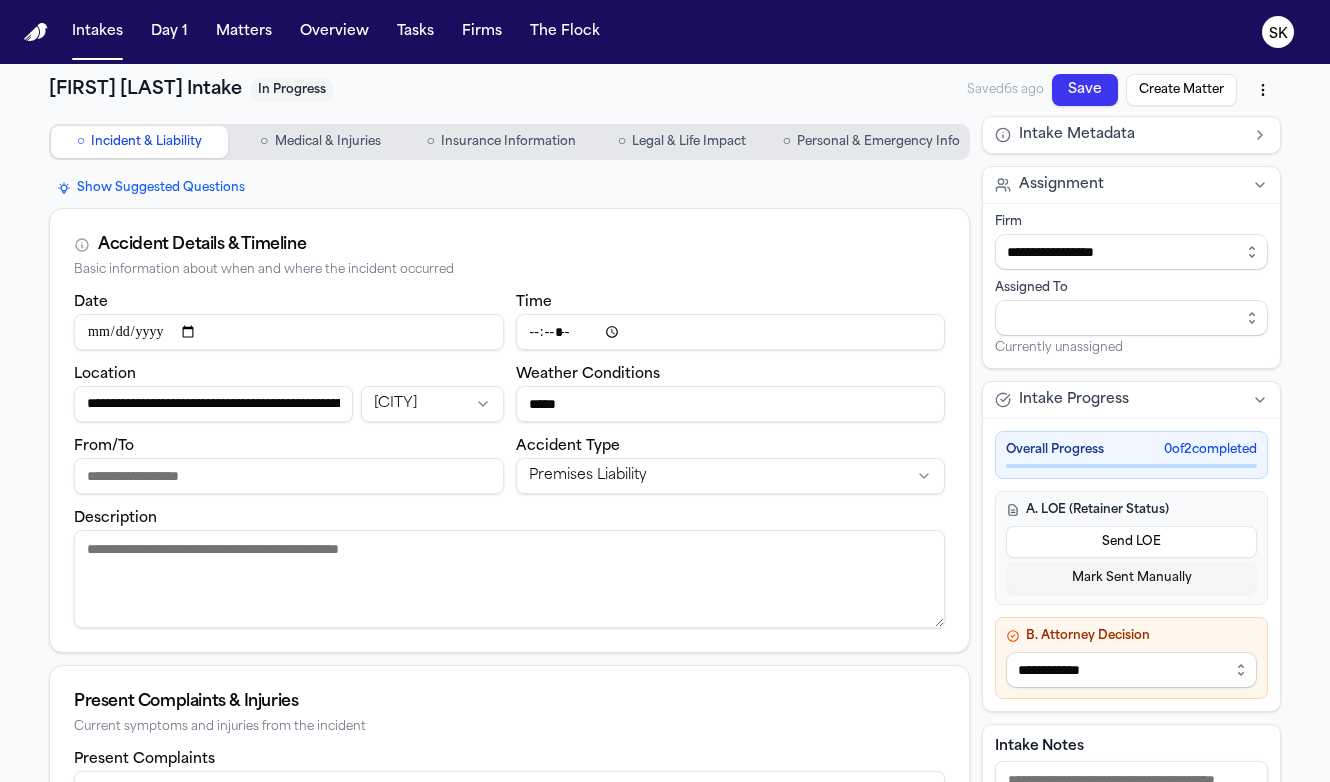 type on "*****" 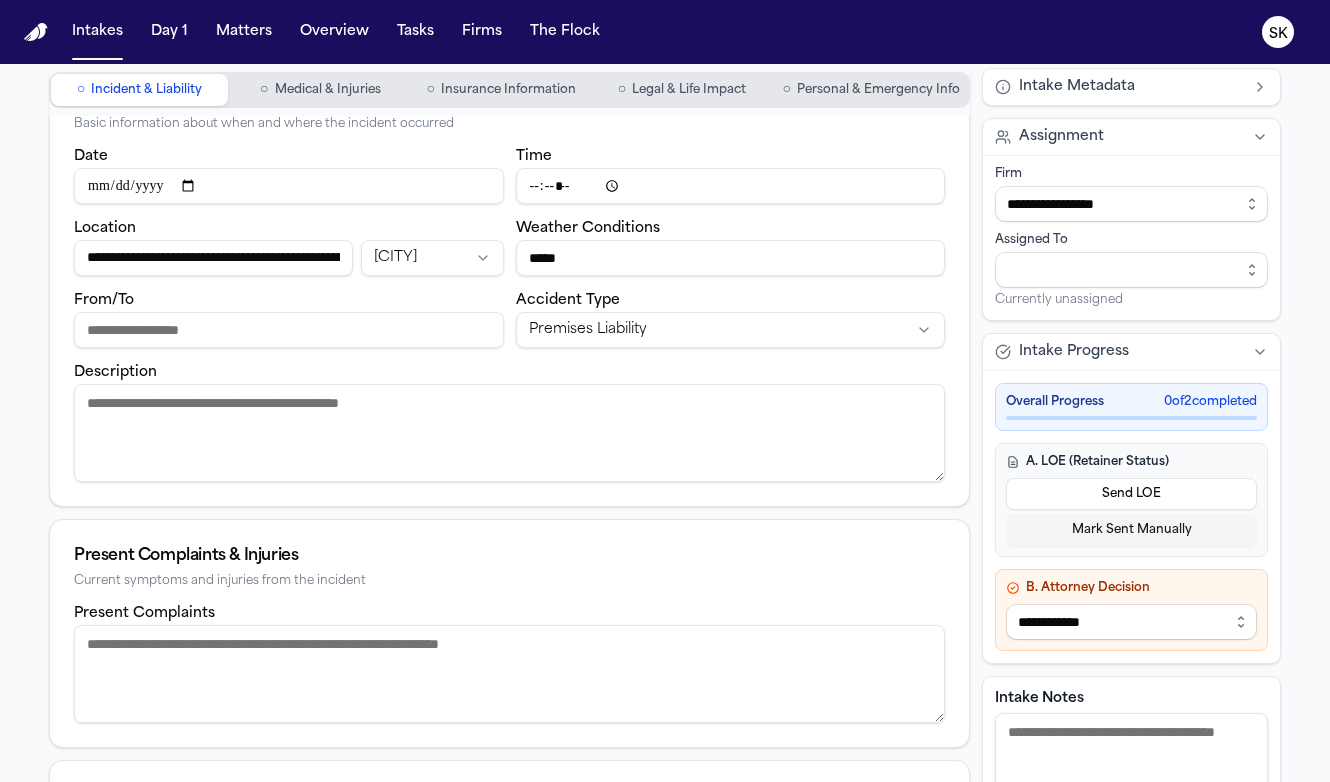 scroll, scrollTop: 157, scrollLeft: 0, axis: vertical 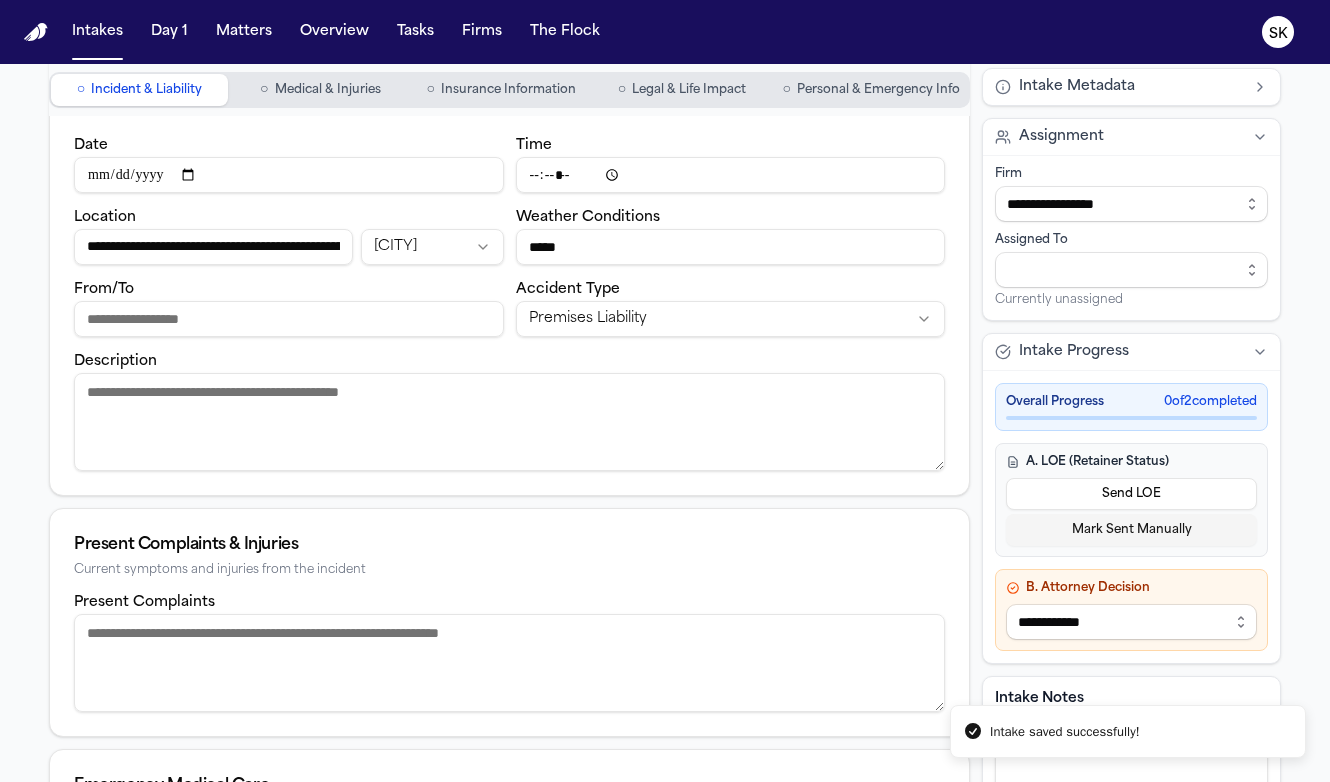 click on "Description" at bounding box center [509, 422] 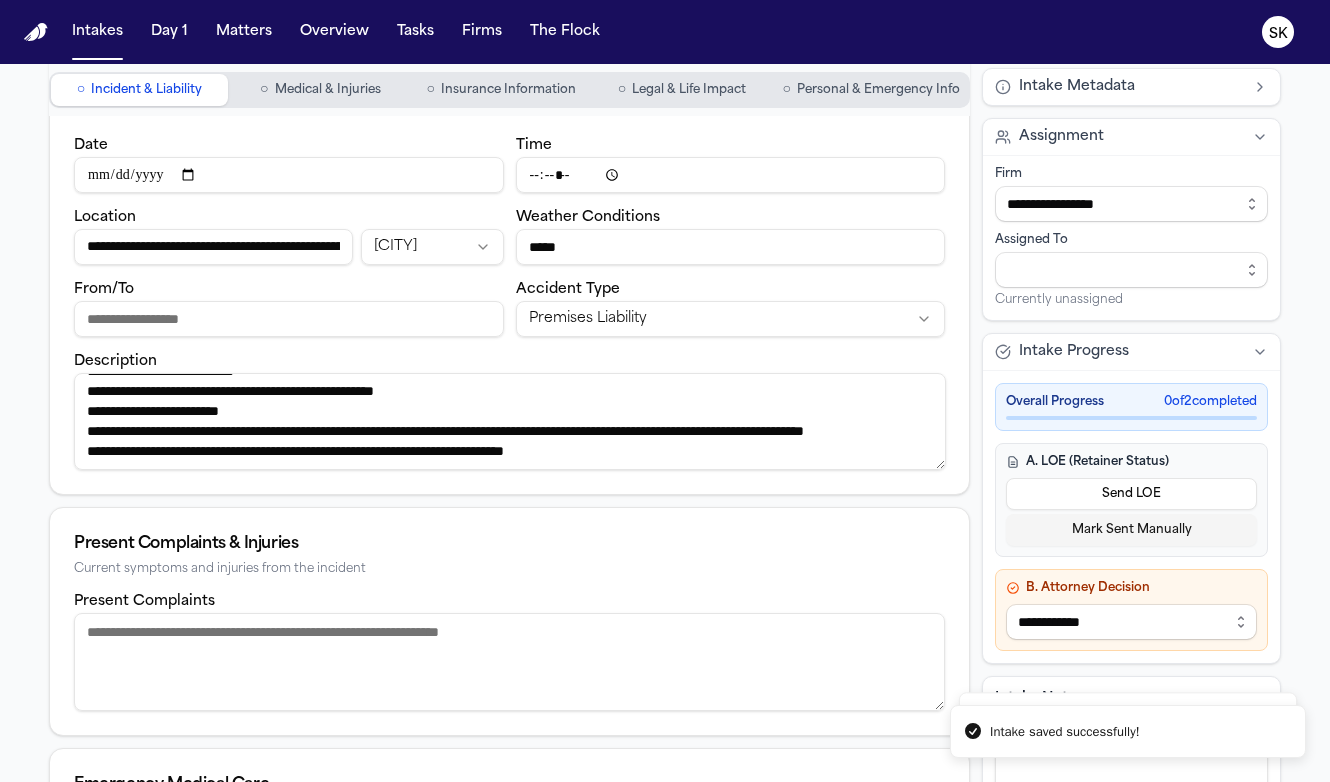 scroll, scrollTop: 40, scrollLeft: 0, axis: vertical 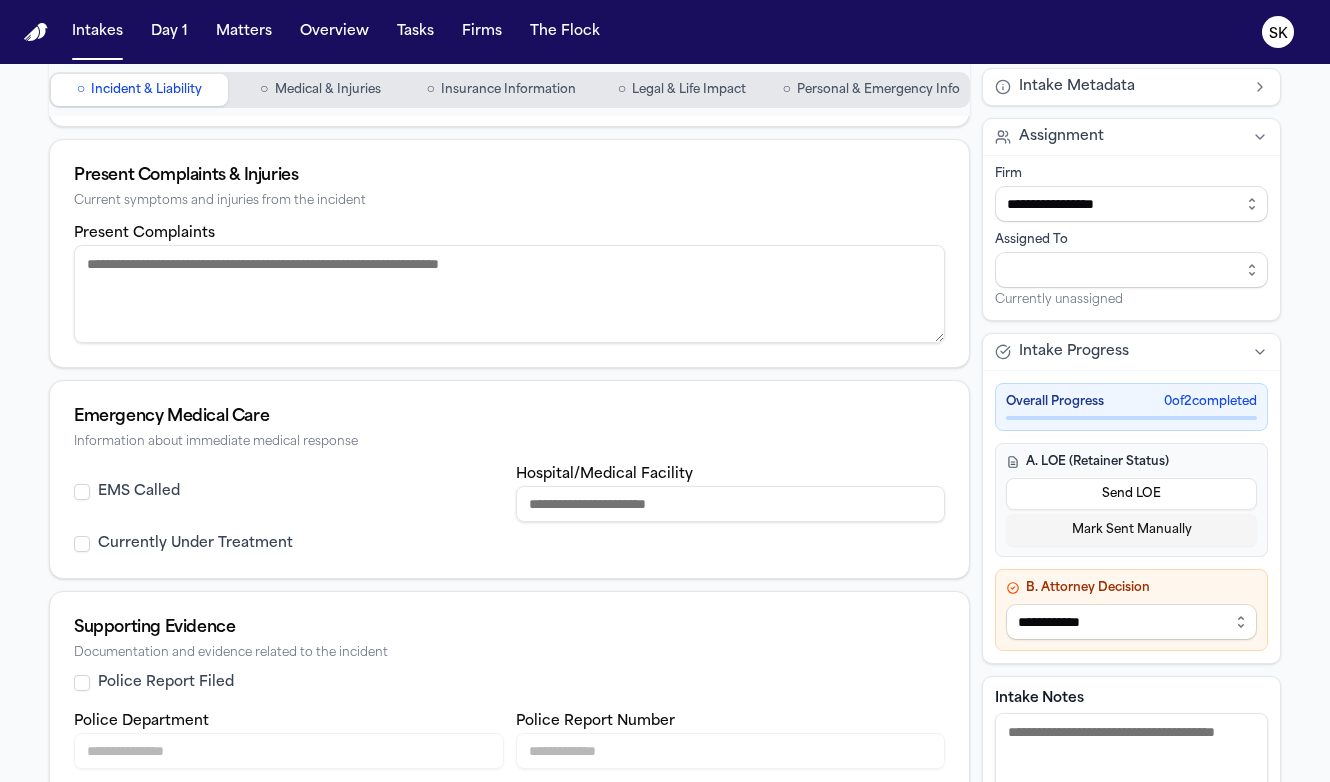 type on "**********" 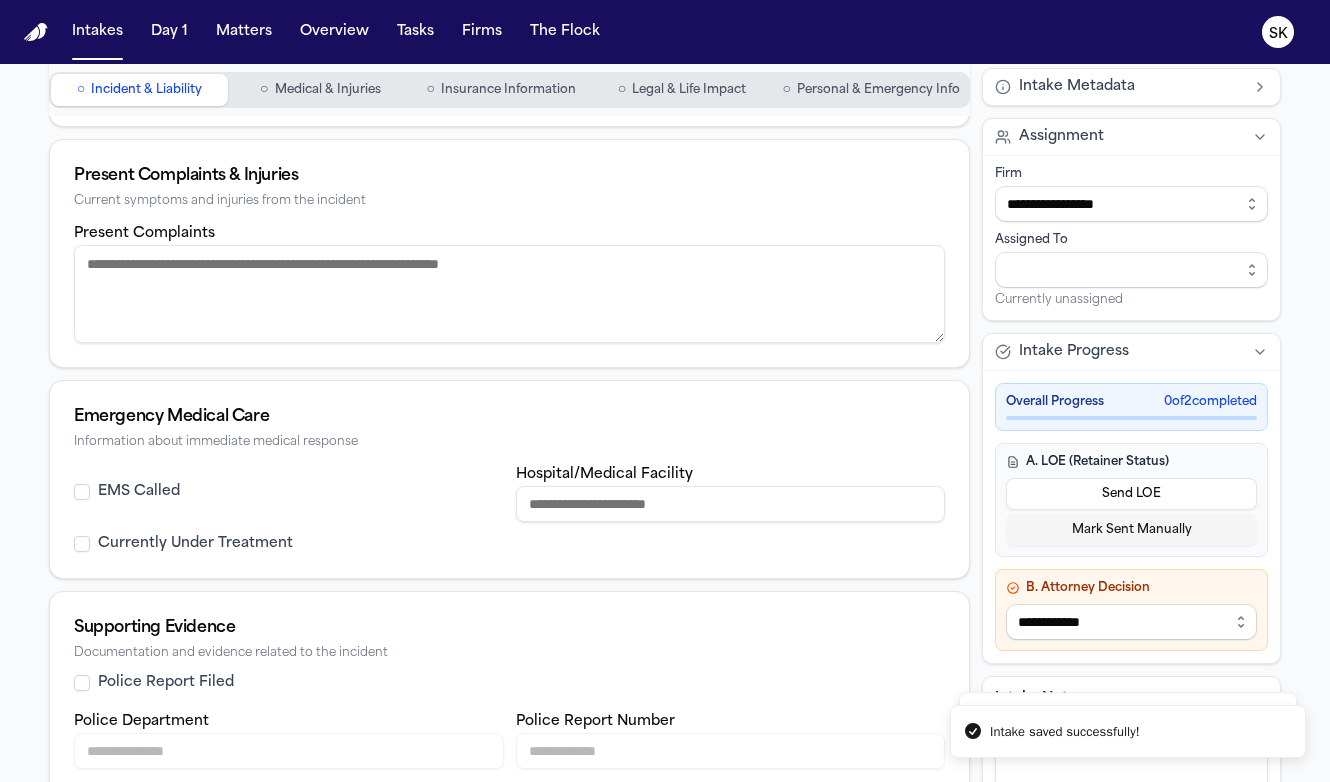 click on "Personal & Emergency Info" at bounding box center (878, 90) 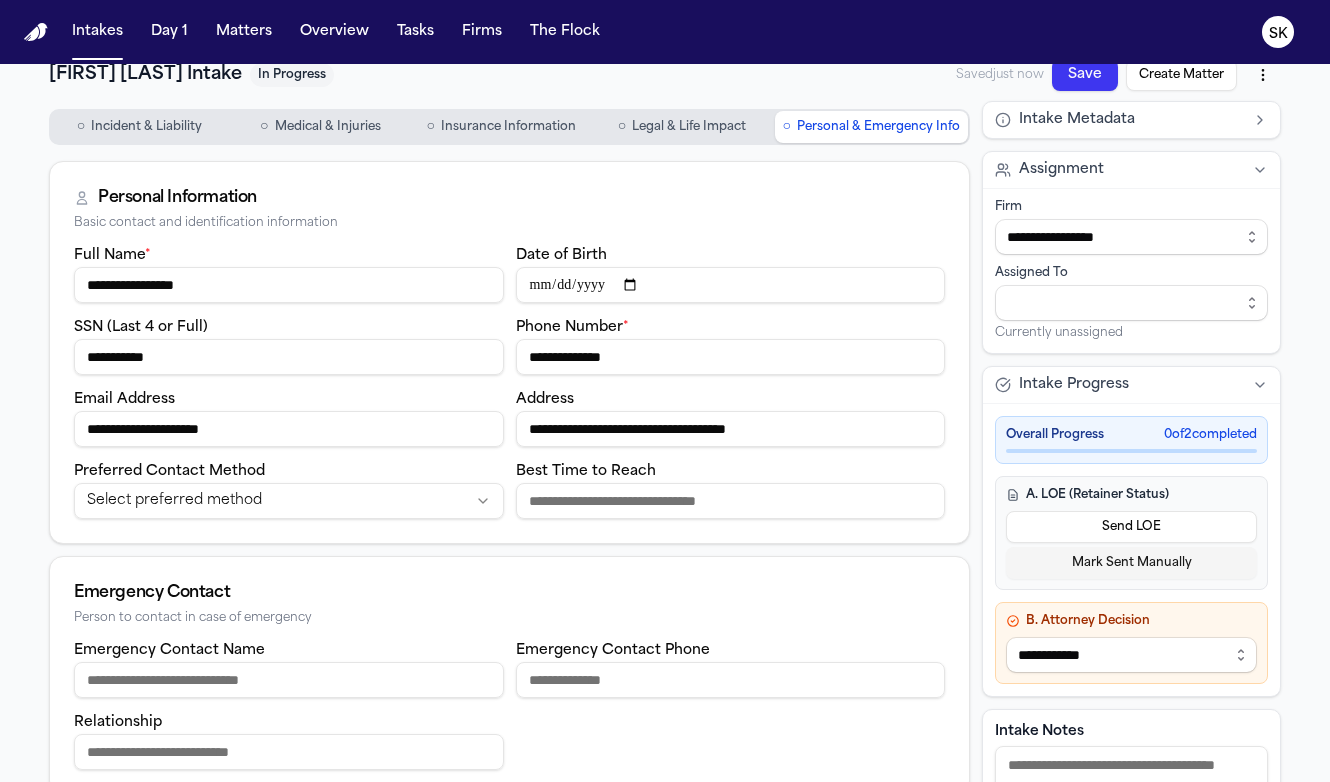 scroll, scrollTop: 0, scrollLeft: 0, axis: both 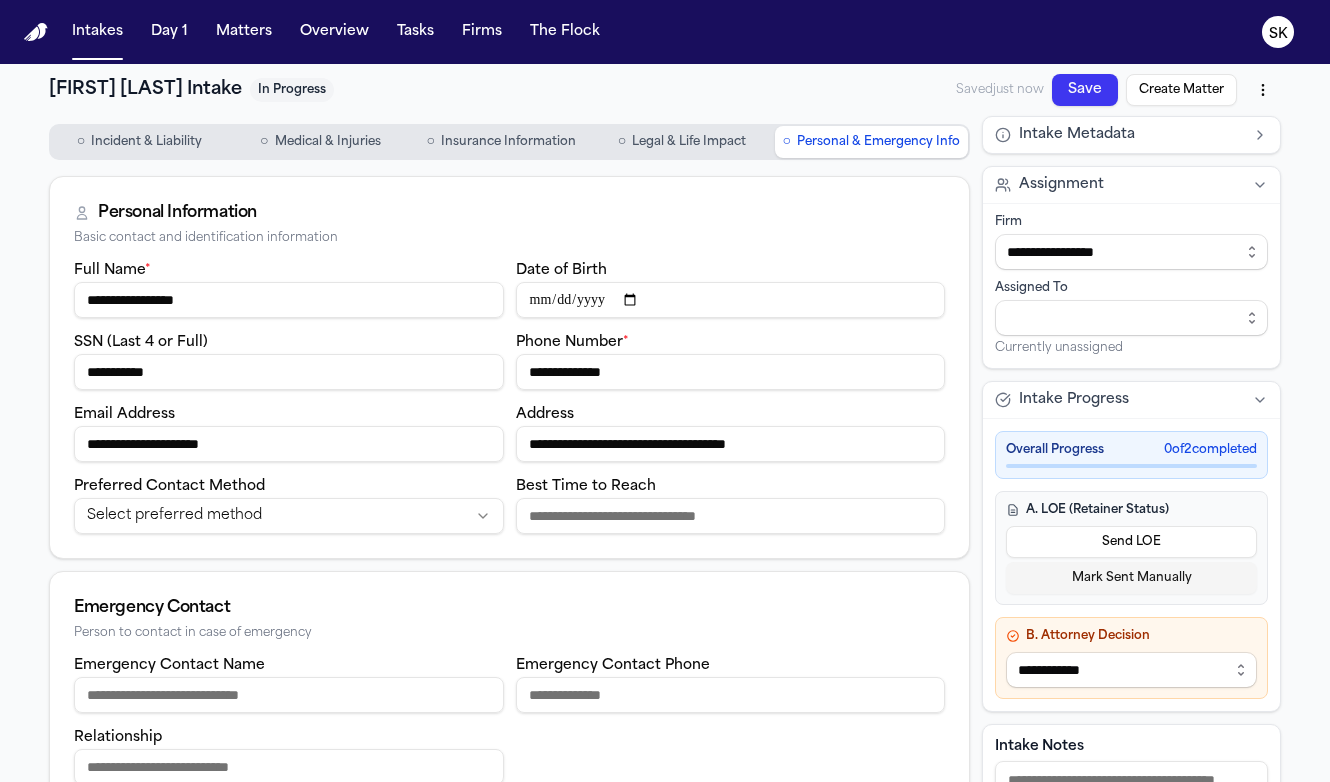 click on "Save" at bounding box center [1085, 90] 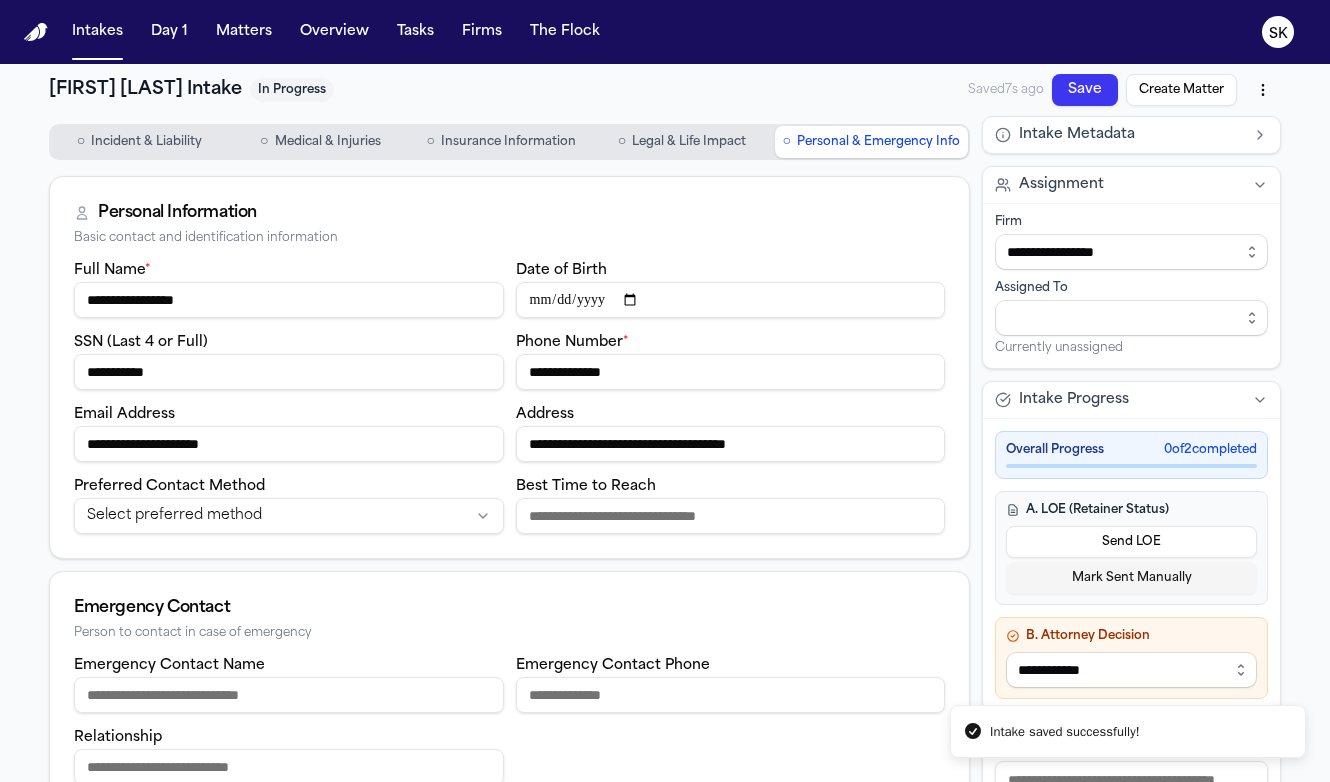 click on "Create Matter" at bounding box center [1181, 90] 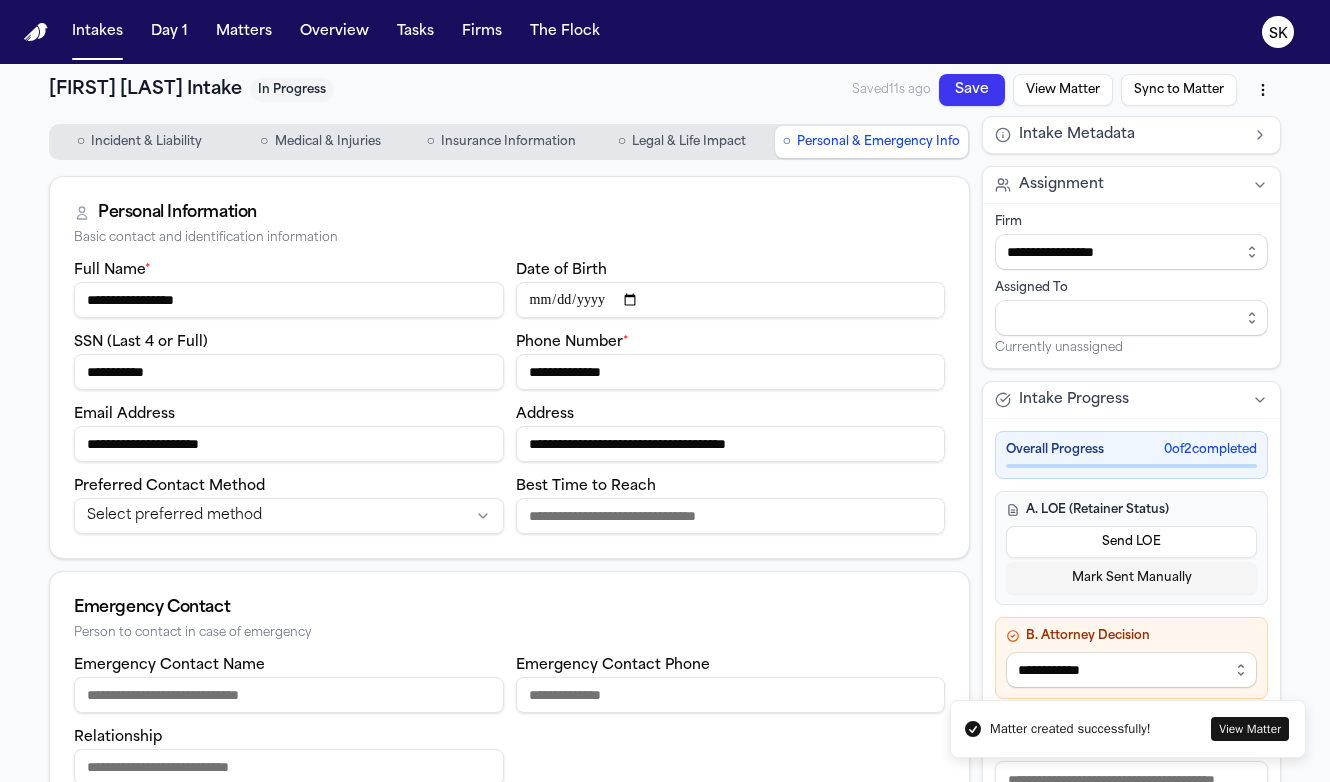 click on "**********" at bounding box center [665, 391] 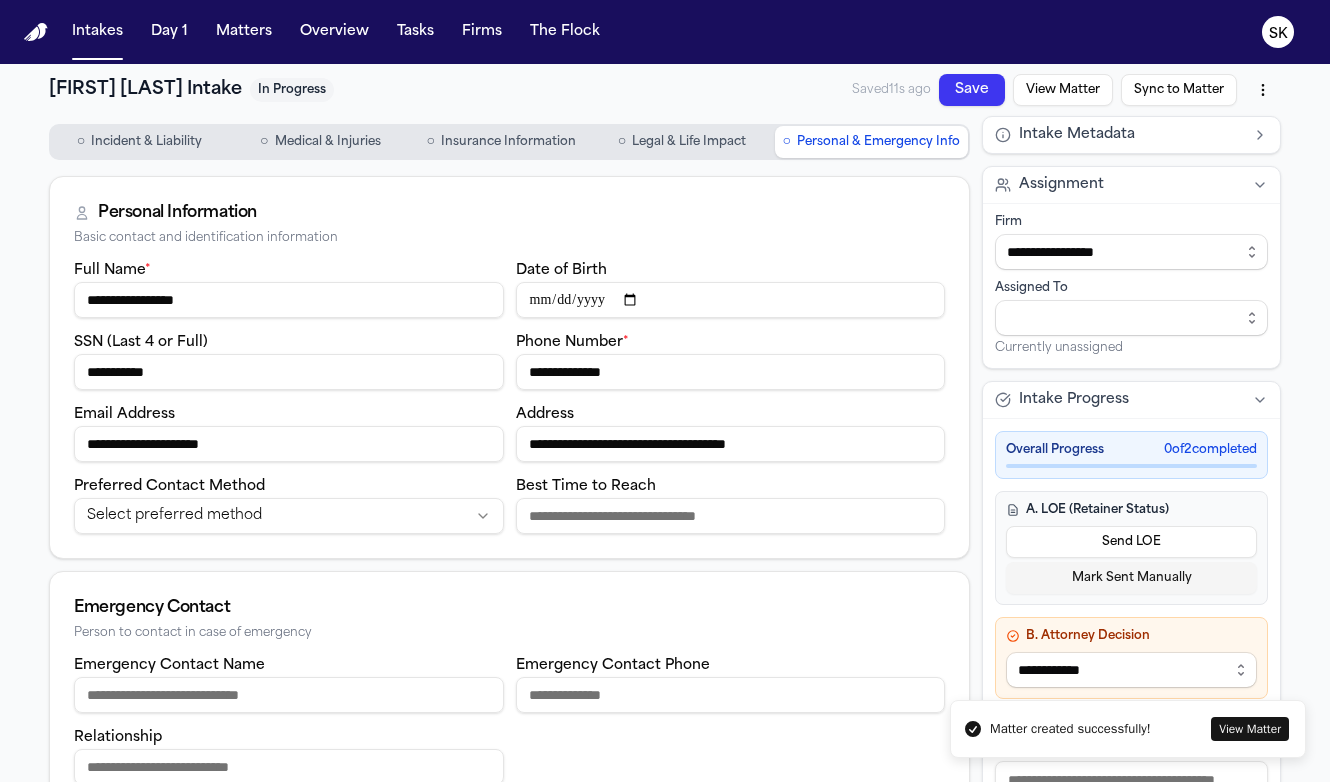 click on "**********" at bounding box center [665, 391] 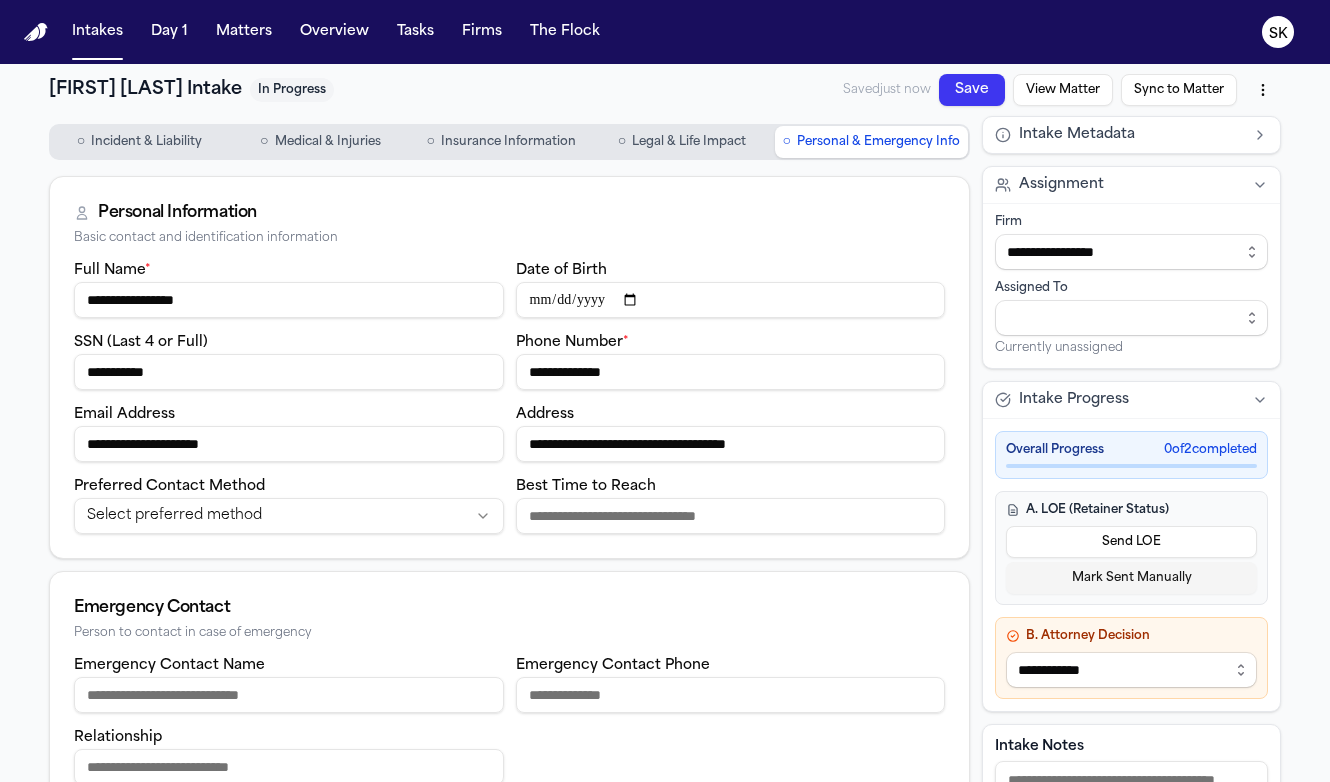 click on "Sync to Matter" at bounding box center [1179, 90] 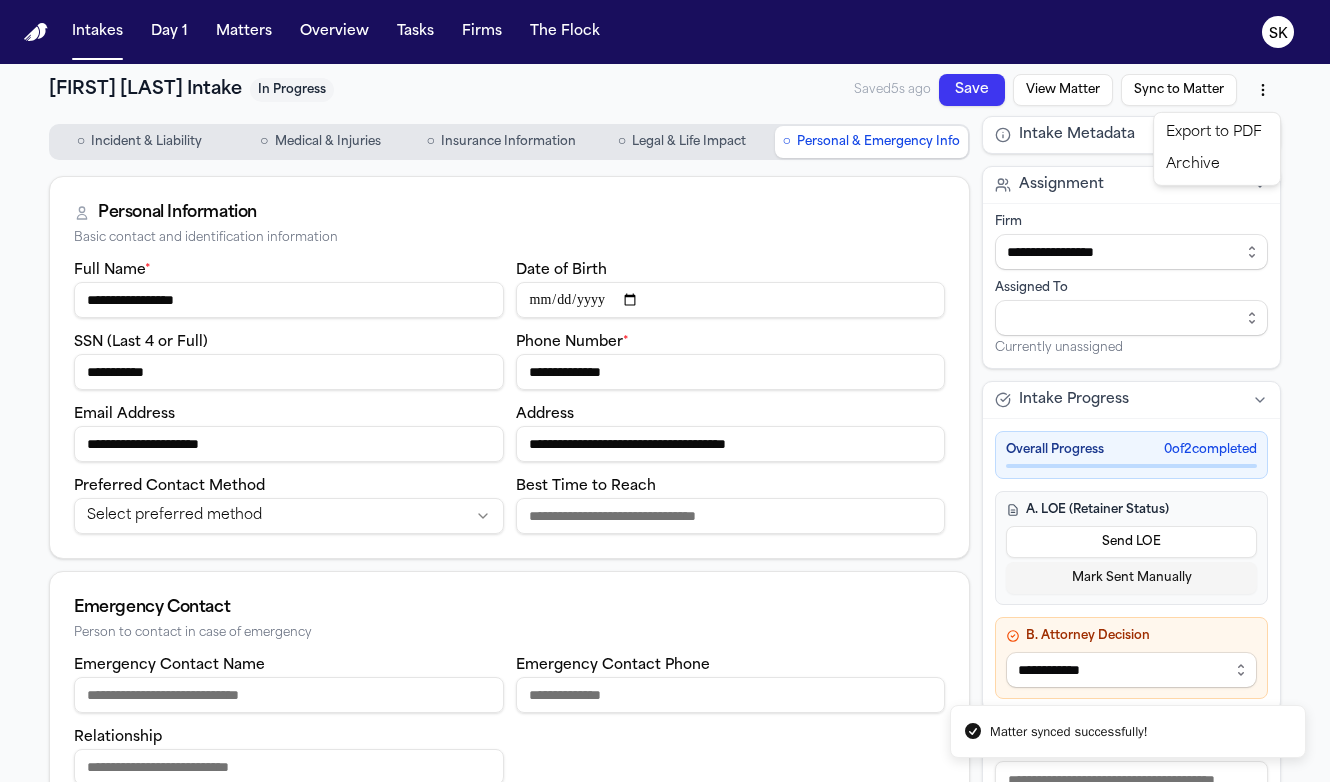 click on "**********" at bounding box center (665, 391) 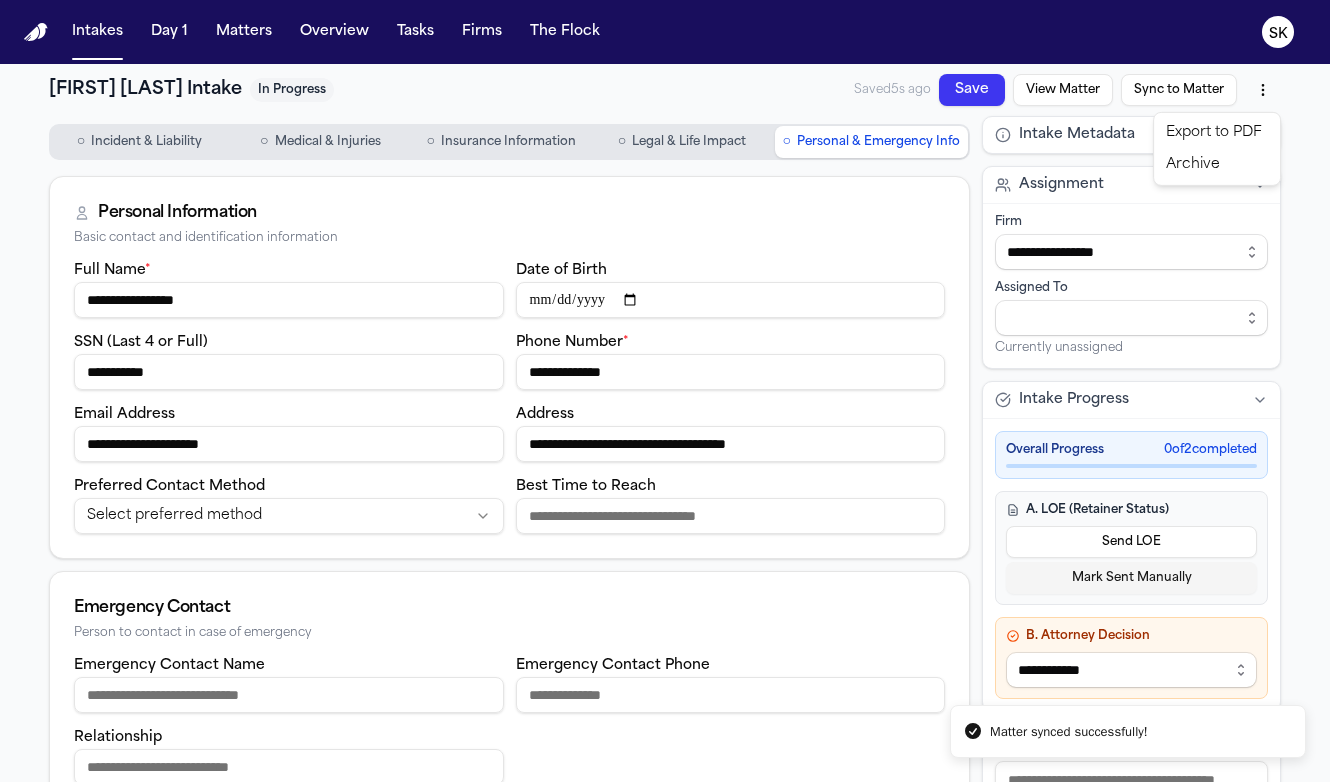 click on "Archive" at bounding box center [1217, 165] 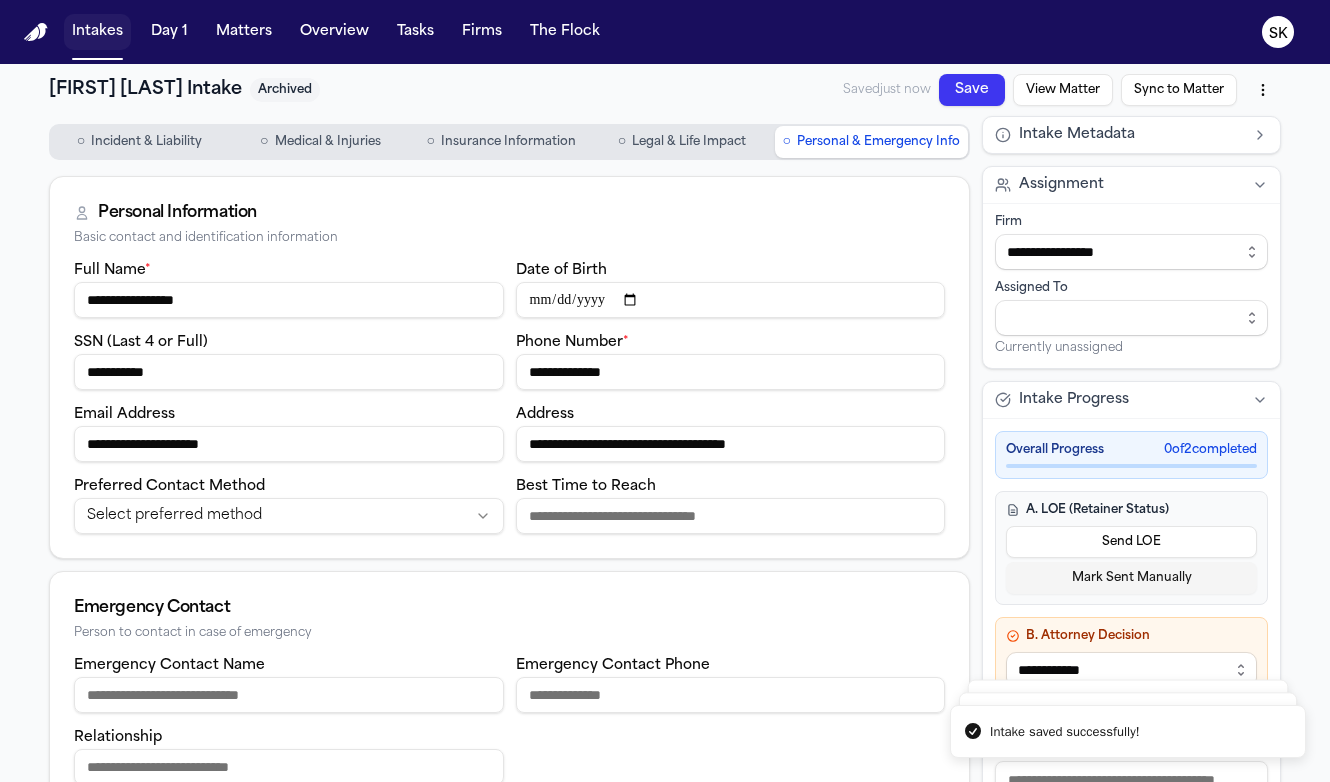click on "Intakes" at bounding box center [97, 32] 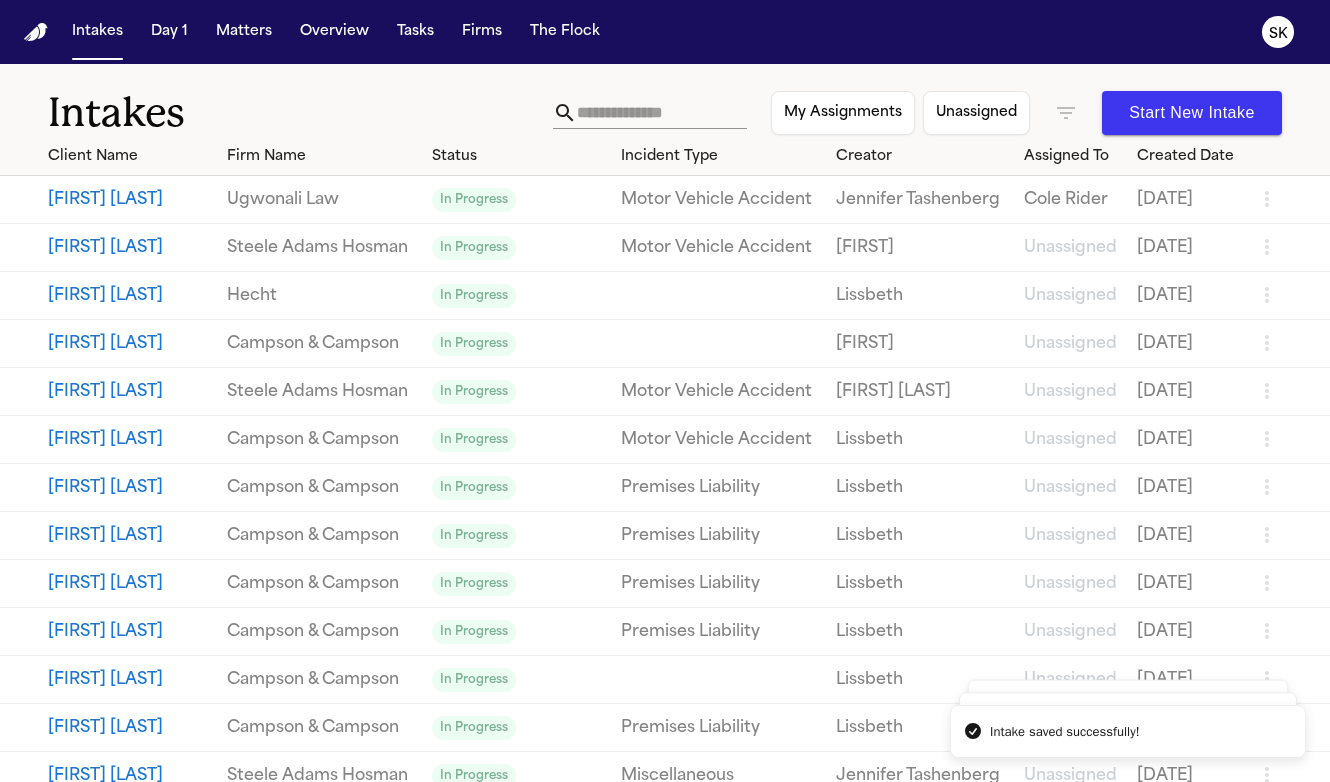 click at bounding box center (662, 113) 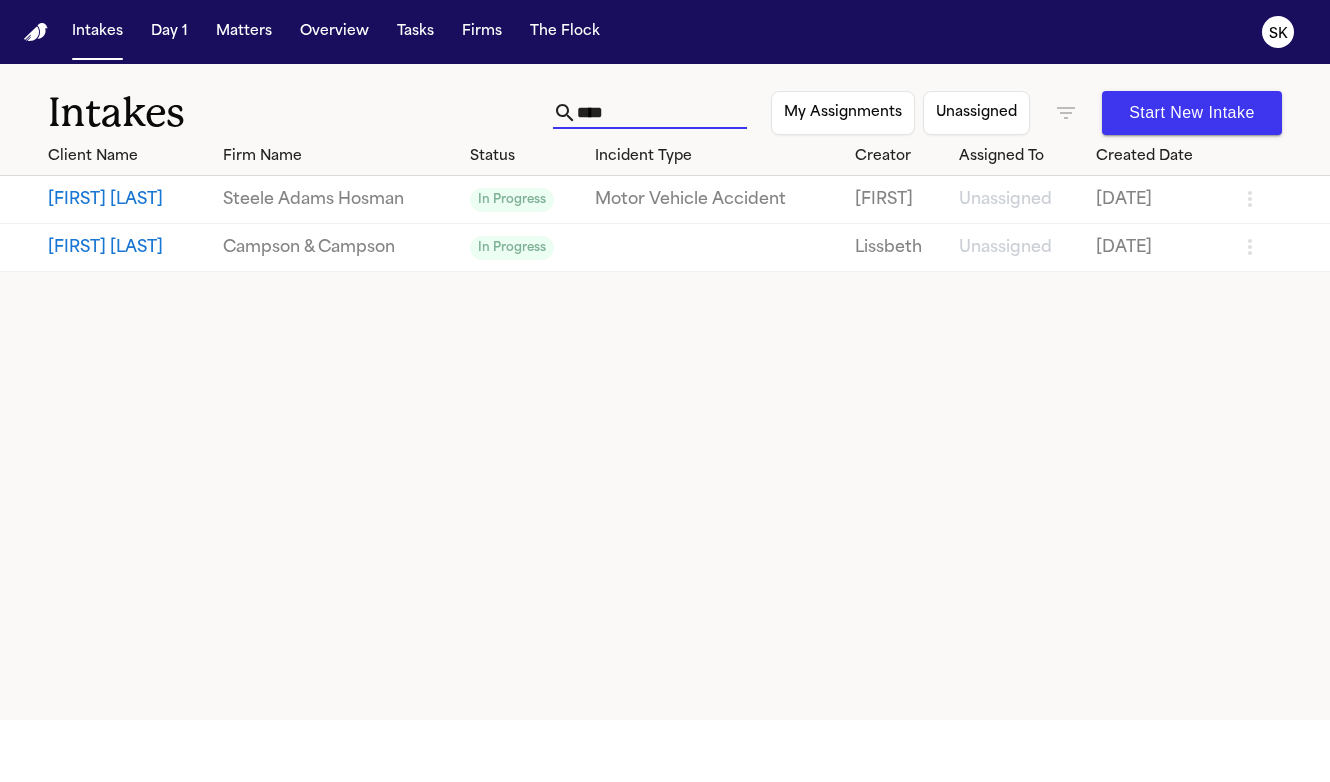 type on "****" 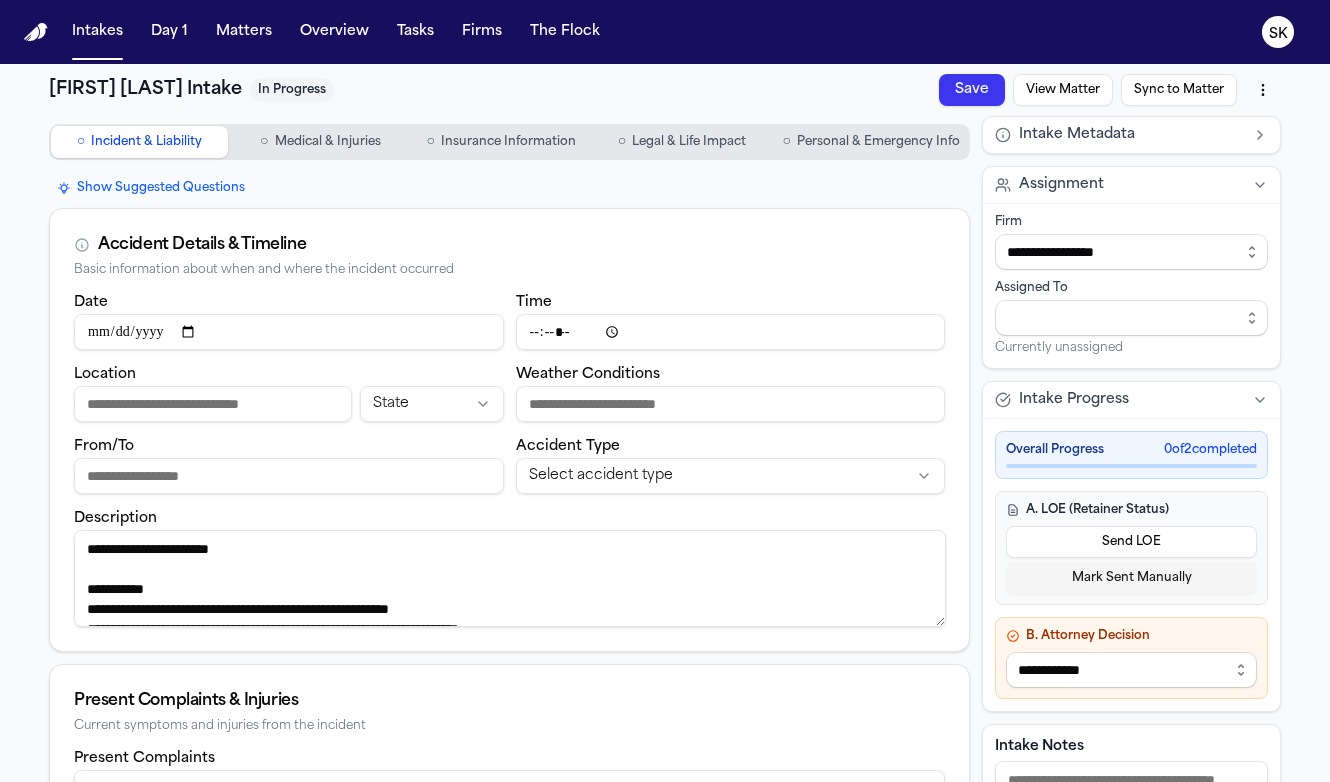 click on "Personal & Emergency Info" at bounding box center (878, 142) 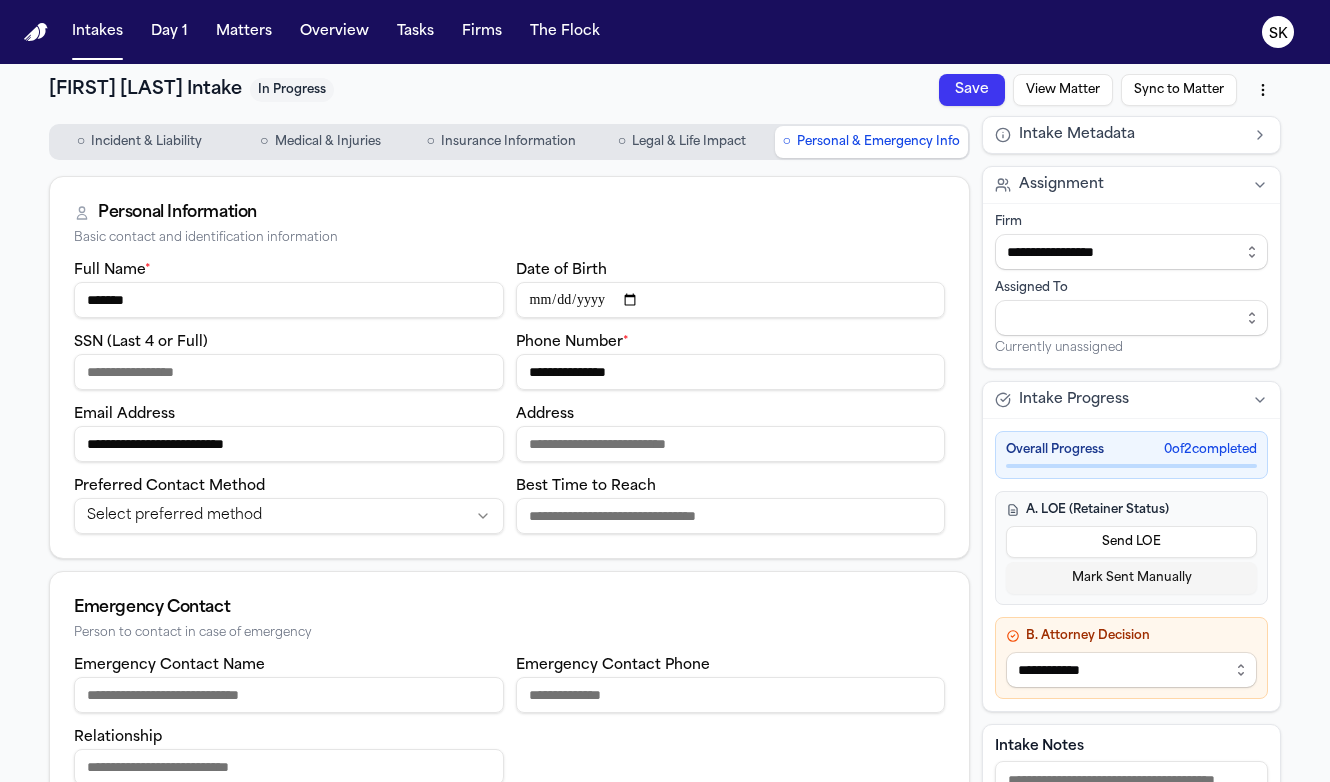 click on "SSN (Last 4 or Full)" at bounding box center [289, 372] 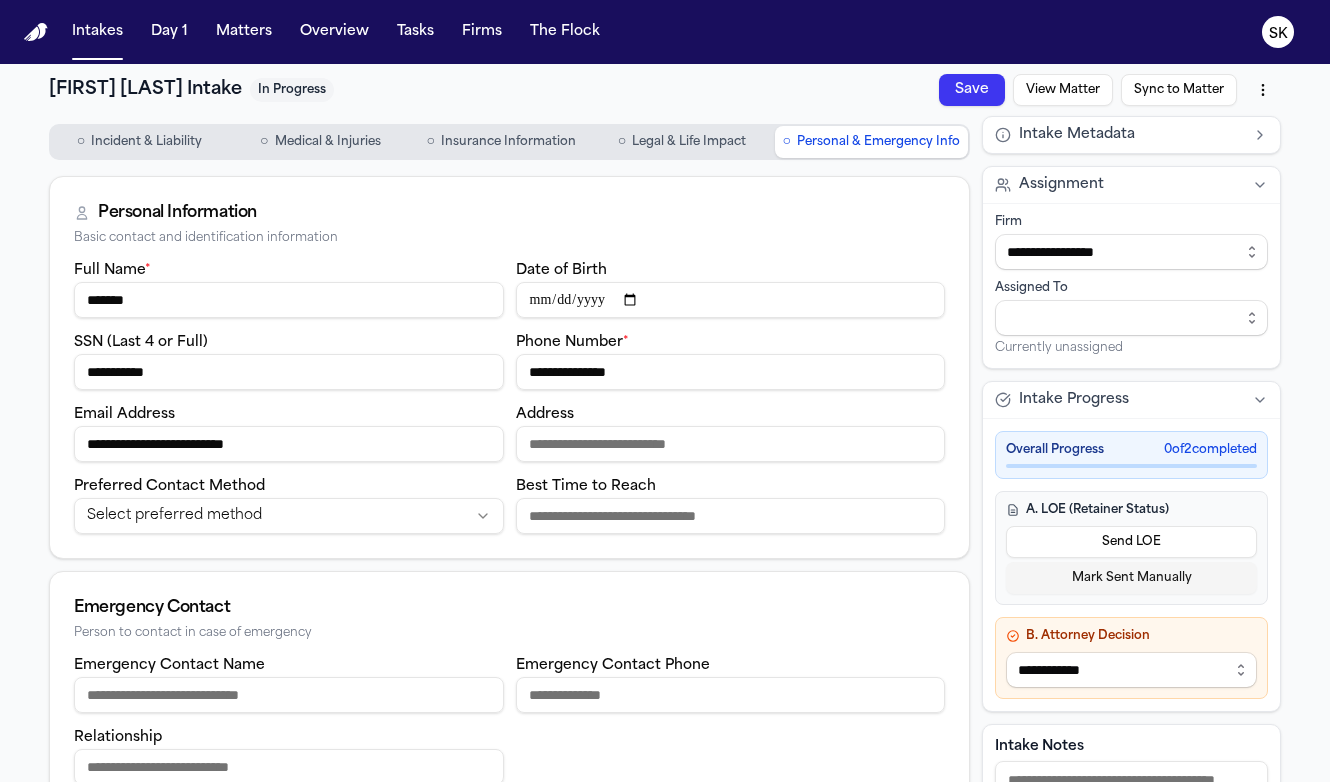 type on "**********" 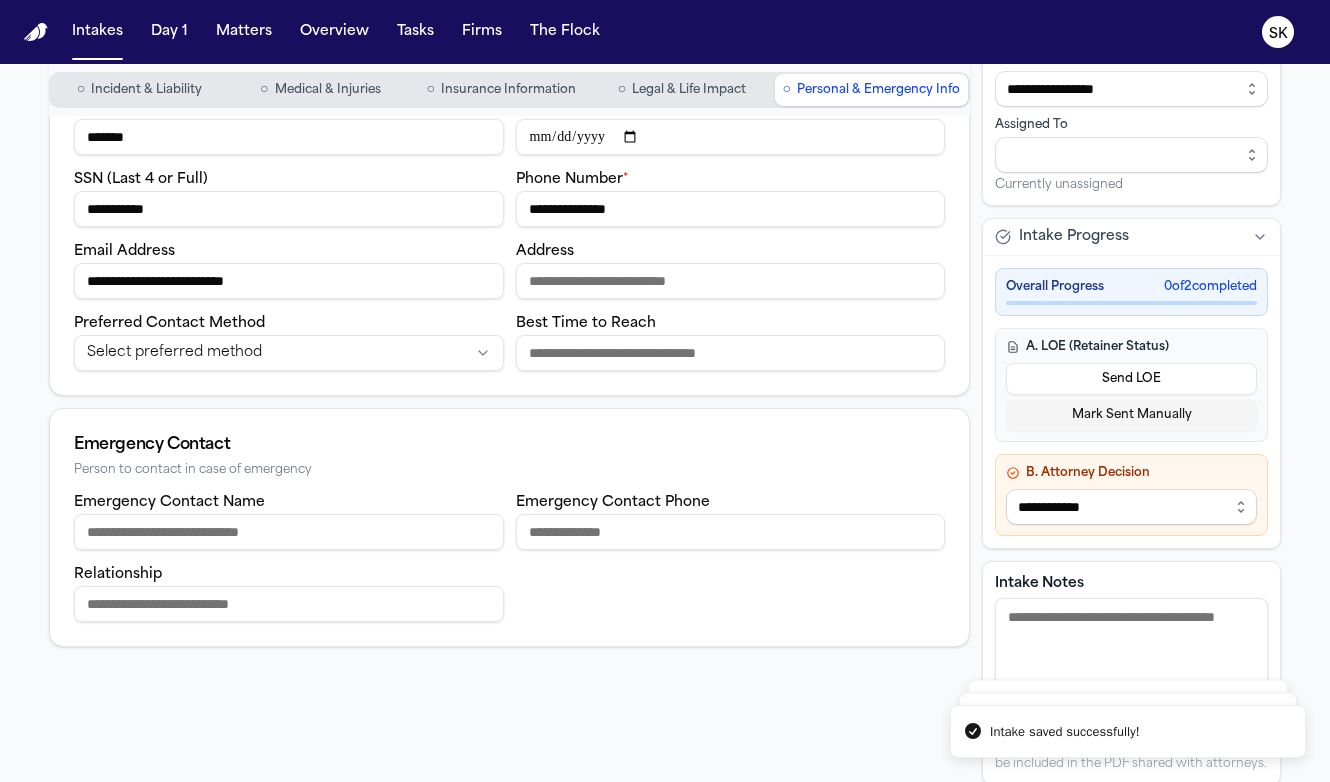 scroll, scrollTop: 0, scrollLeft: 0, axis: both 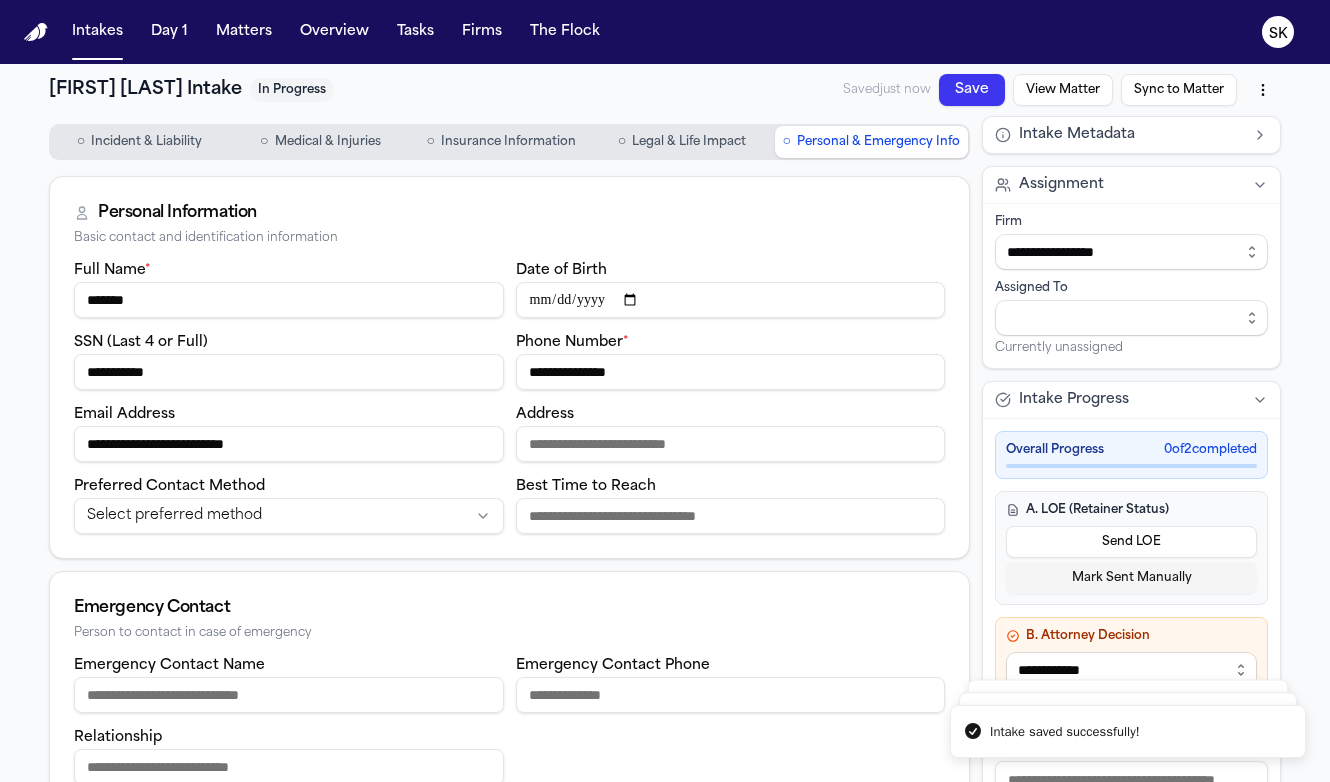 click on "○ Incident & Liability" at bounding box center [139, 142] 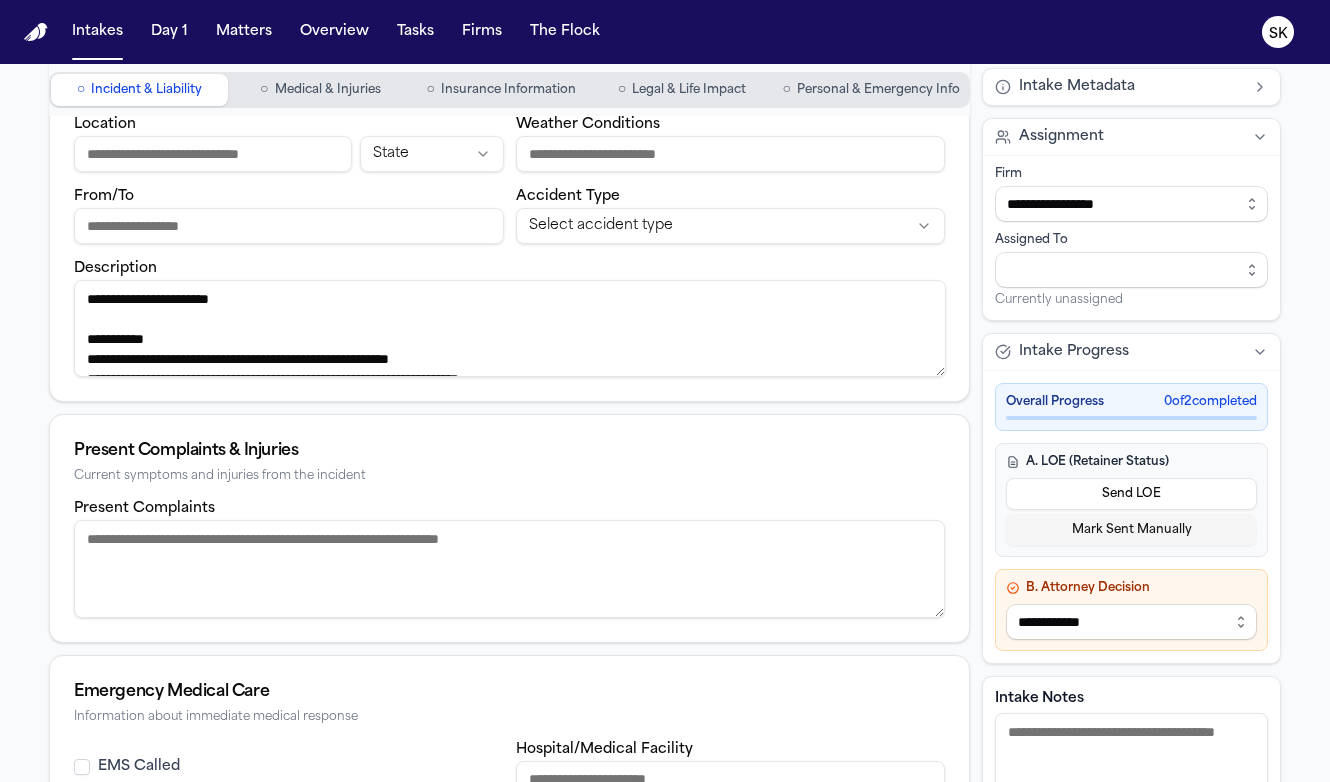 scroll, scrollTop: 0, scrollLeft: 0, axis: both 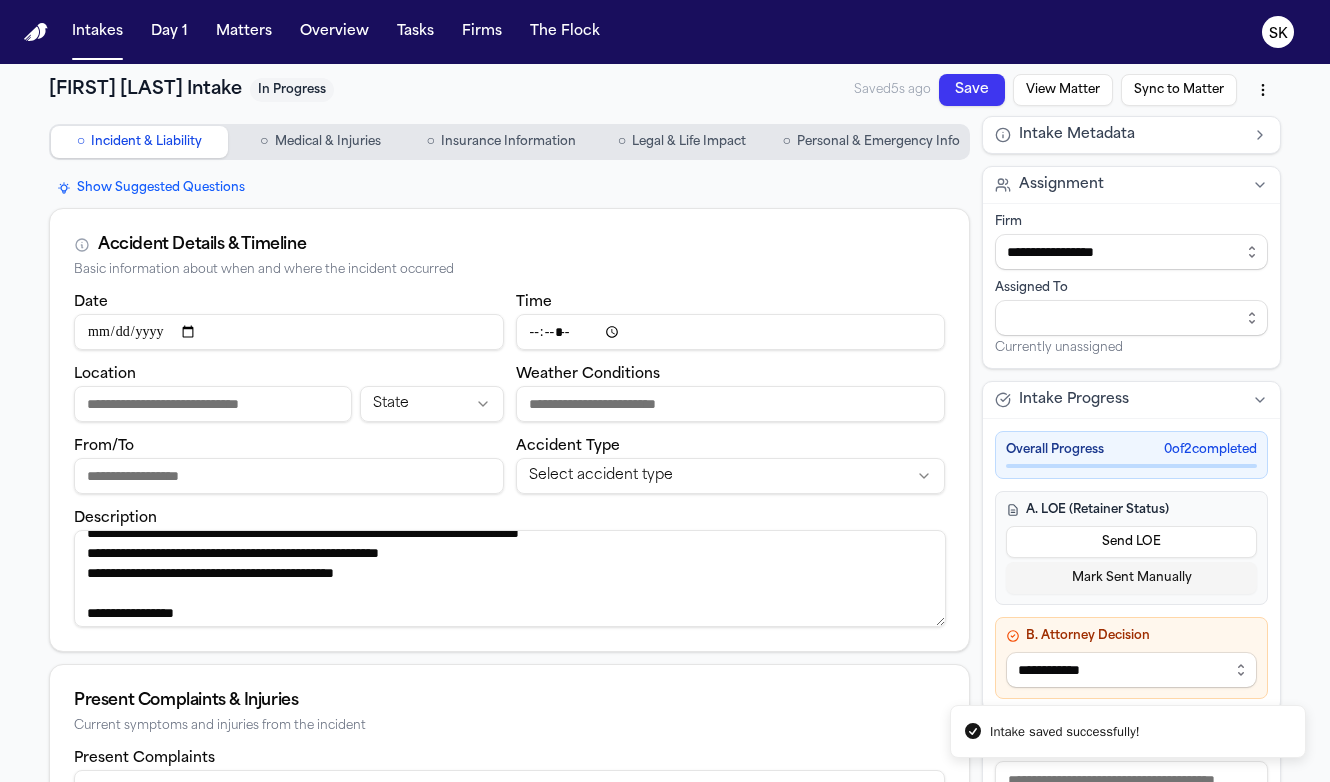 click on "Location" at bounding box center (213, 404) 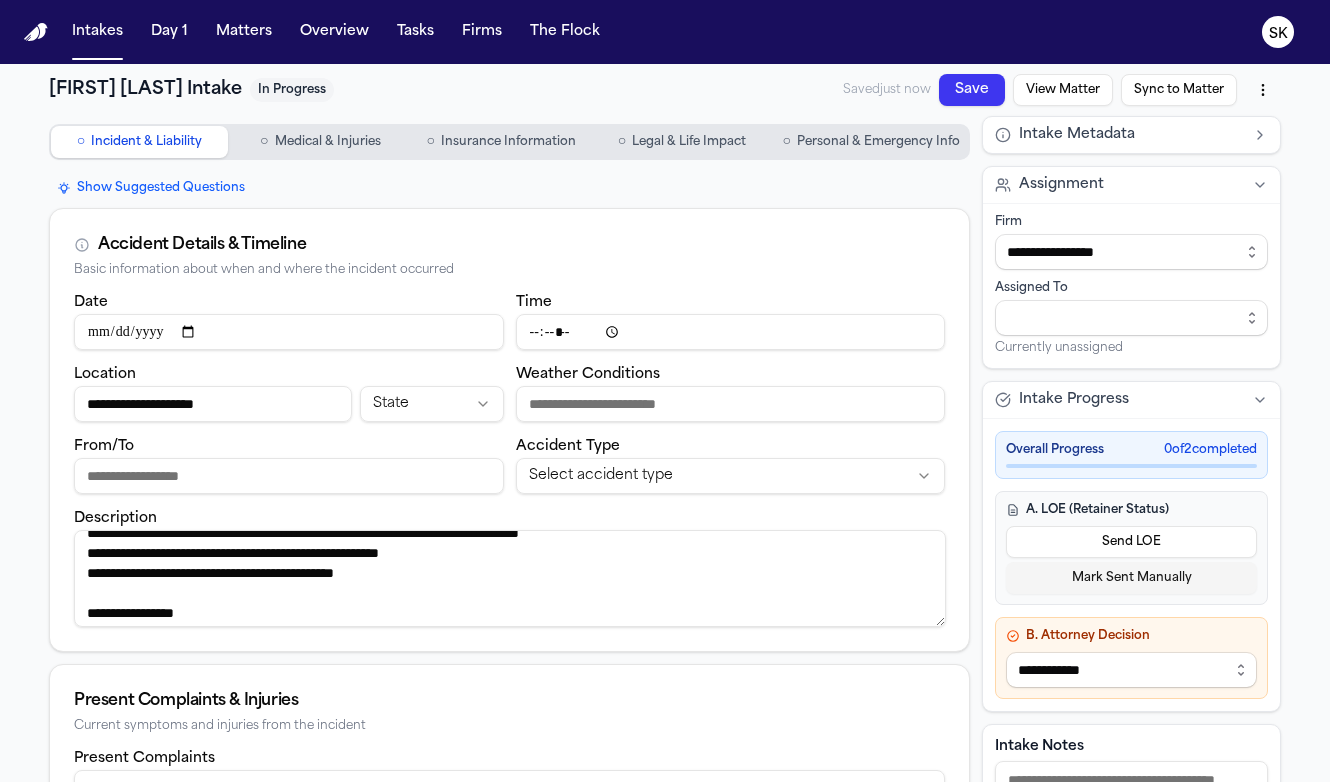 type on "**********" 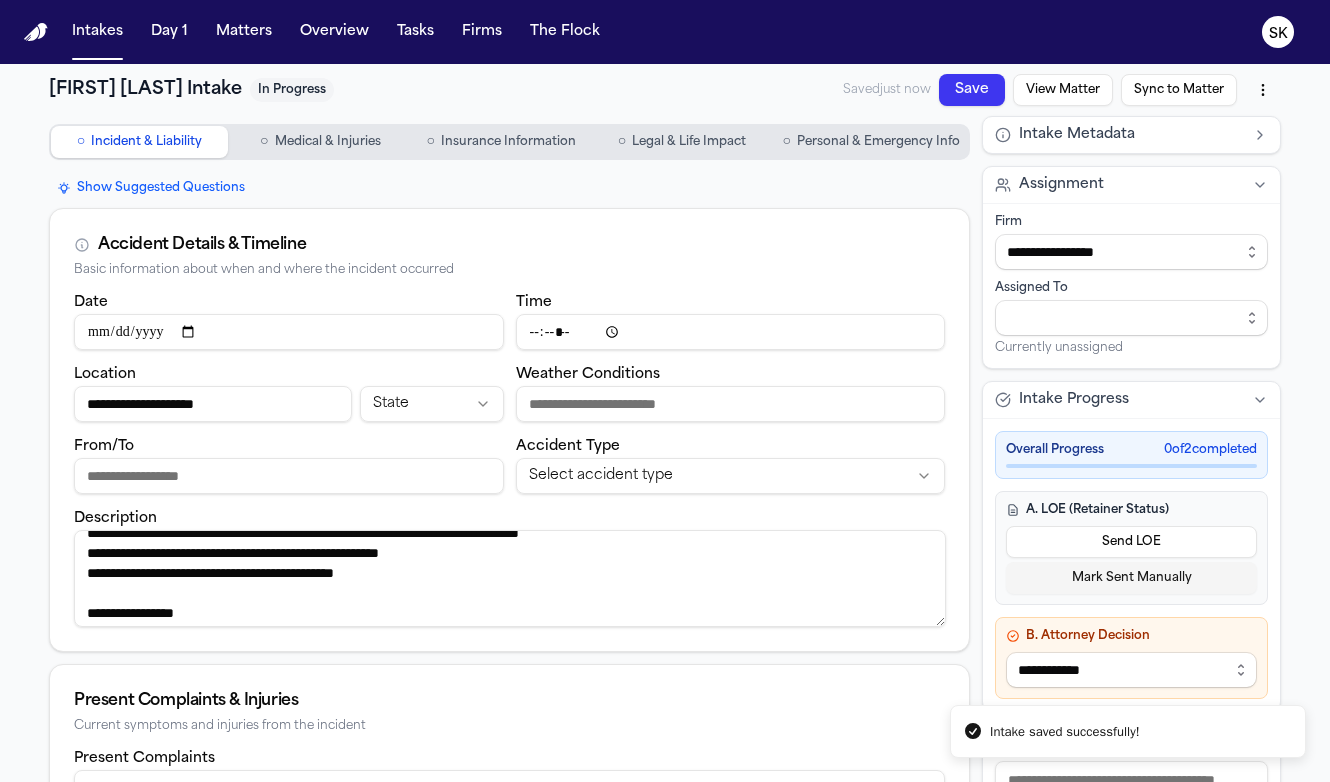 click on "Personal & Emergency Info" at bounding box center [878, 142] 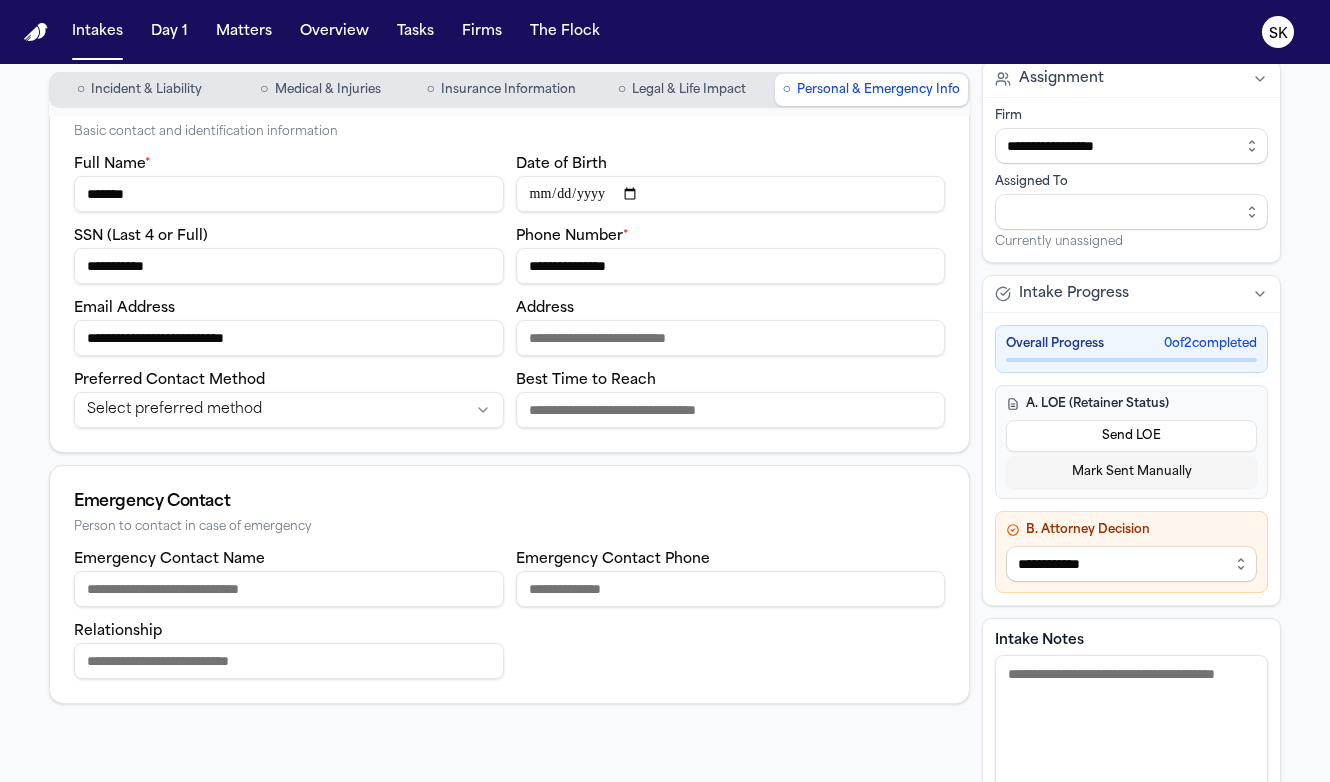 scroll, scrollTop: 115, scrollLeft: 0, axis: vertical 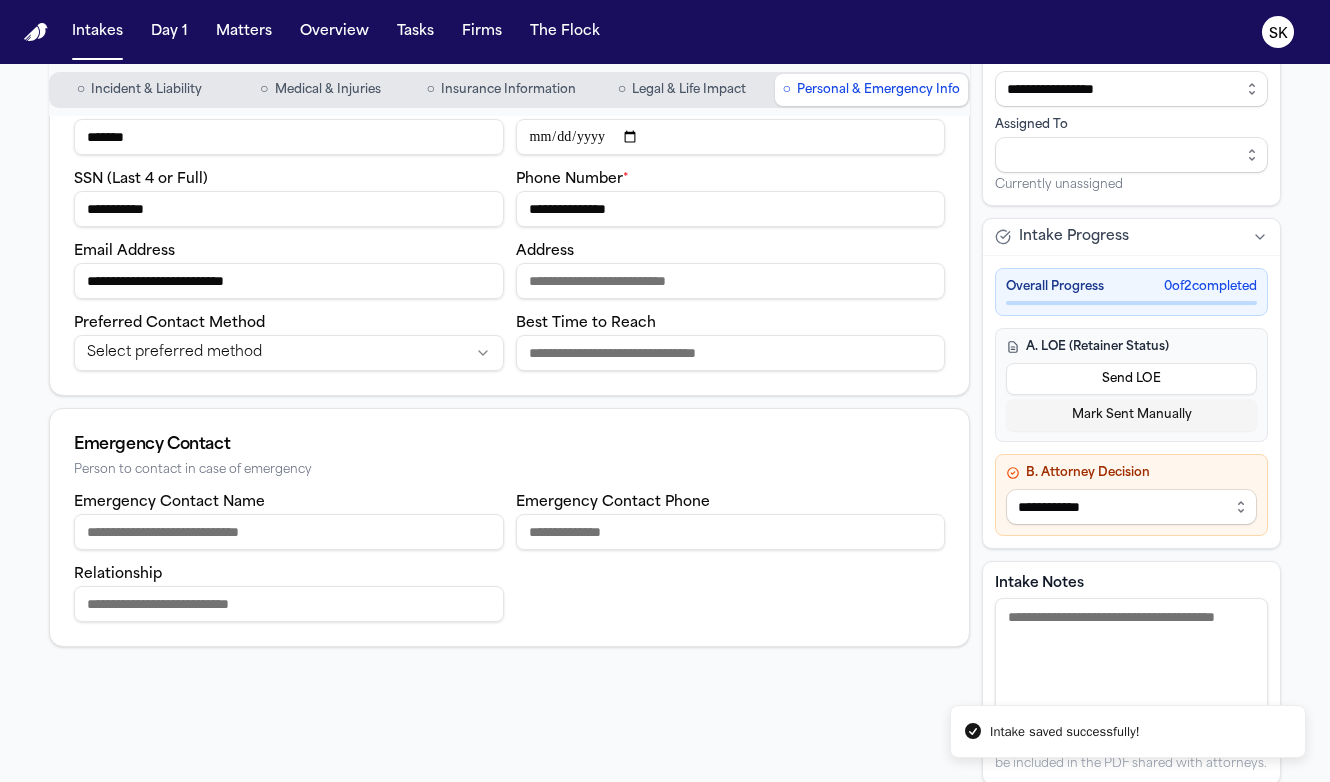 click on "Address" at bounding box center [731, 281] 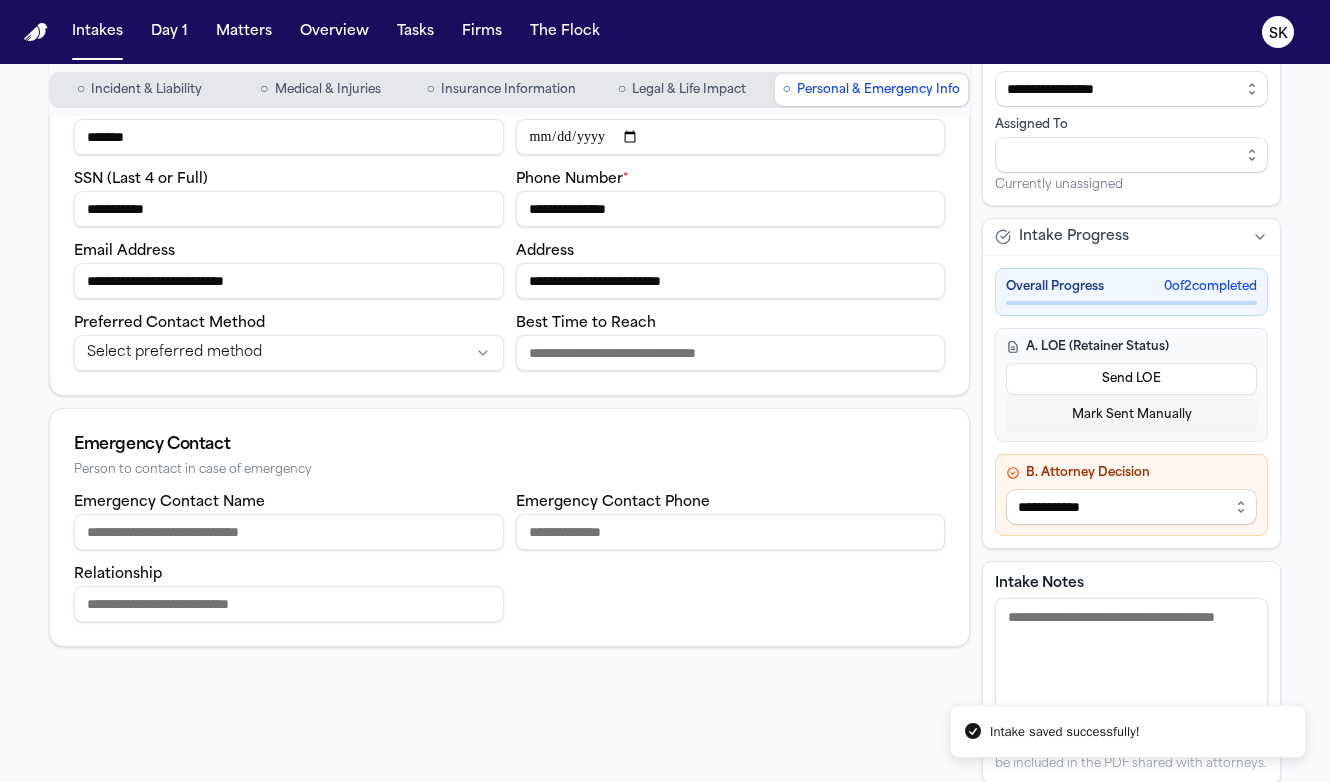 drag, startPoint x: 571, startPoint y: 285, endPoint x: 586, endPoint y: 285, distance: 15 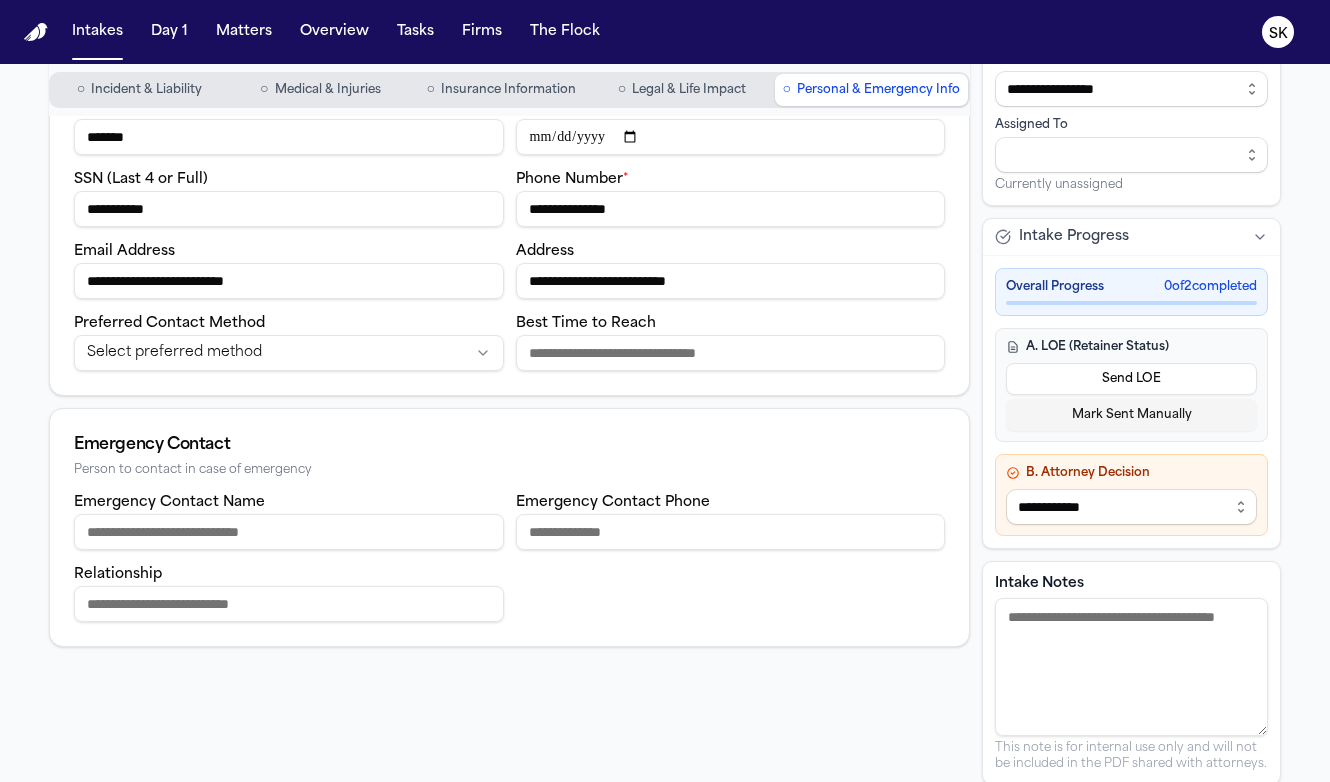 click on "**********" at bounding box center (731, 281) 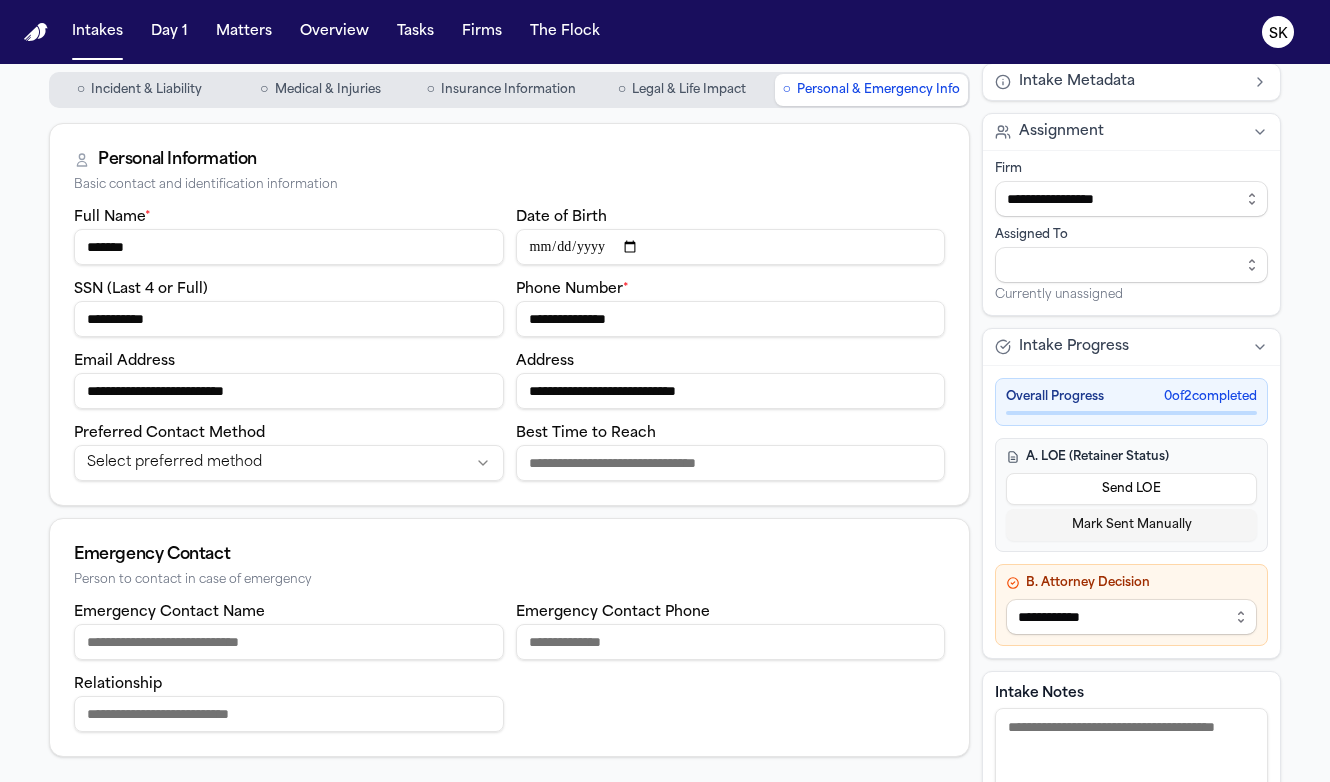 scroll, scrollTop: 0, scrollLeft: 0, axis: both 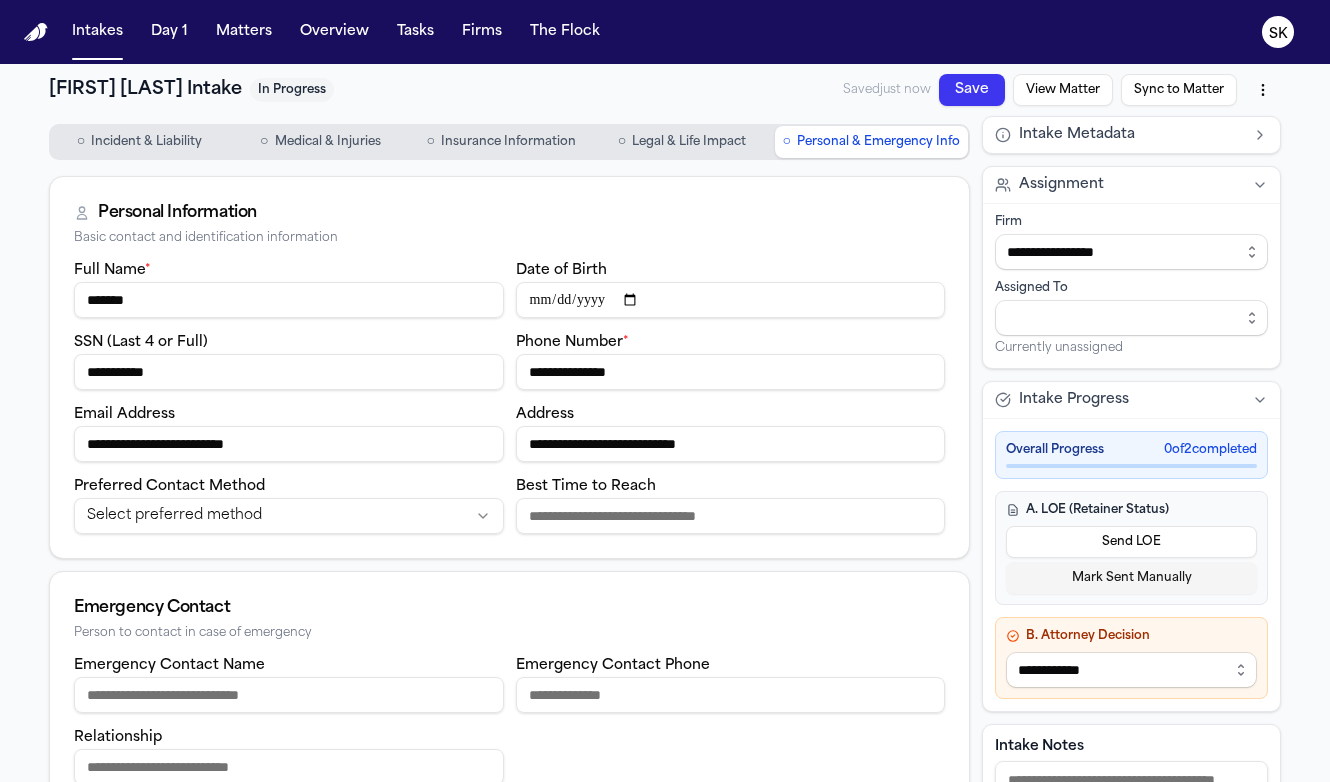type on "**********" 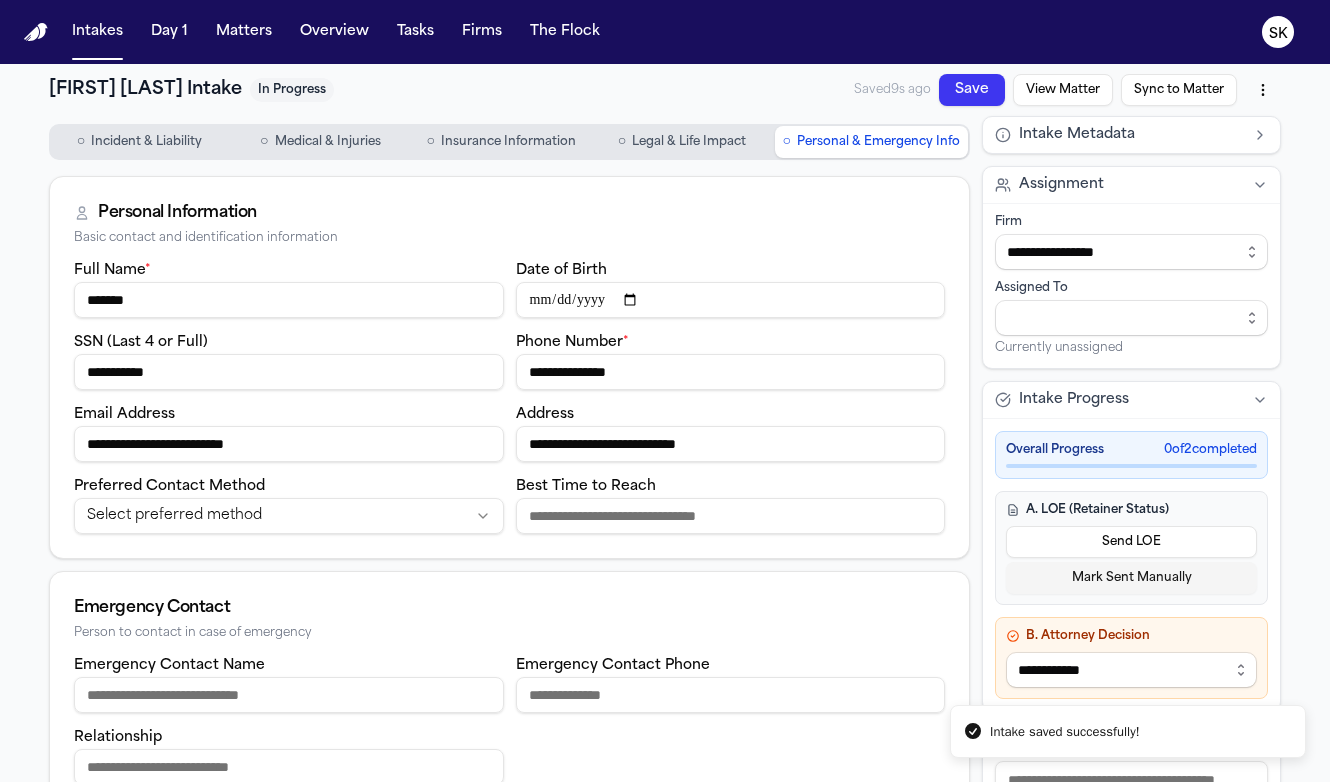 click on "Sync to Matter" at bounding box center [1179, 90] 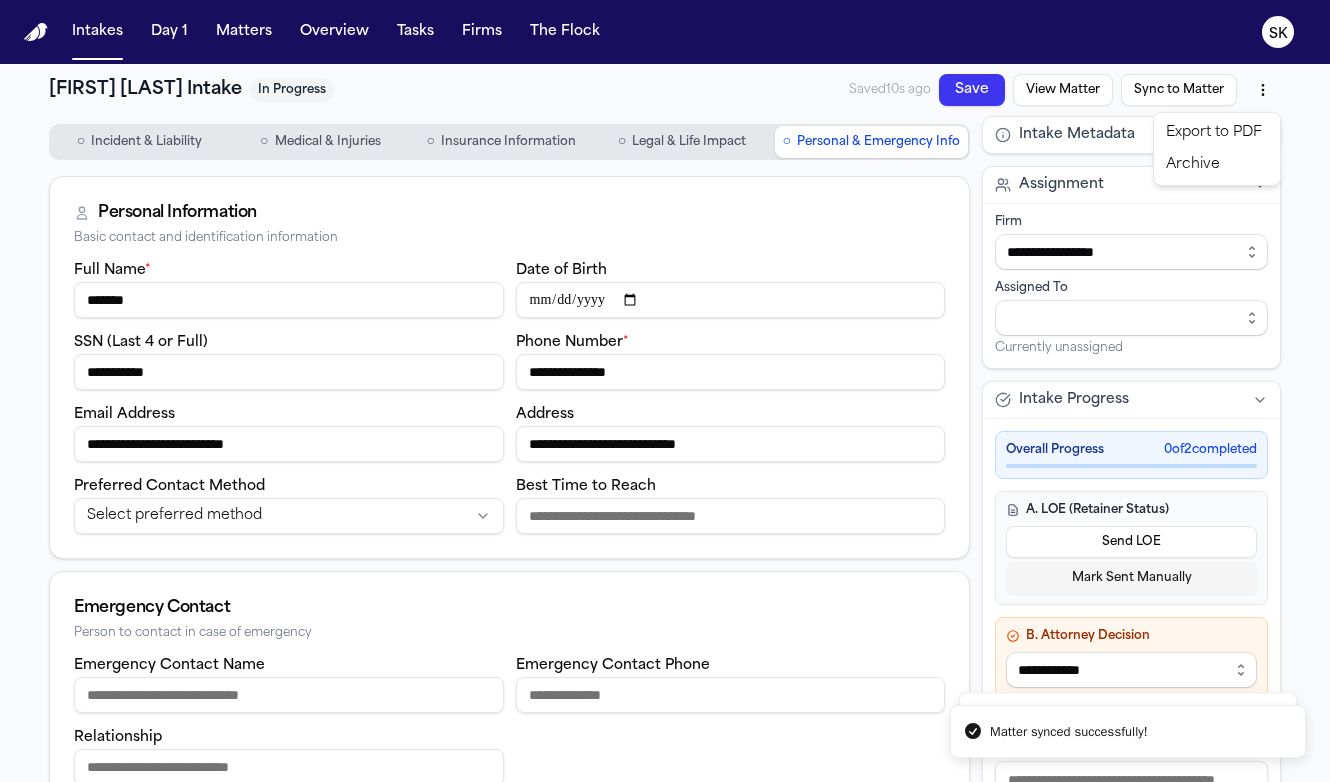 click on "**********" at bounding box center (665, 391) 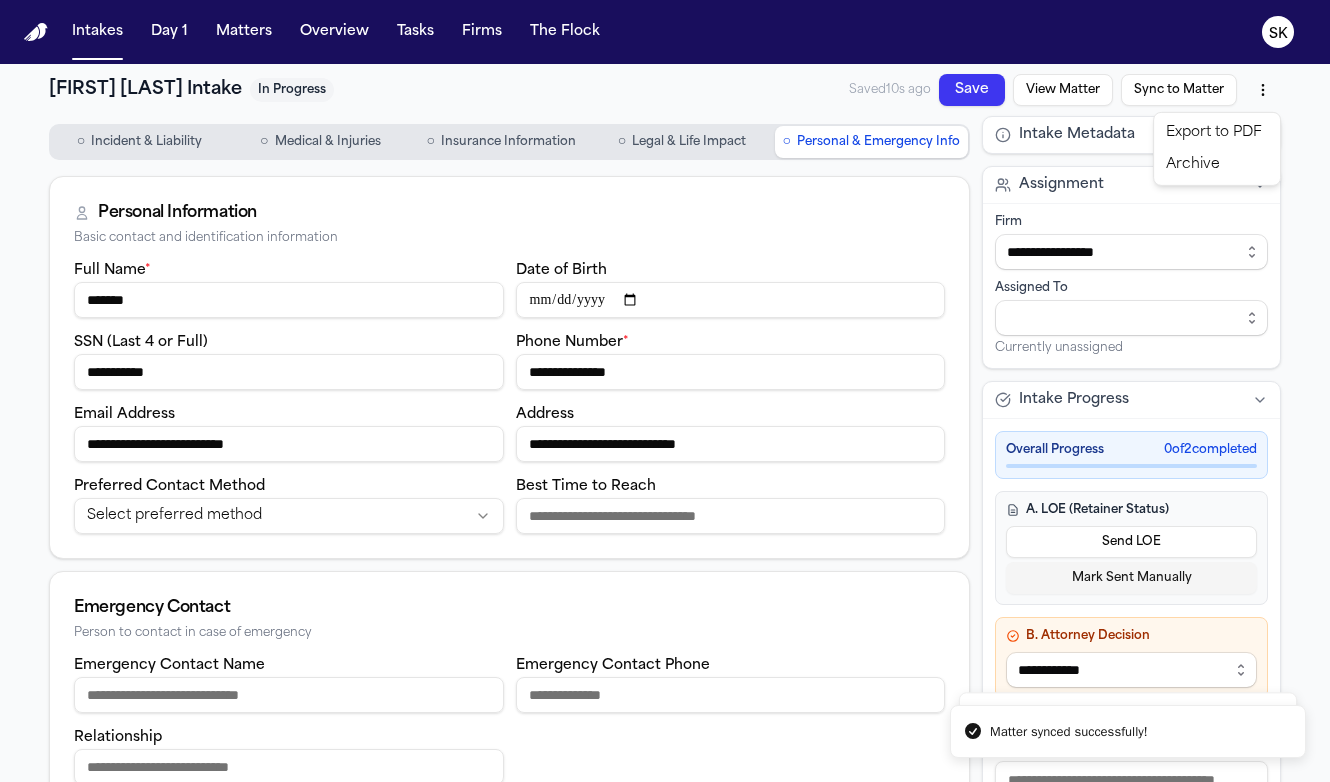 click on "Archive" at bounding box center (1217, 165) 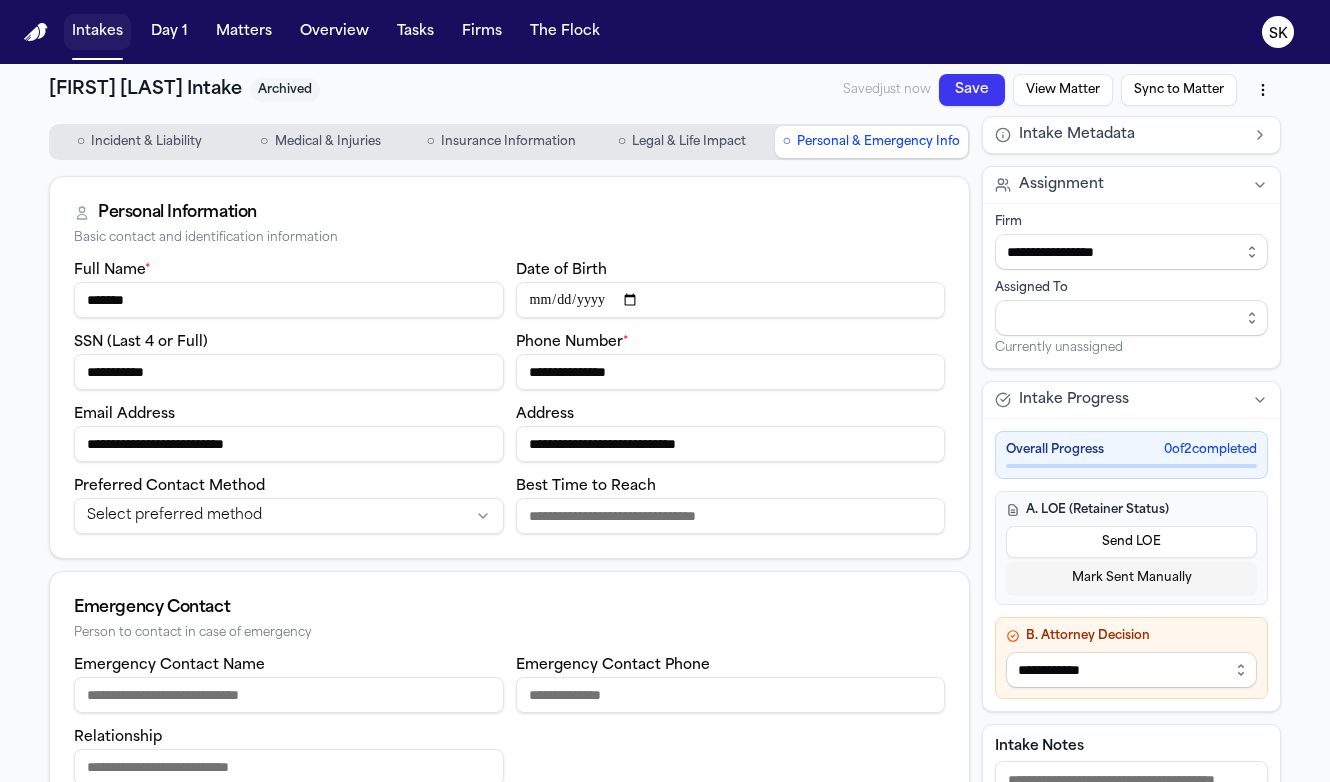 click on "Intakes" at bounding box center [97, 32] 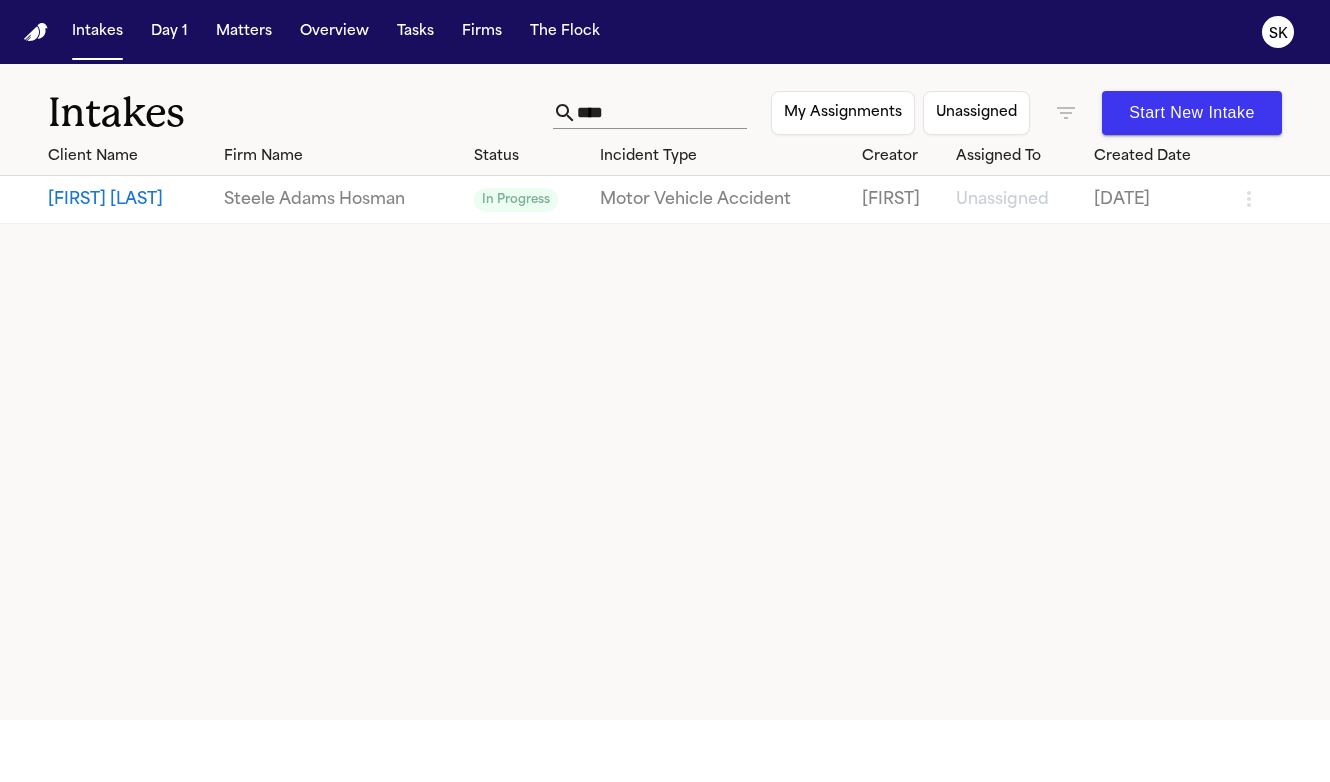 click on "****" at bounding box center [662, 113] 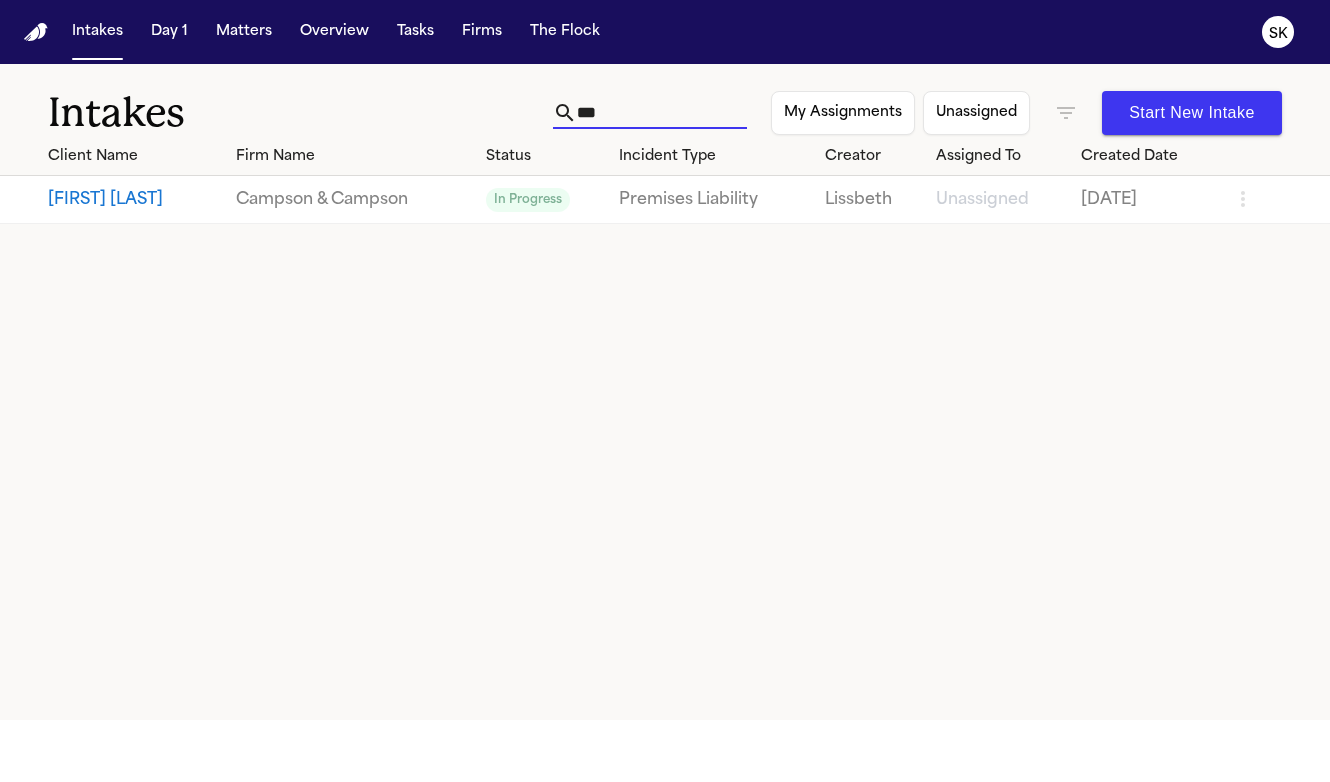 type on "***" 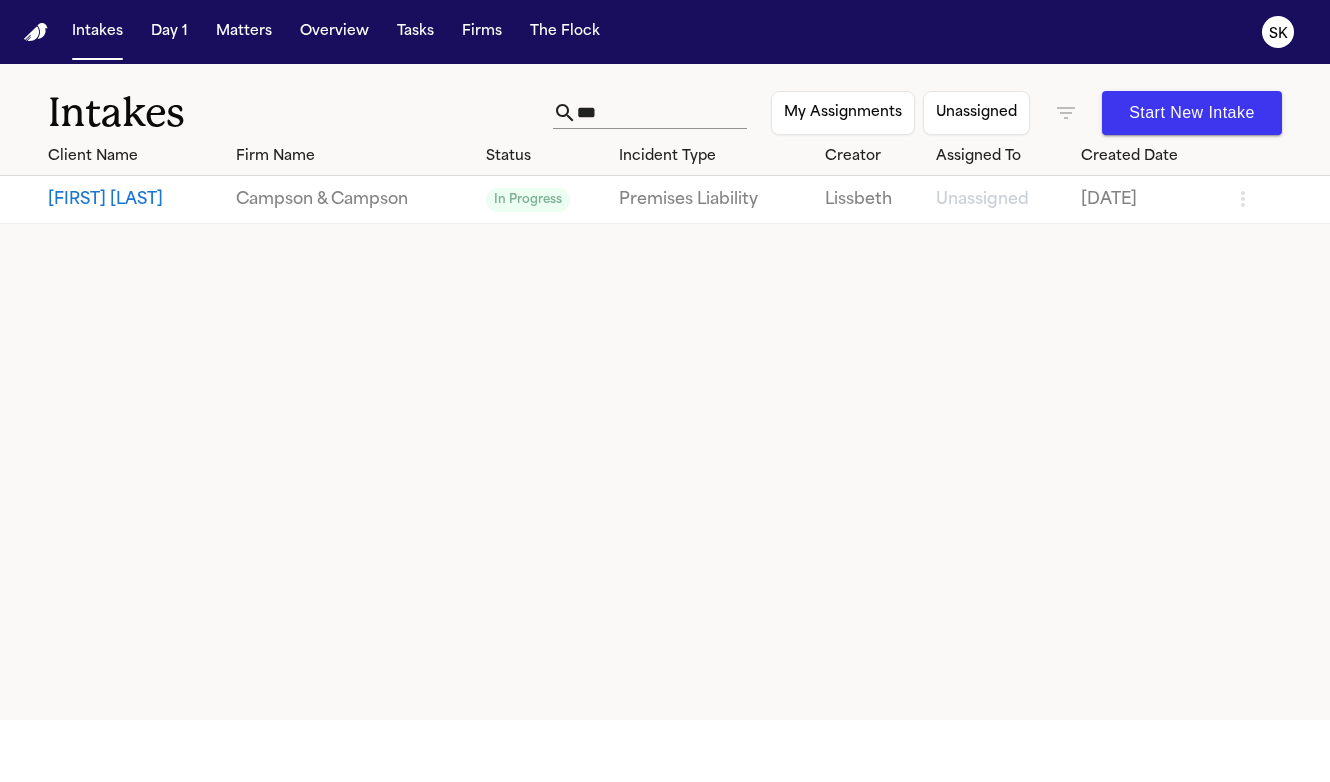 click on "[FIRST] [LAST]" at bounding box center (114, 200) 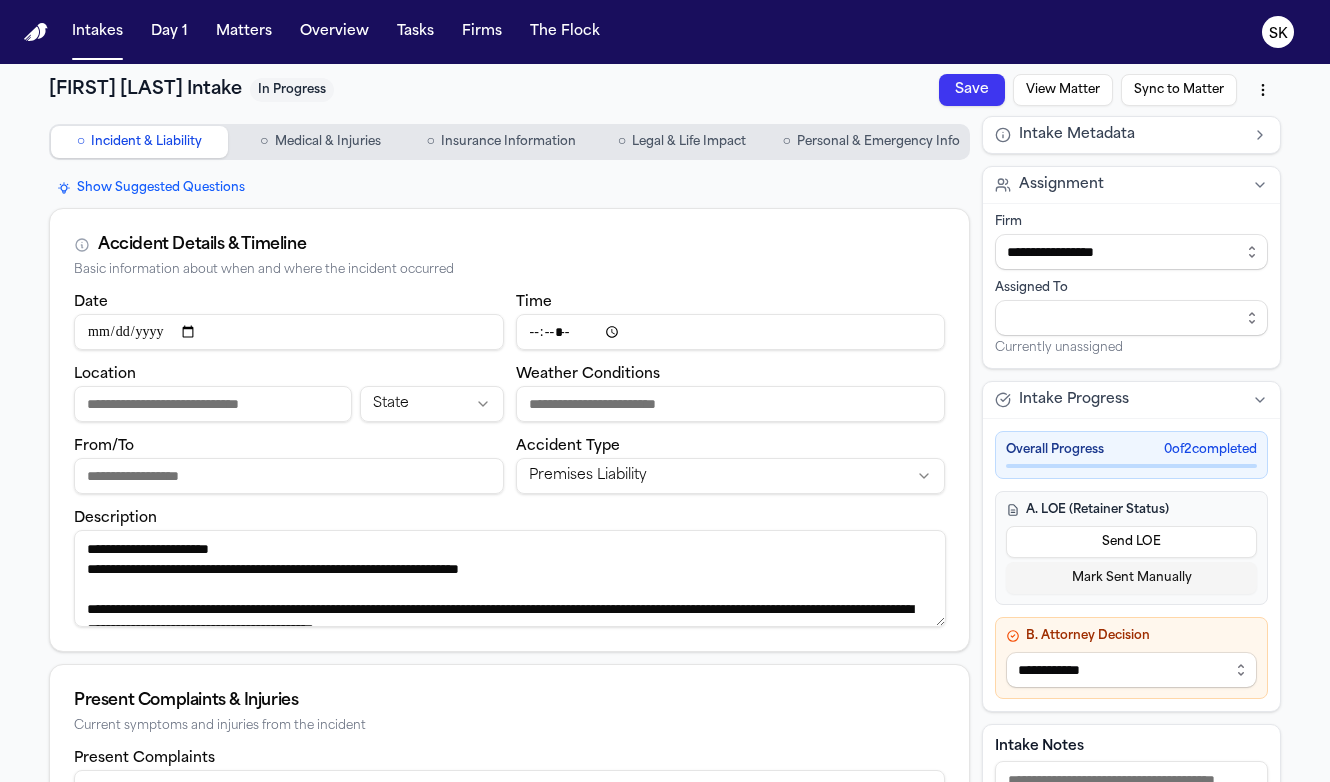 click on "From/To" at bounding box center [289, 476] 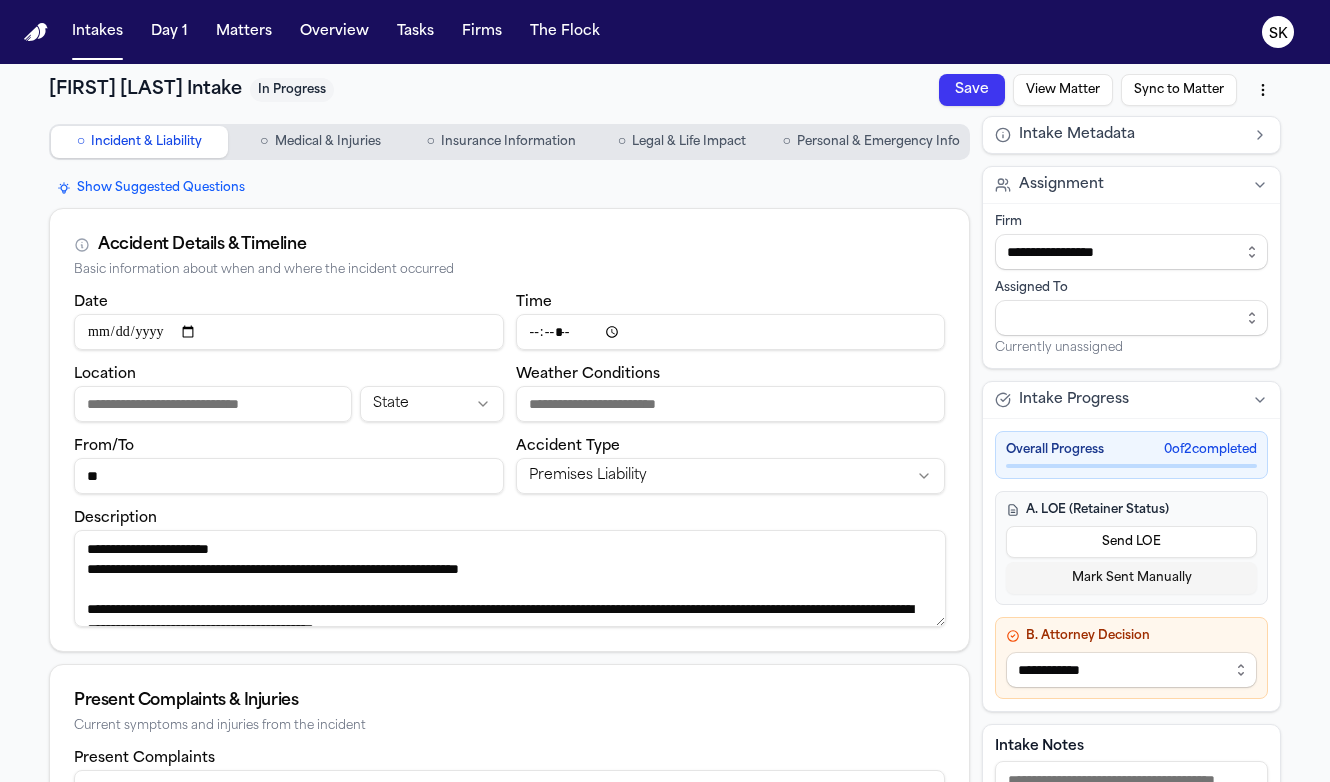 type on "*" 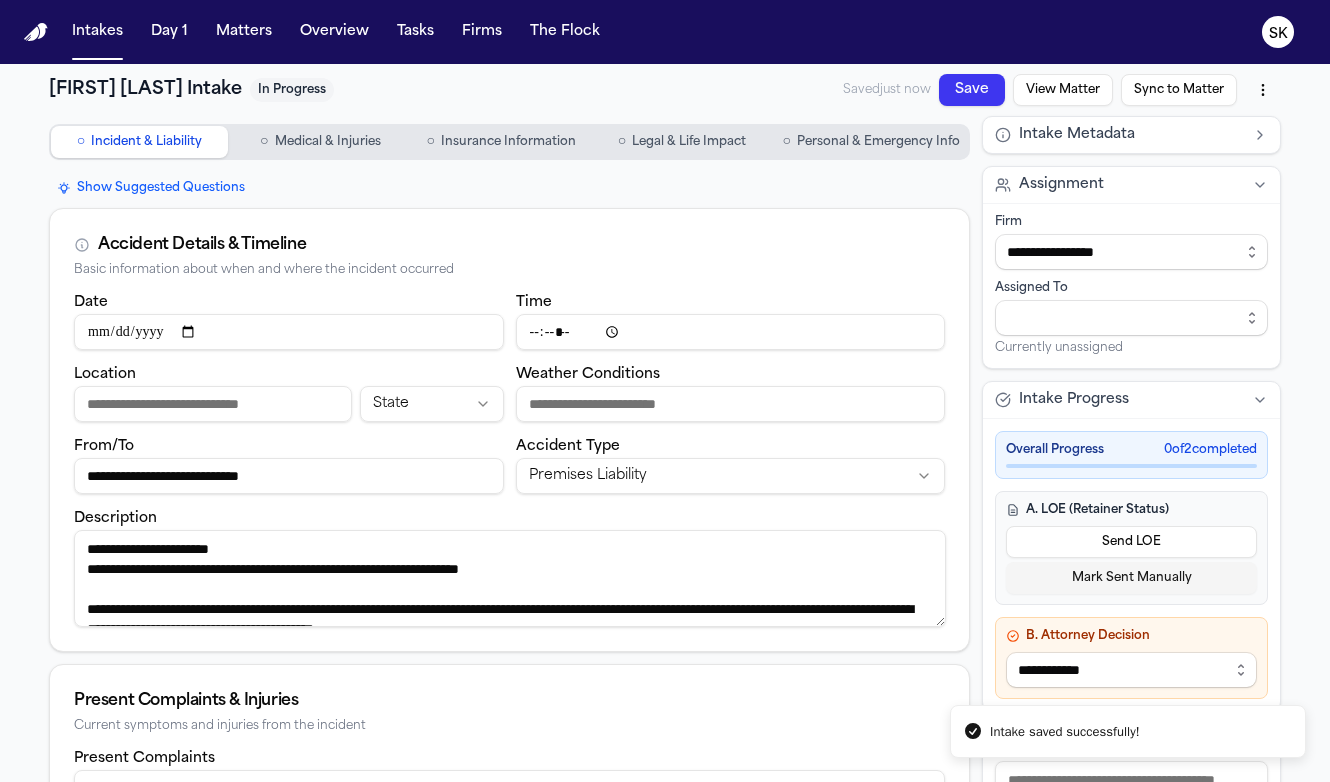 type on "**********" 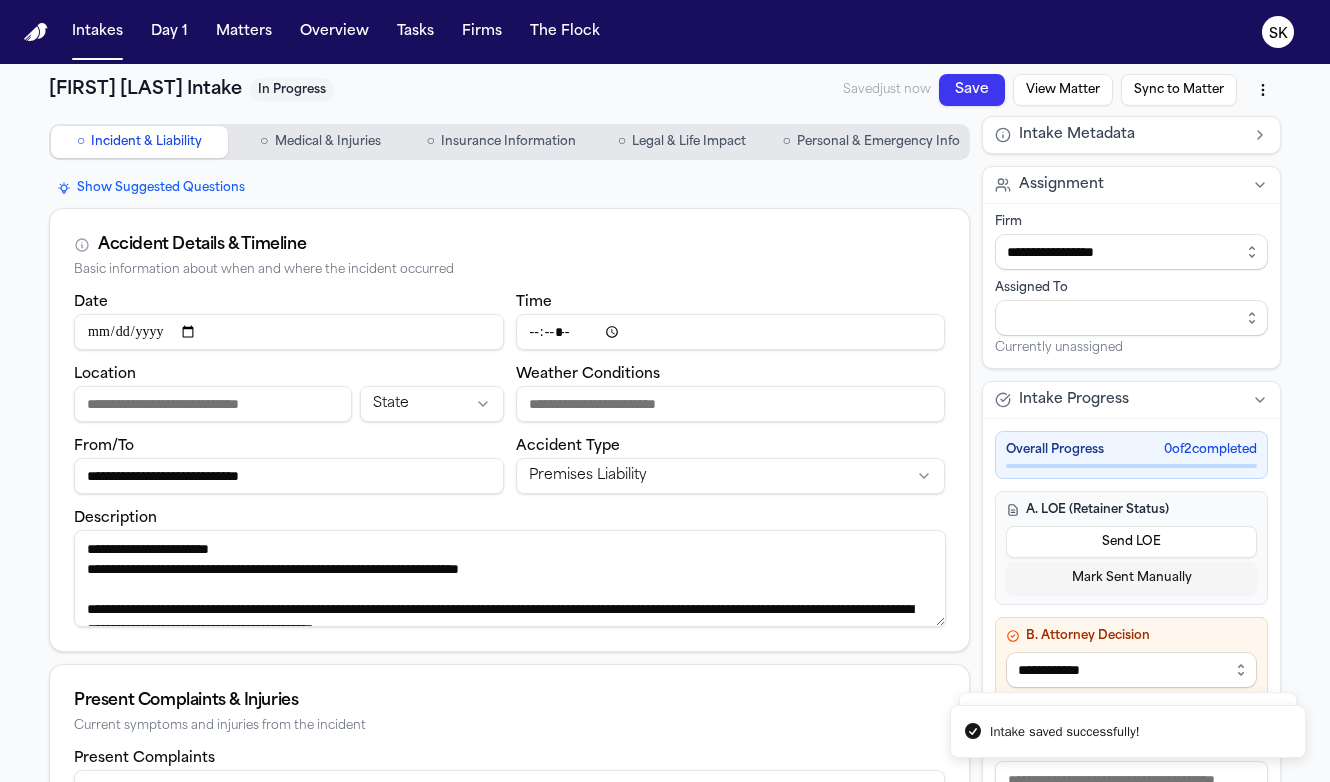 click on "Personal & Emergency Info" at bounding box center (878, 142) 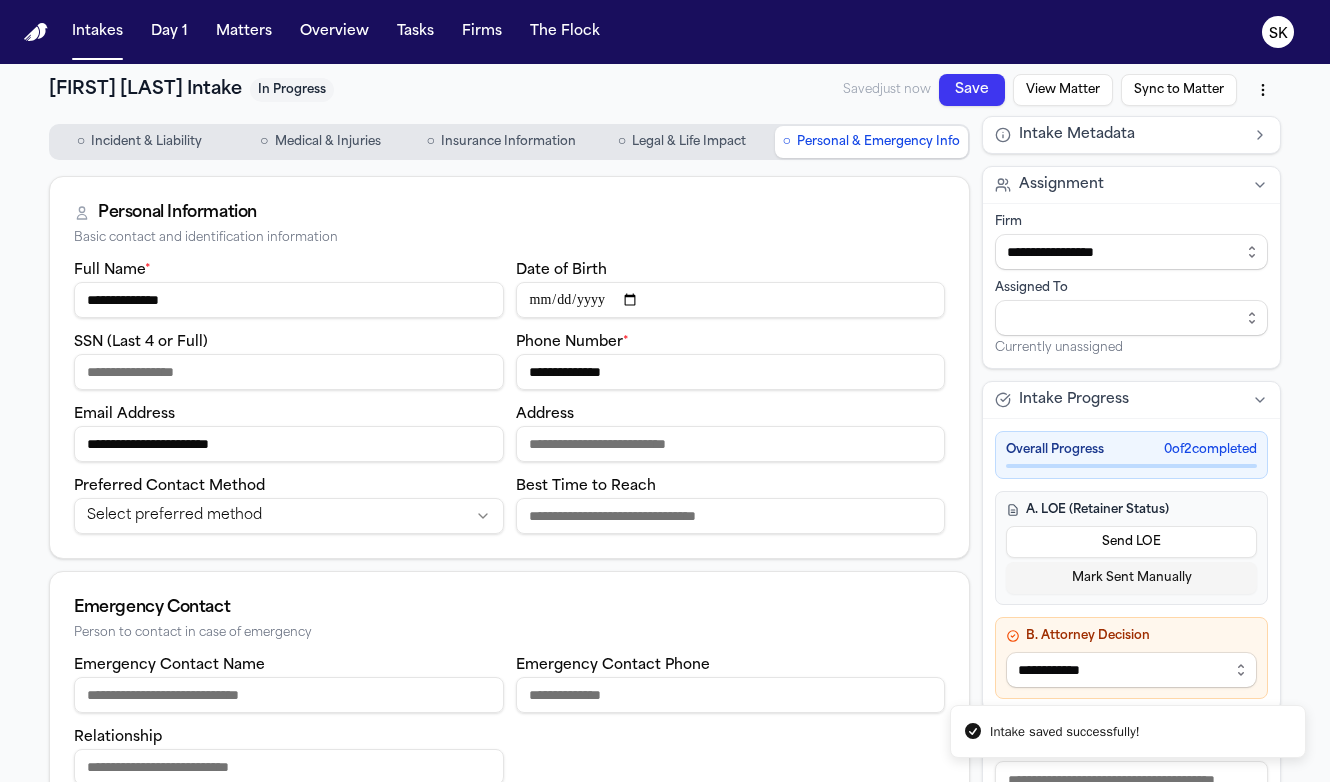 click on "Address" at bounding box center (731, 444) 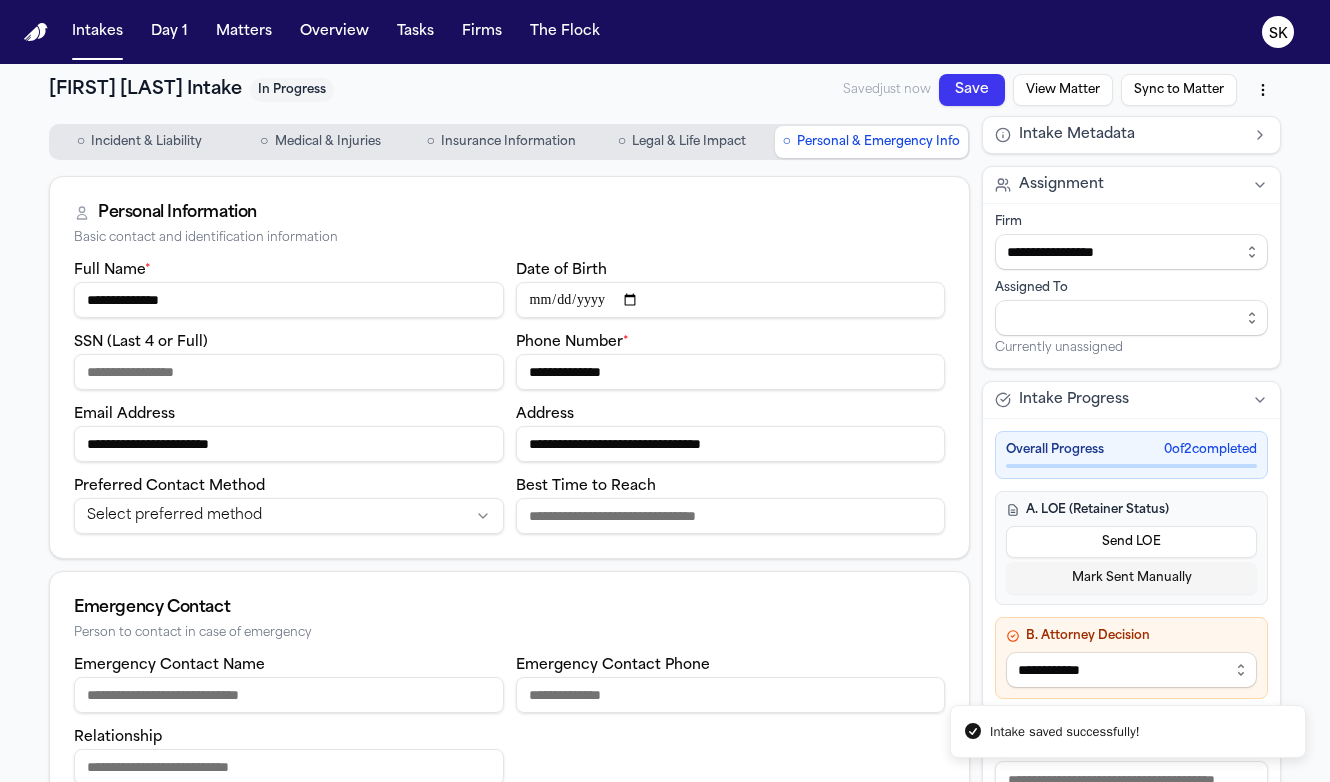 type on "**********" 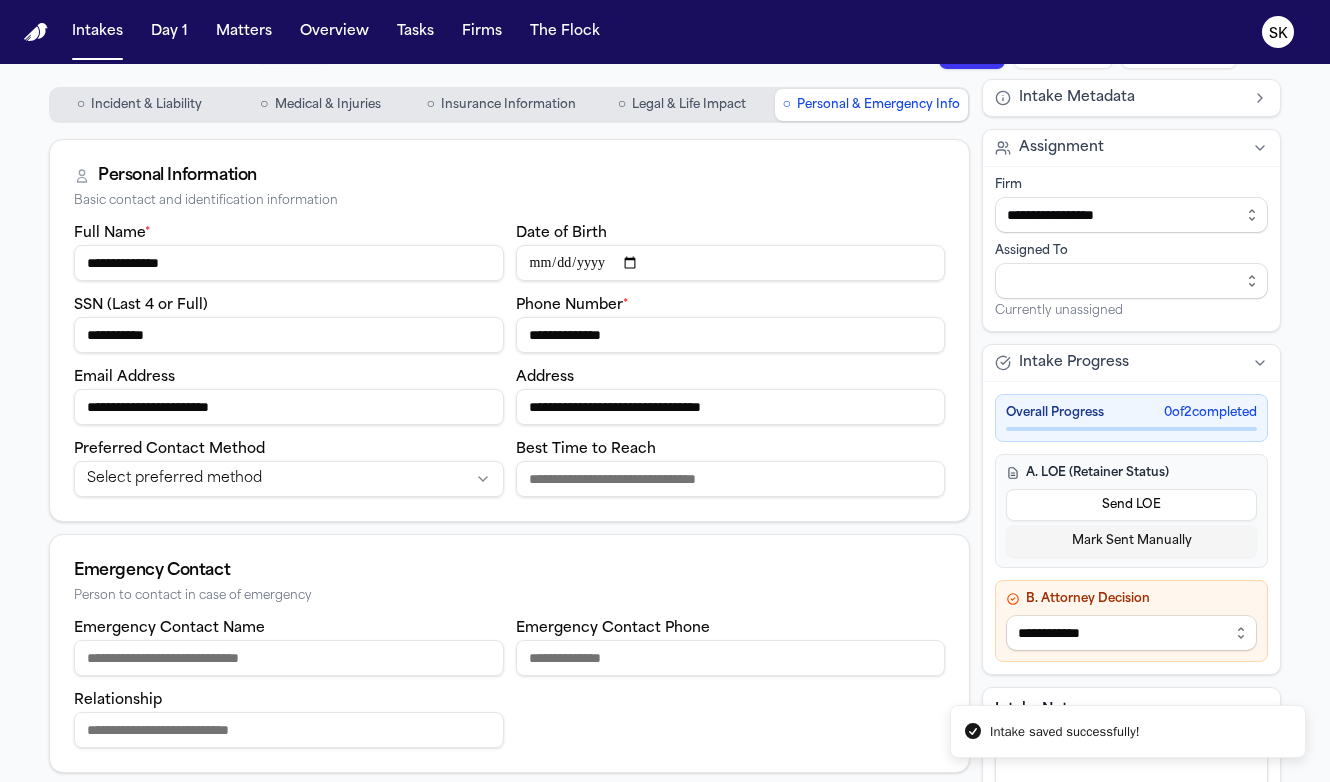scroll, scrollTop: 0, scrollLeft: 0, axis: both 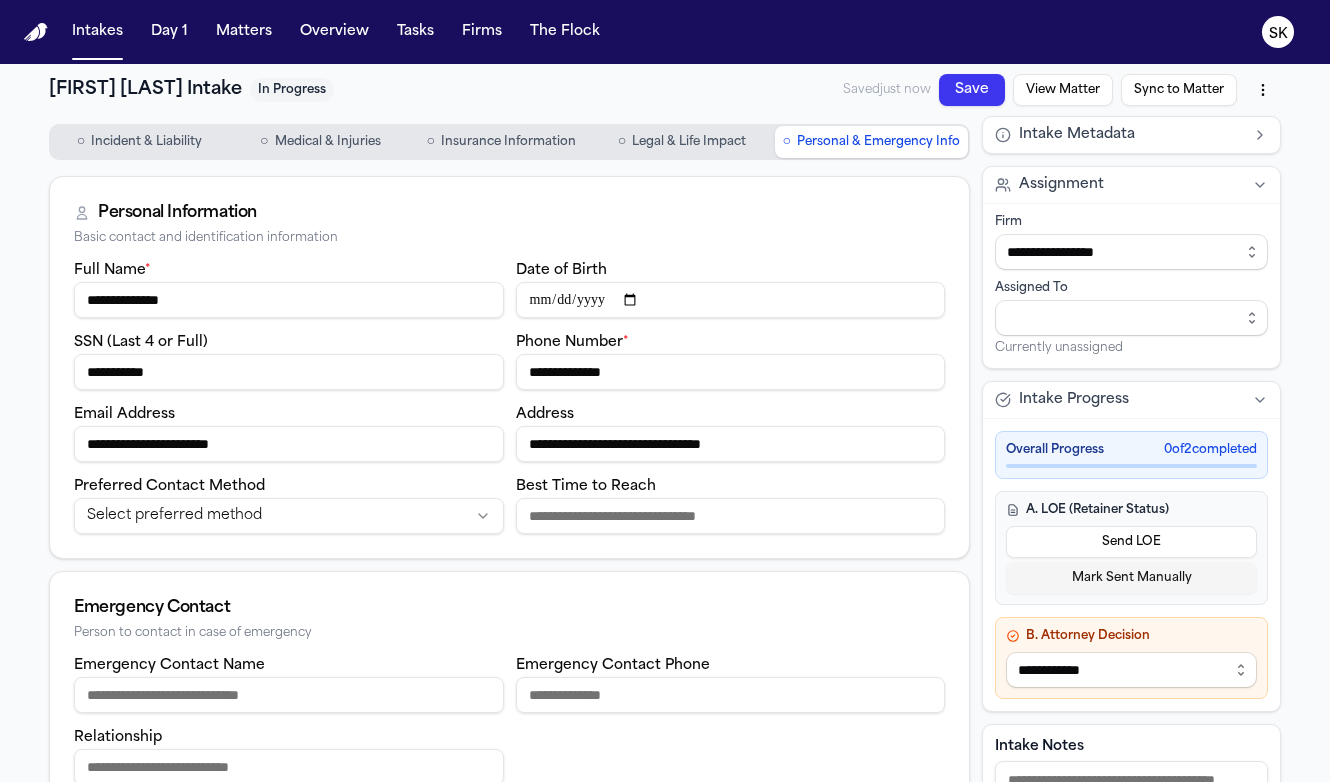 type on "**********" 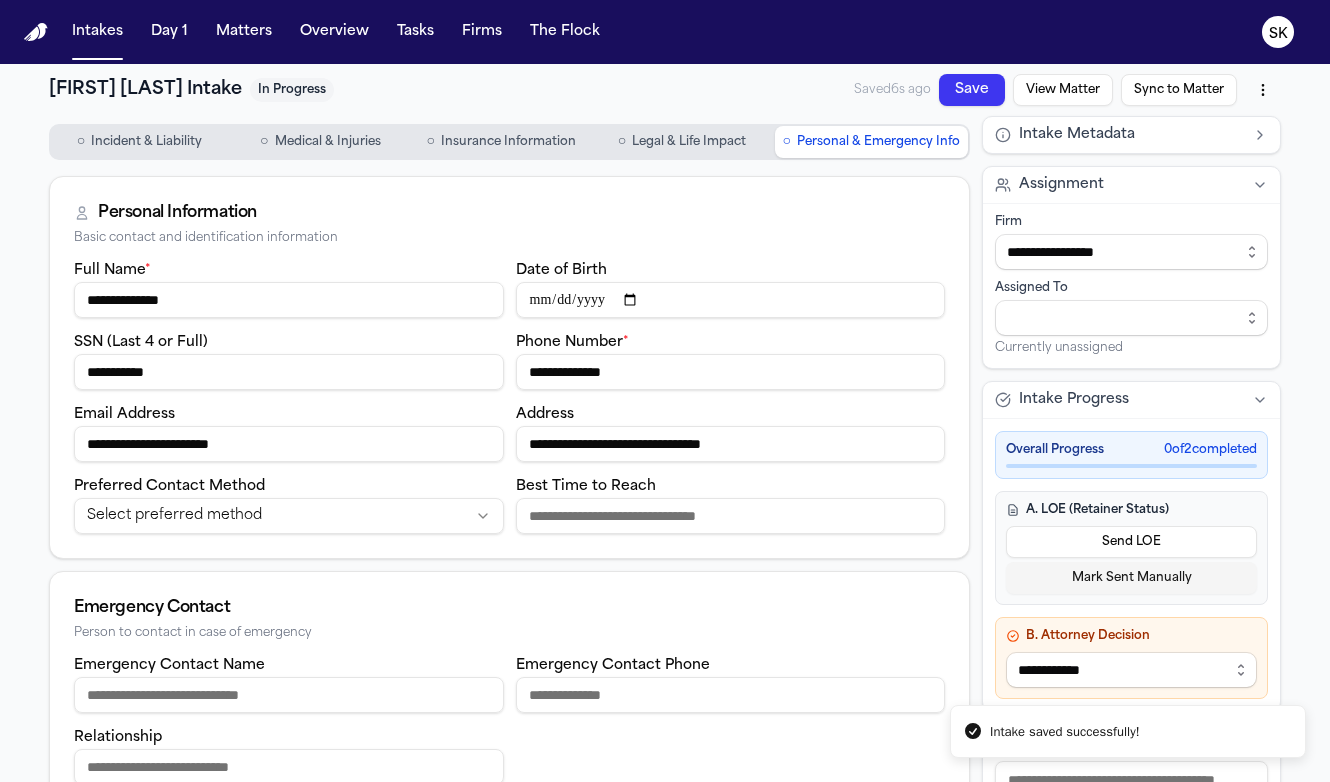 click on "Sync to Matter" at bounding box center [1179, 90] 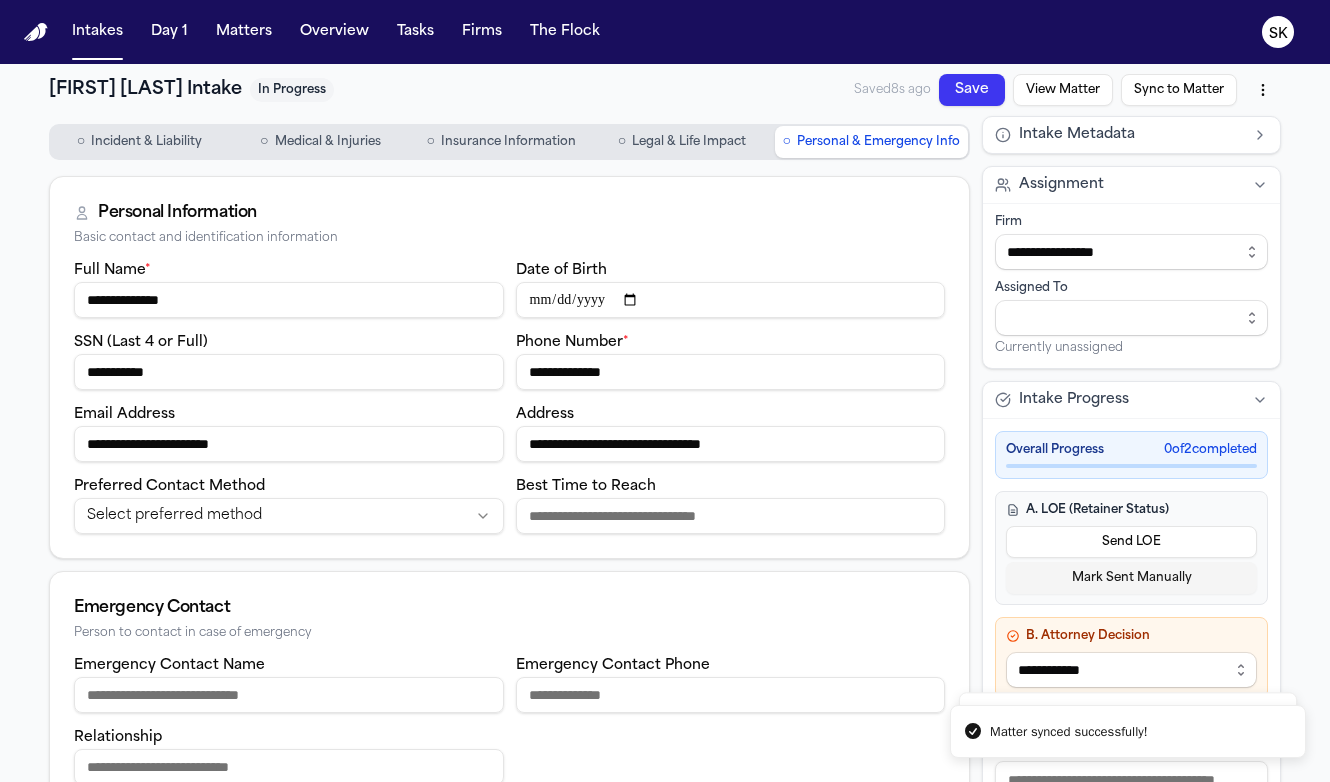 click on "**********" at bounding box center (665, 391) 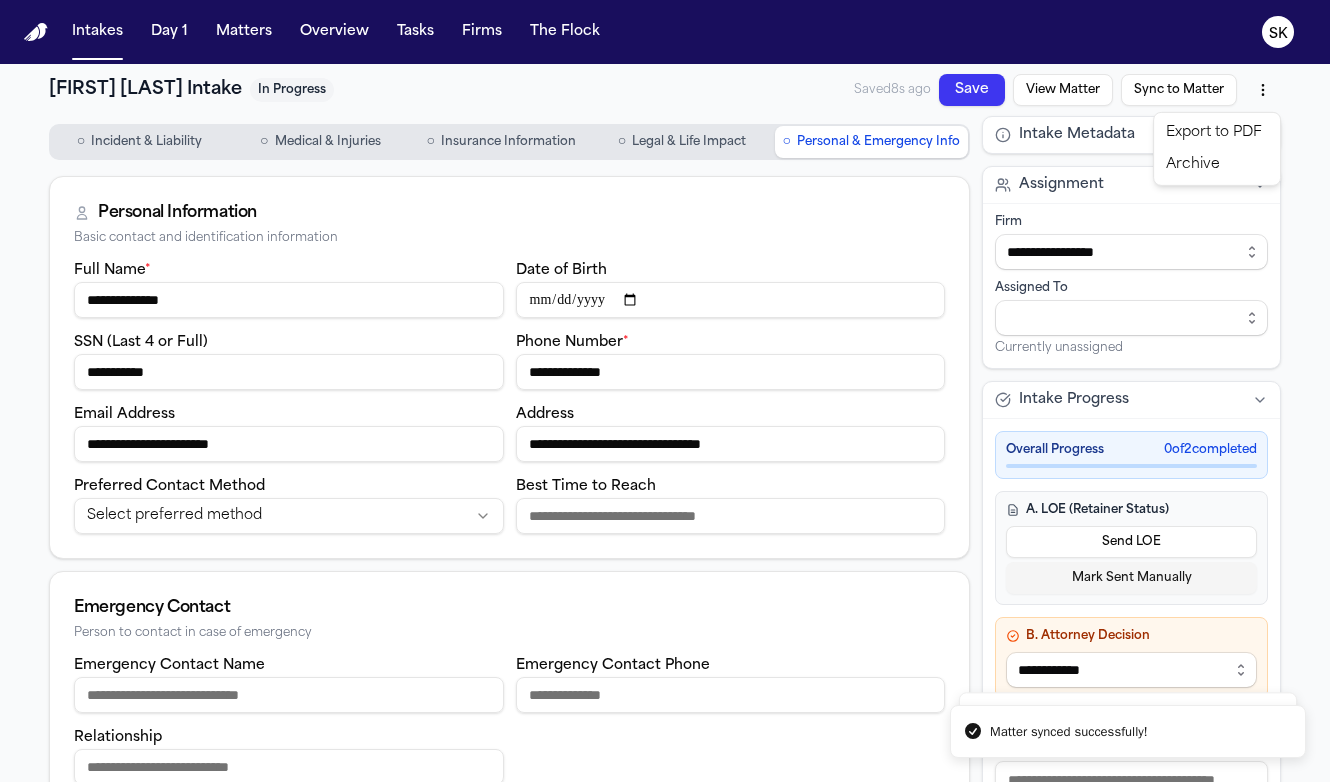 click on "Archive" at bounding box center (1217, 165) 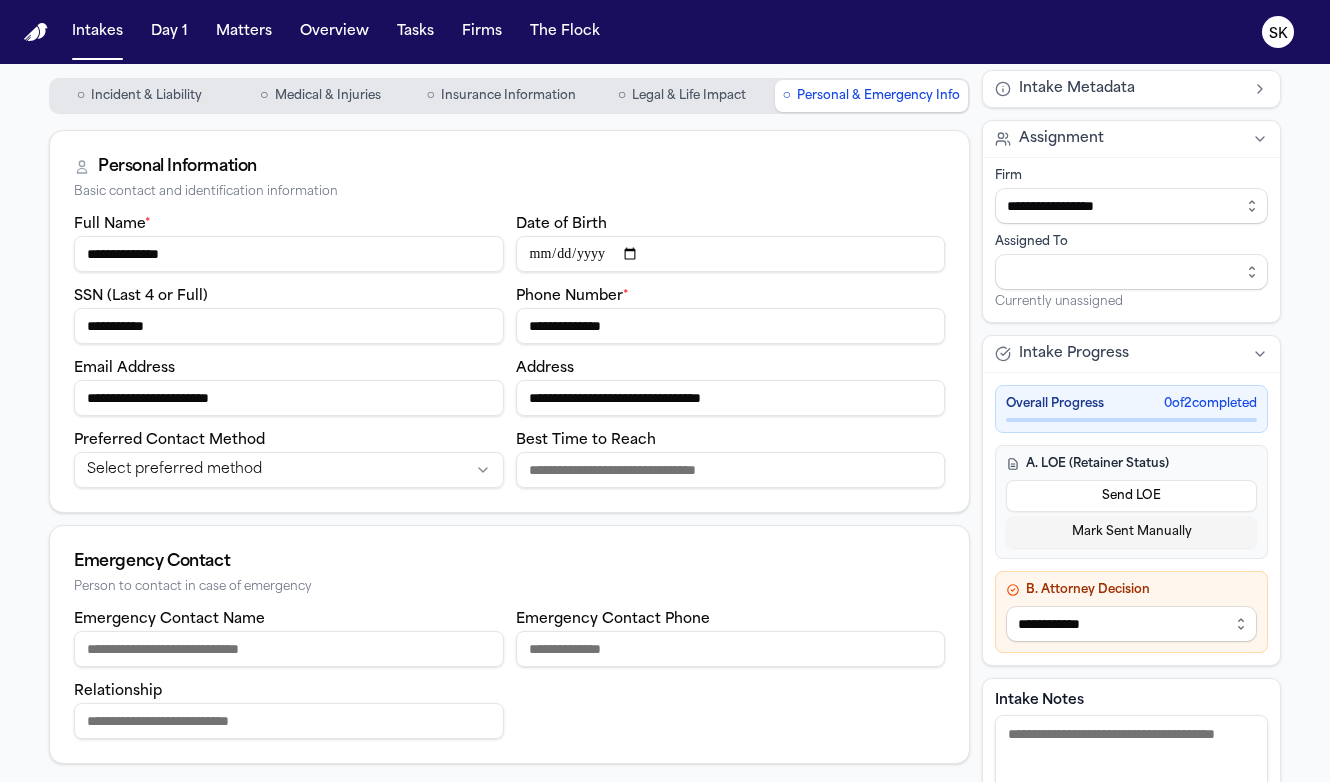 scroll, scrollTop: 0, scrollLeft: 0, axis: both 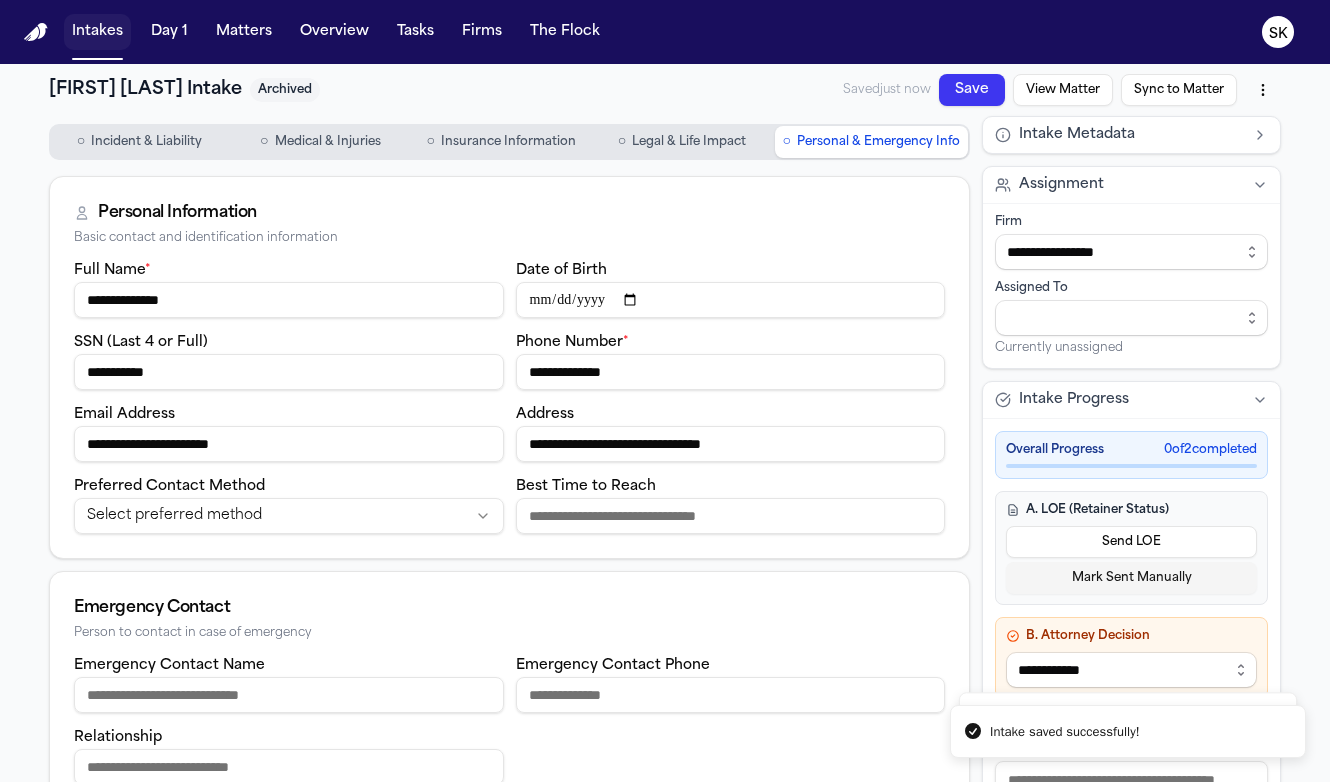 click on "Intakes" at bounding box center [97, 32] 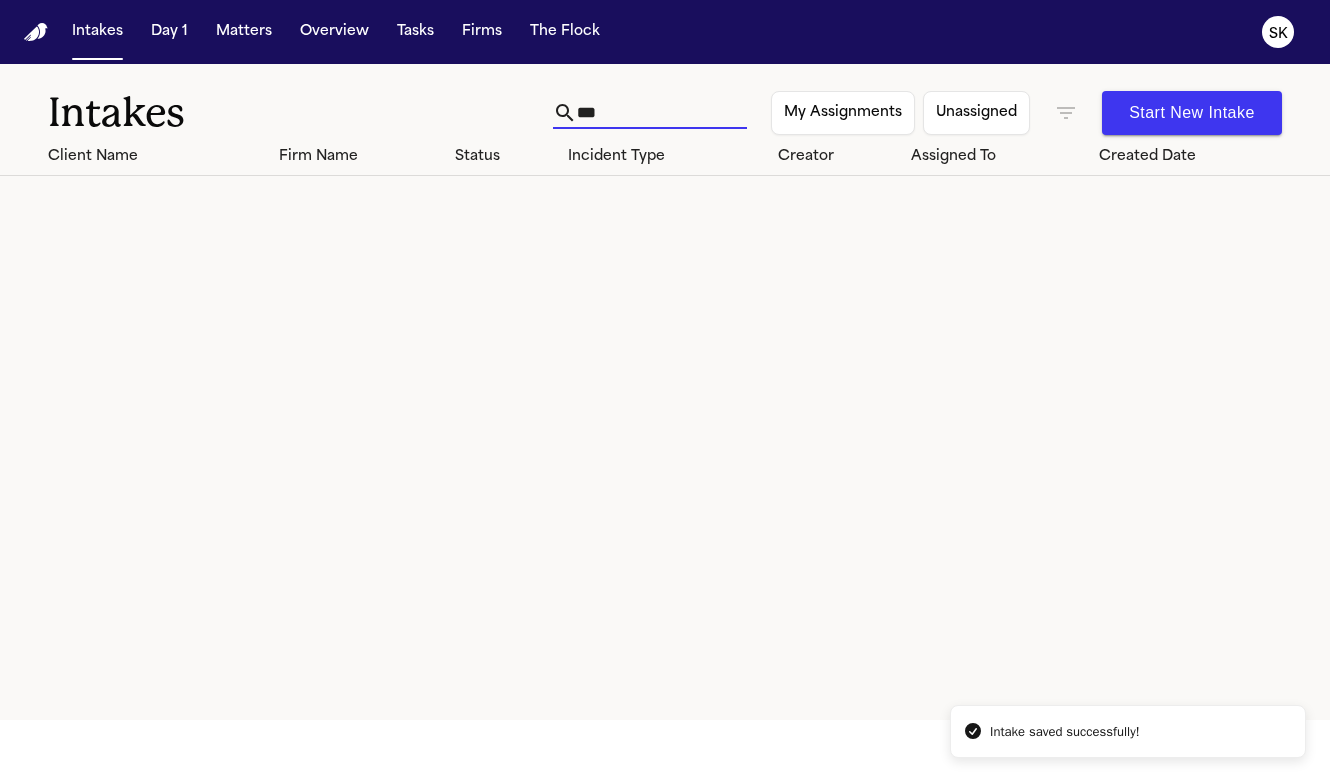 click on "***" at bounding box center [662, 113] 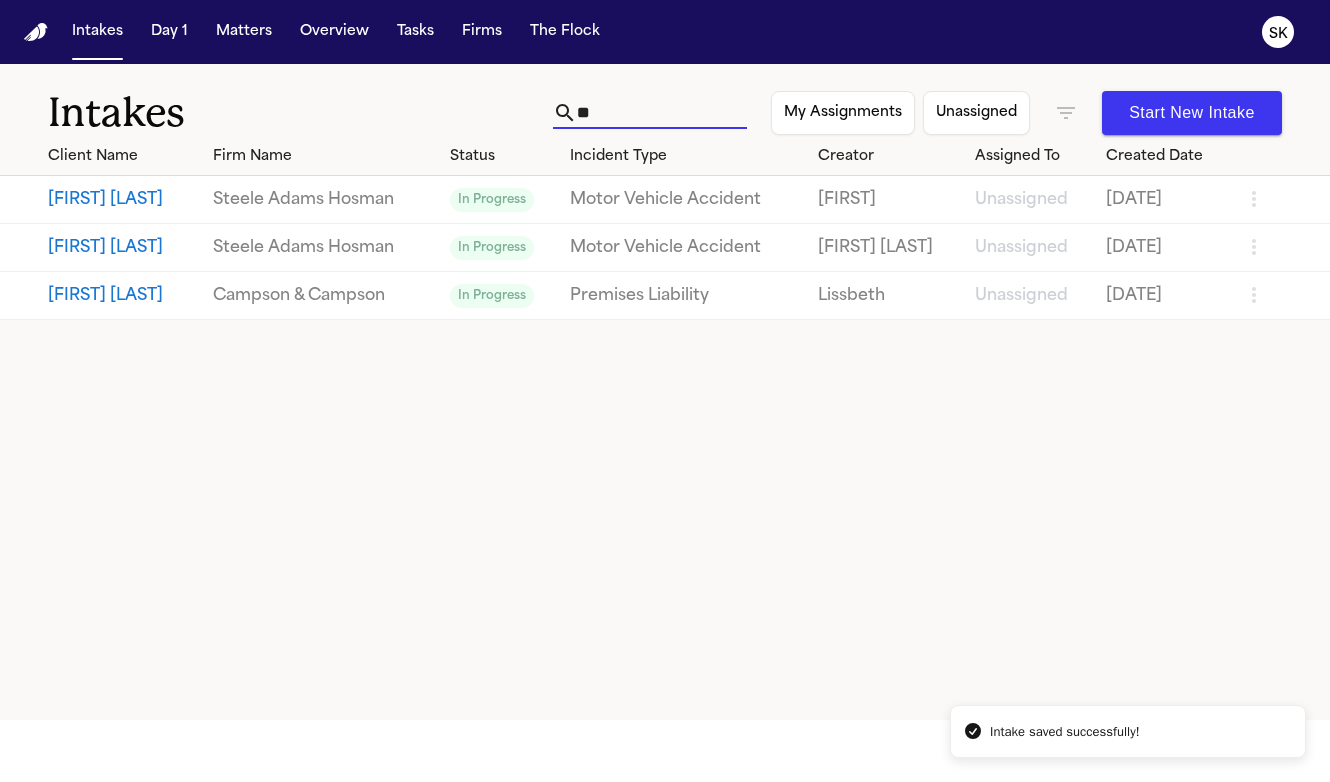 type on "*" 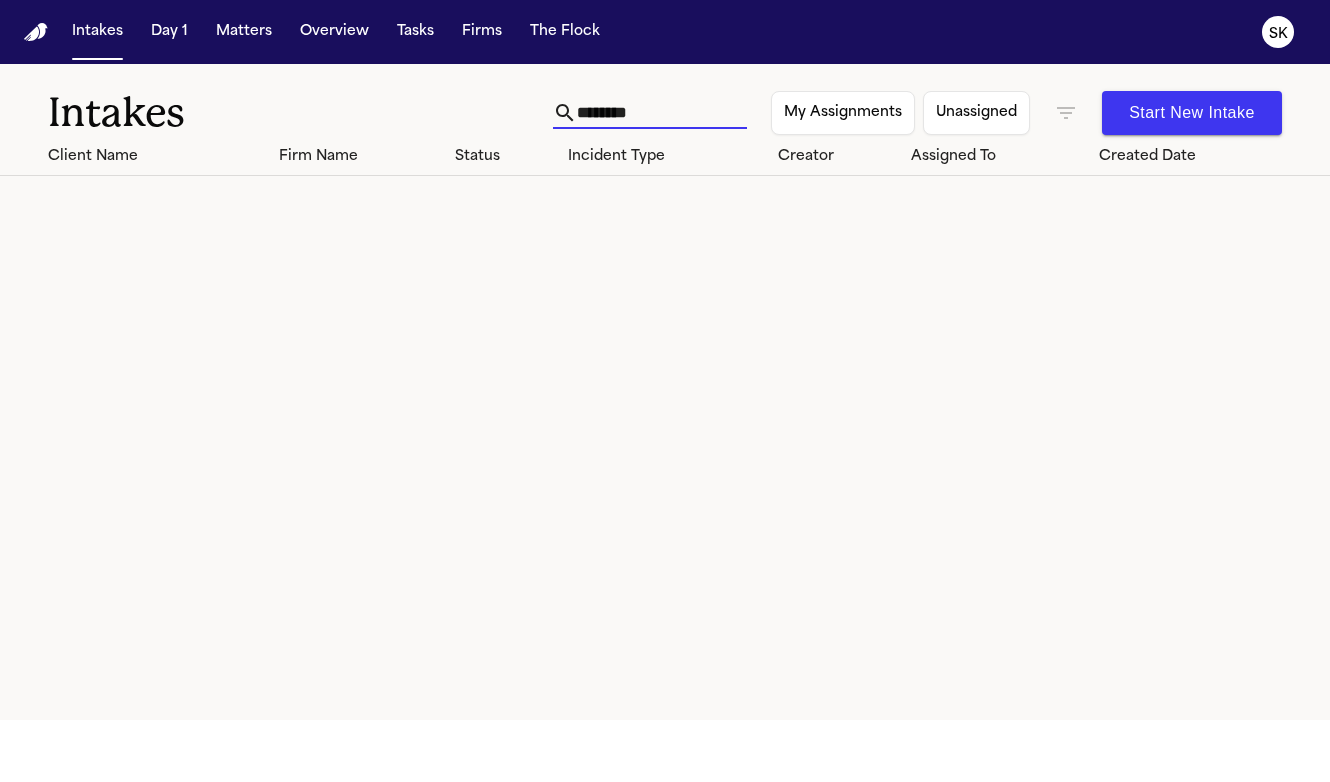 type on "*******" 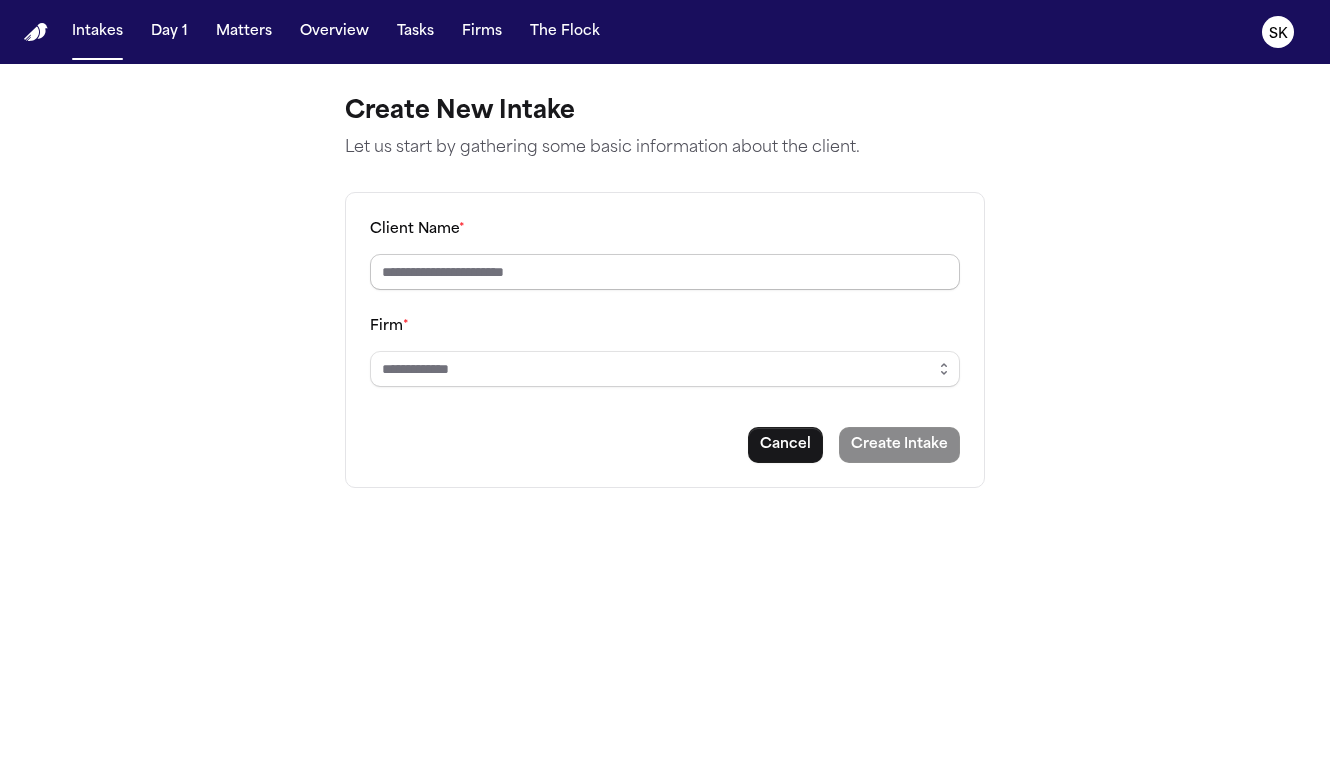 click on "Client Name  *" at bounding box center [665, 272] 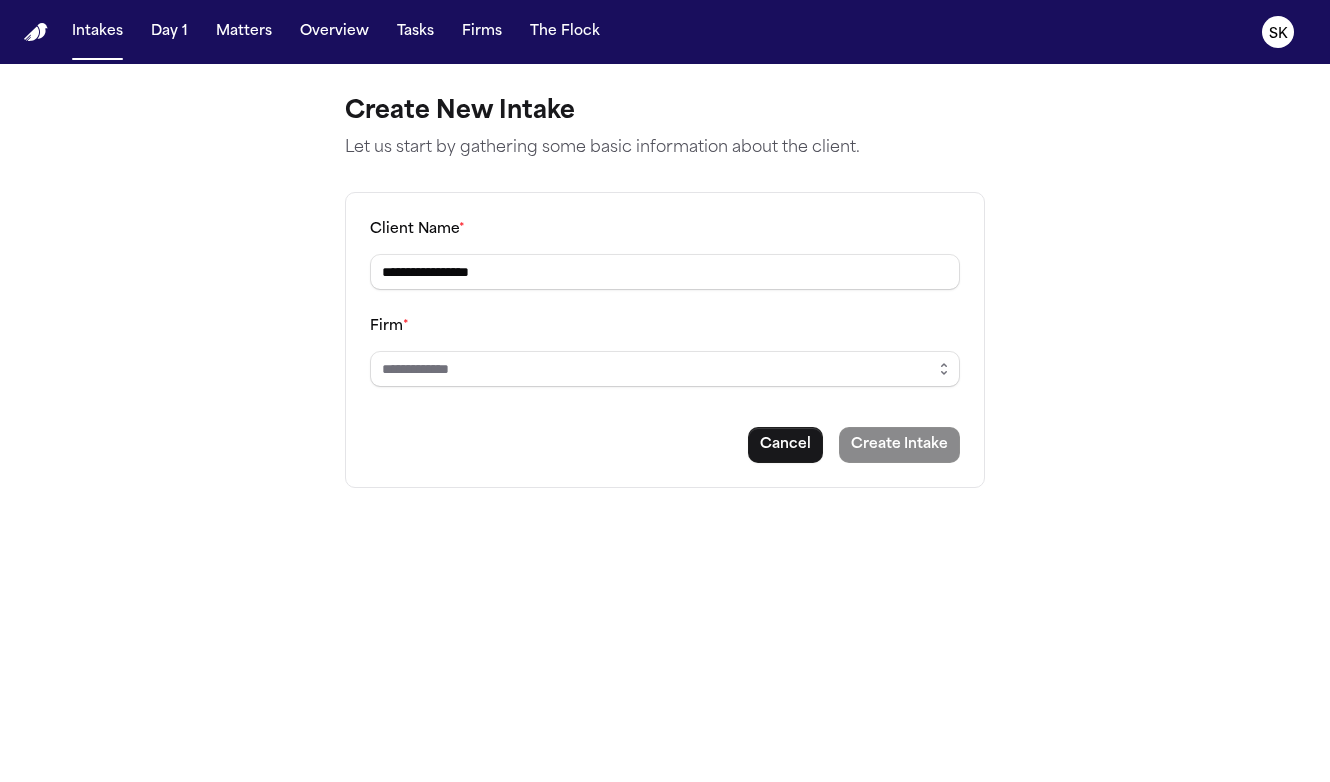 type on "**********" 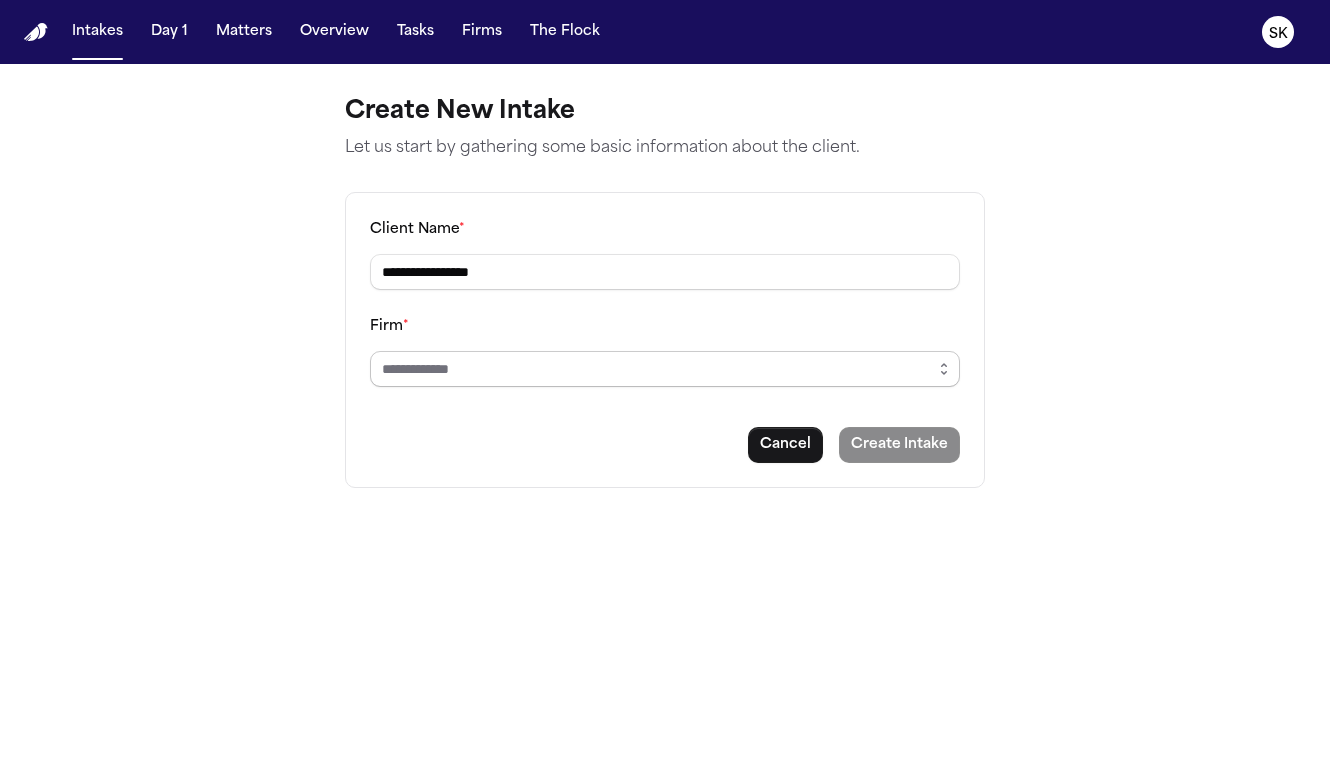 click on "Firm  *" at bounding box center (665, 369) 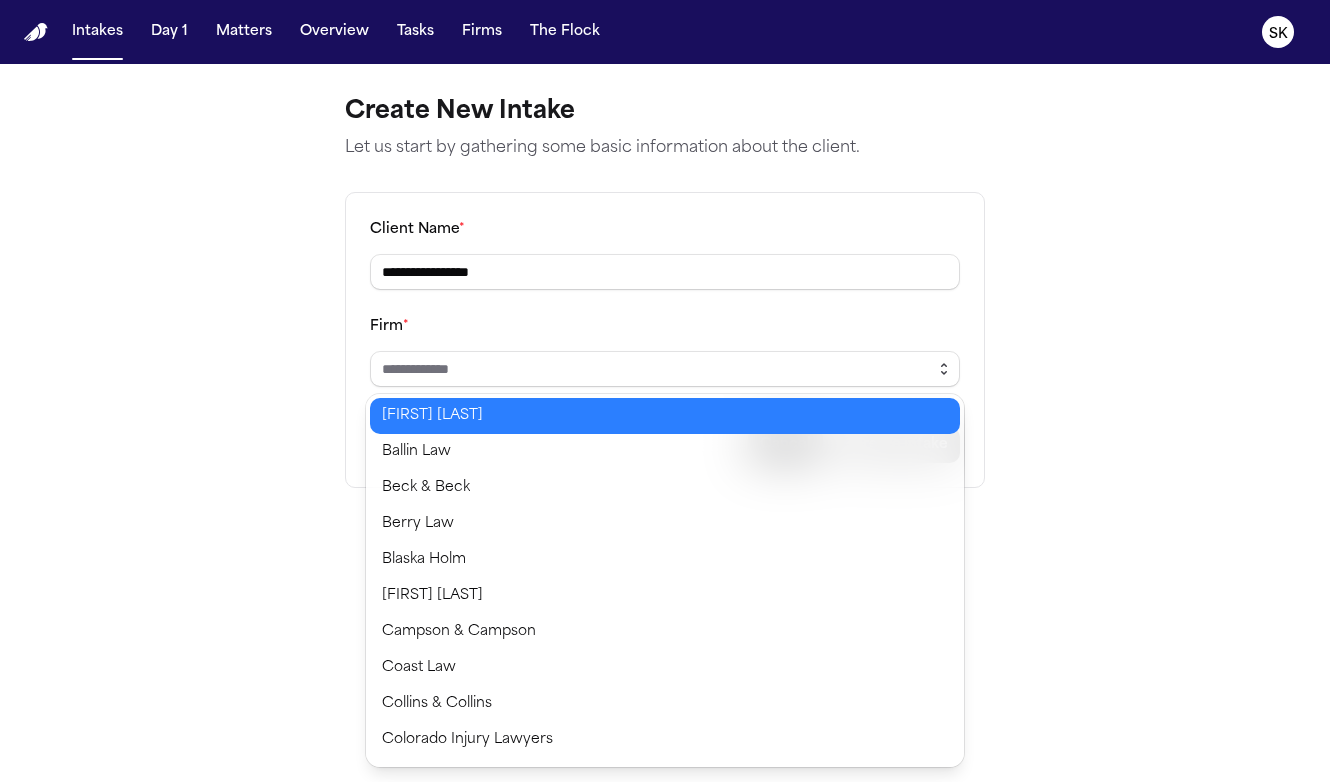 click 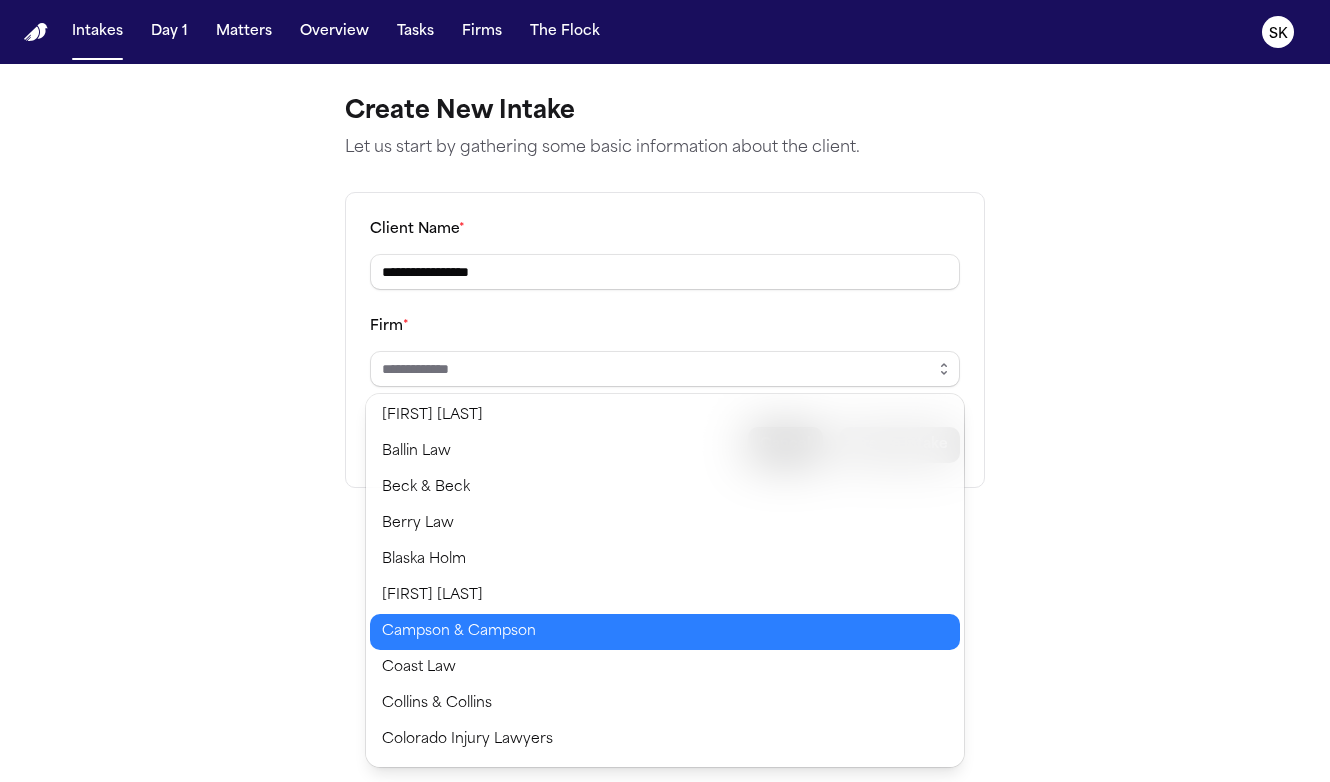 type on "**********" 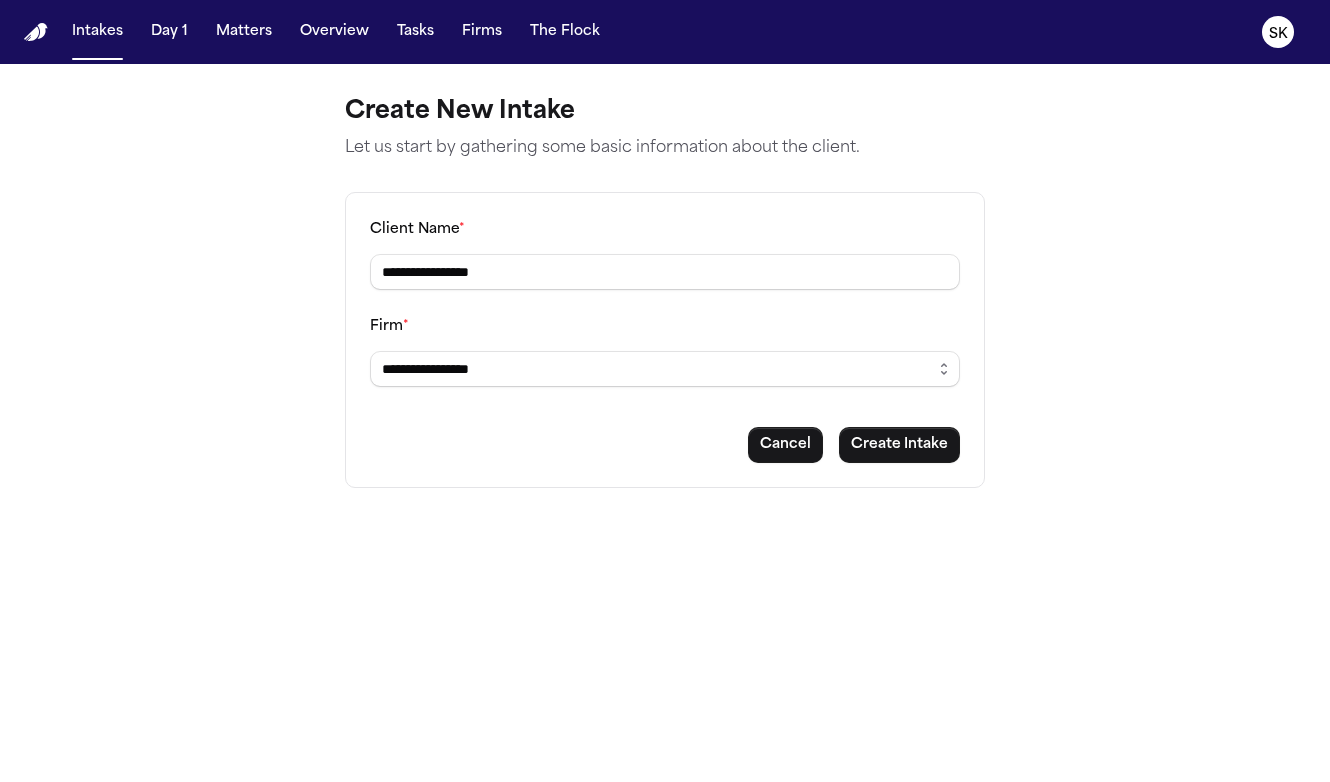 click on "**********" at bounding box center (665, 391) 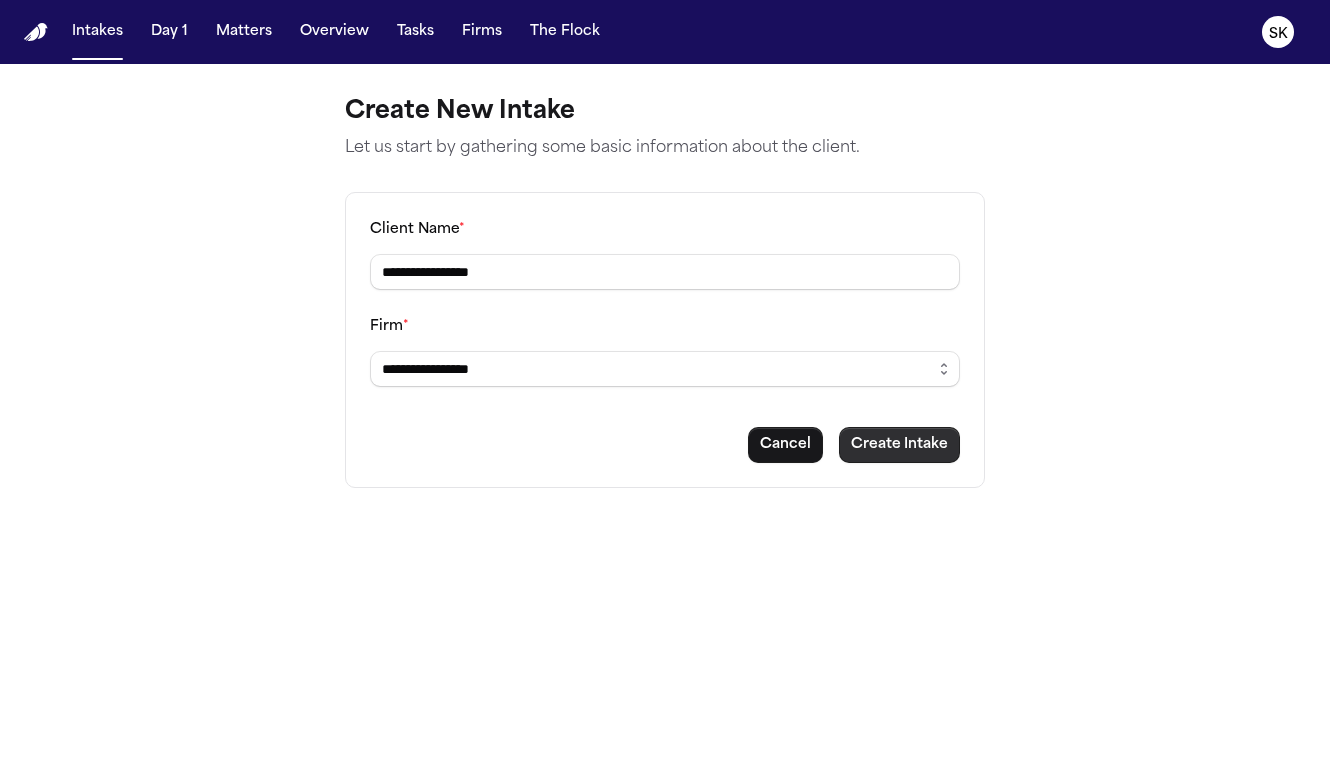 click on "Create Intake" at bounding box center [899, 445] 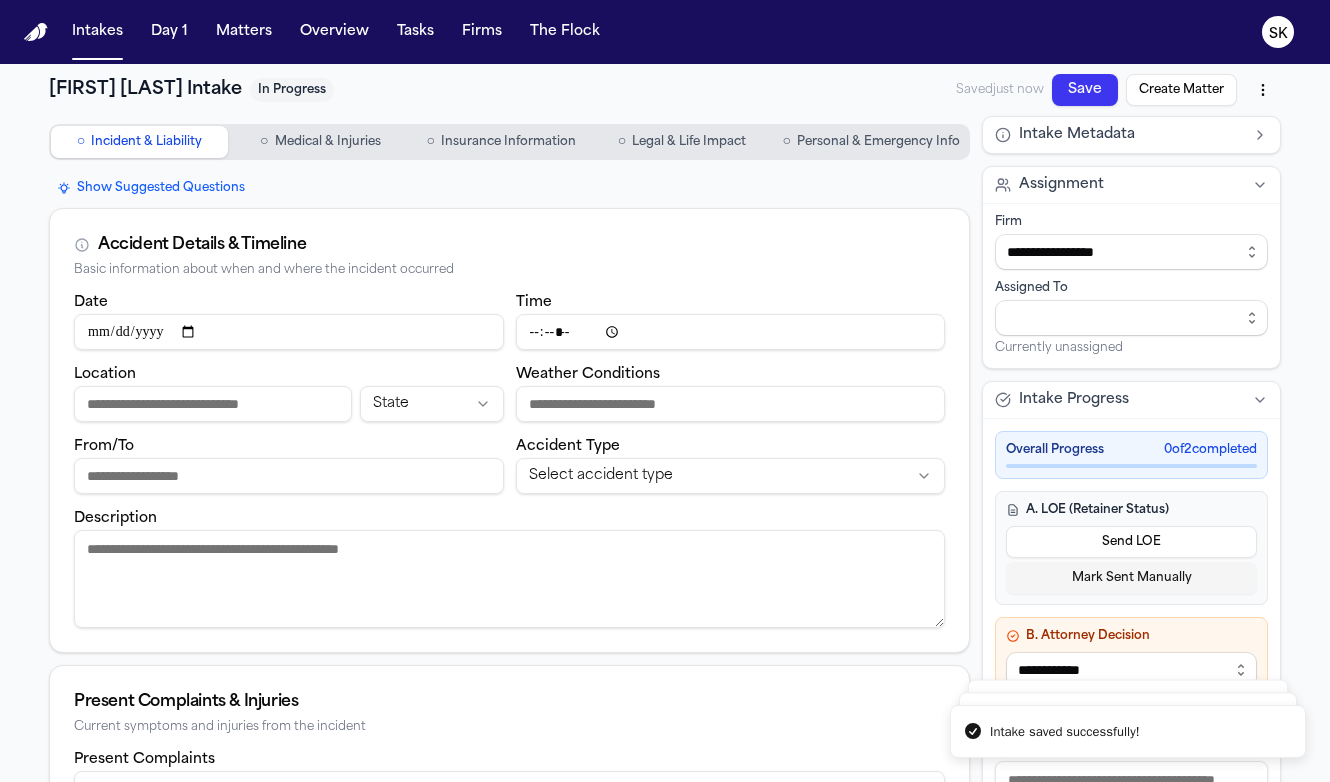 click on "Description" at bounding box center [509, 579] 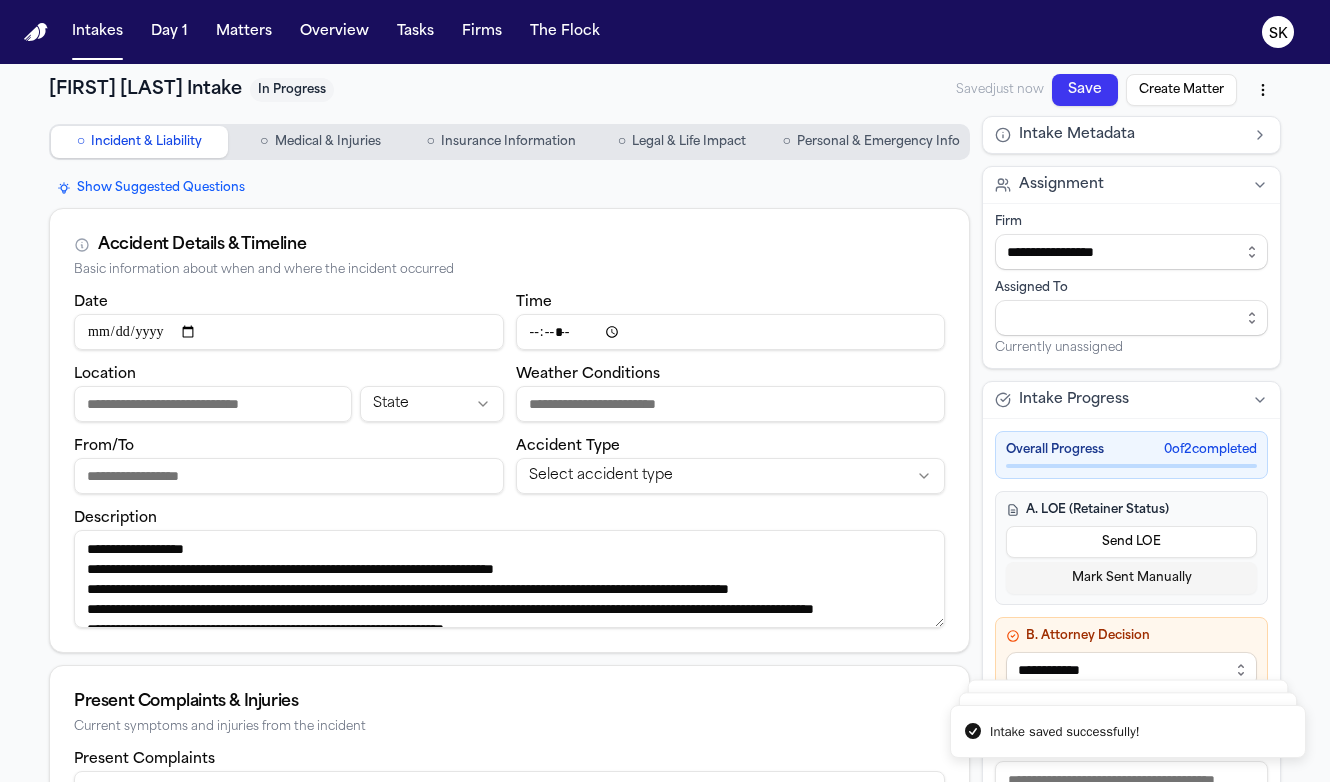 scroll, scrollTop: 373, scrollLeft: 0, axis: vertical 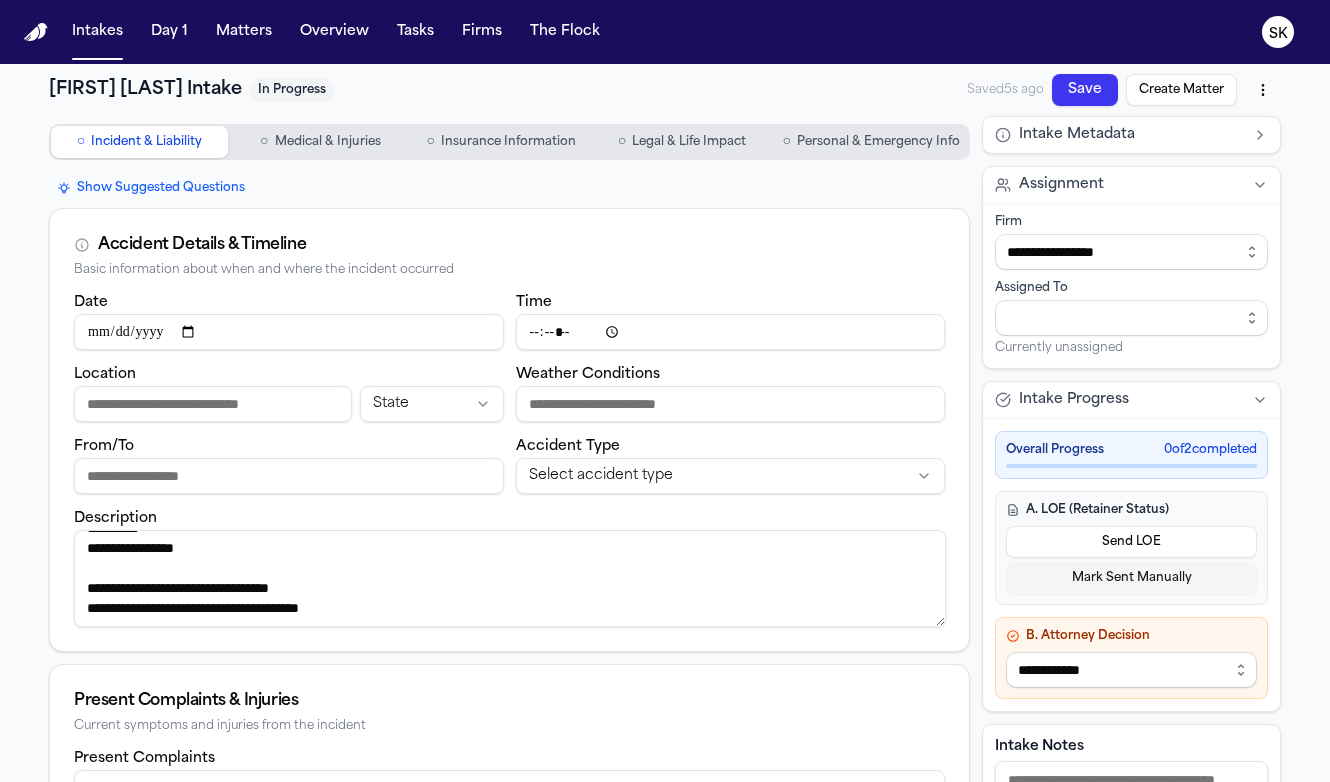 type on "**********" 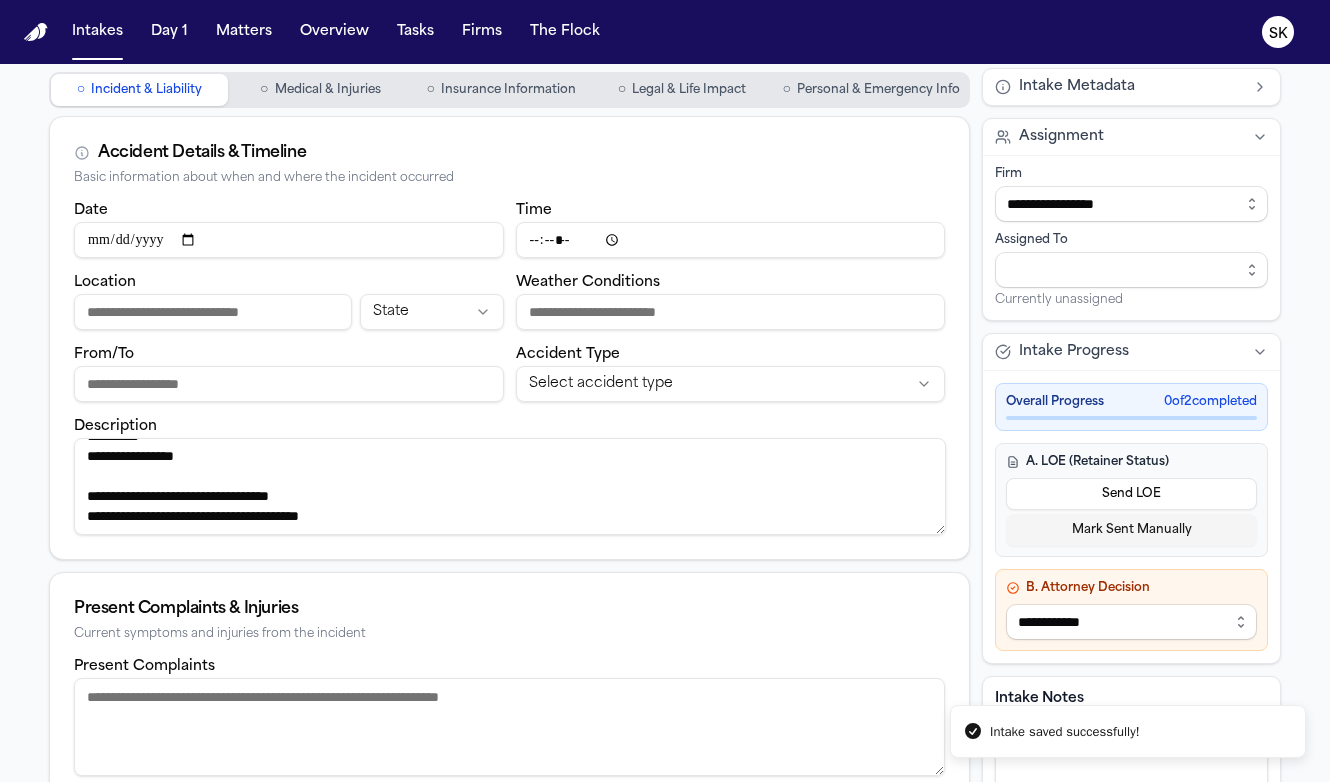 scroll, scrollTop: 141, scrollLeft: 0, axis: vertical 